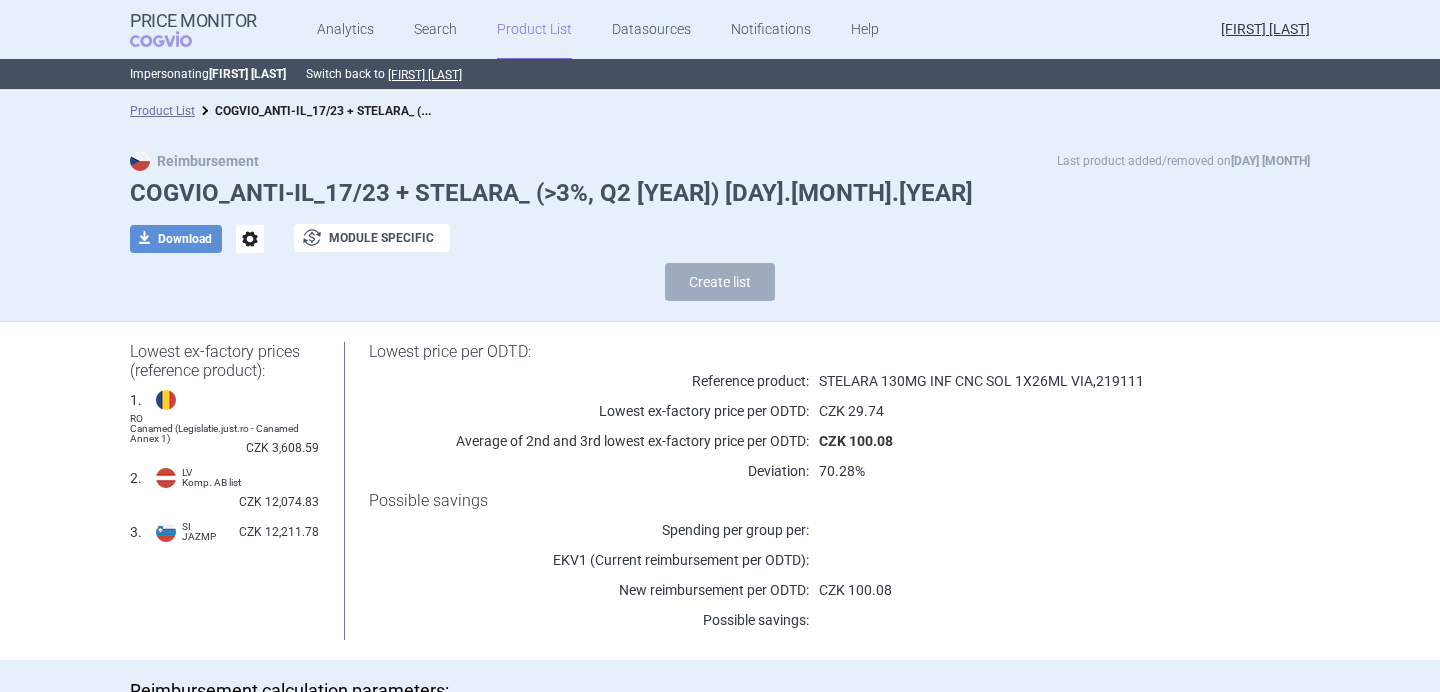 scroll, scrollTop: 0, scrollLeft: 0, axis: both 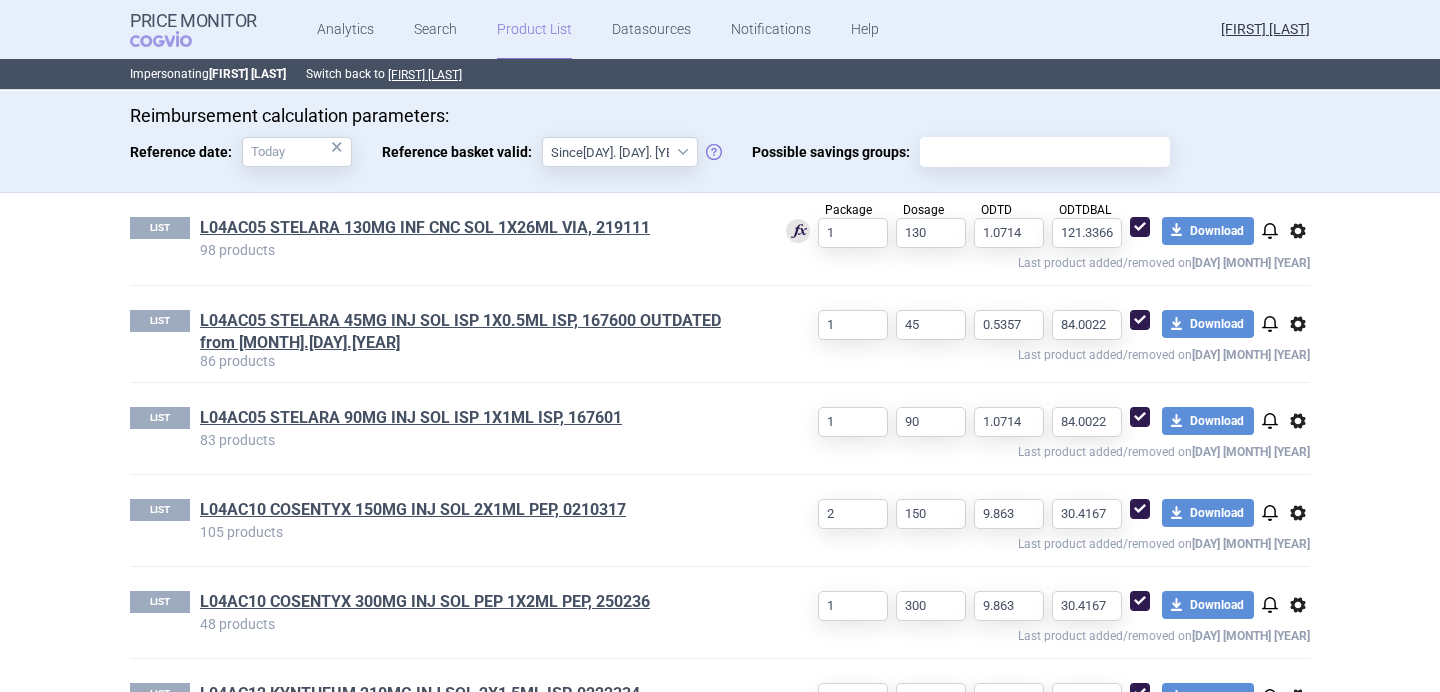 click on "options" at bounding box center (1298, 324) 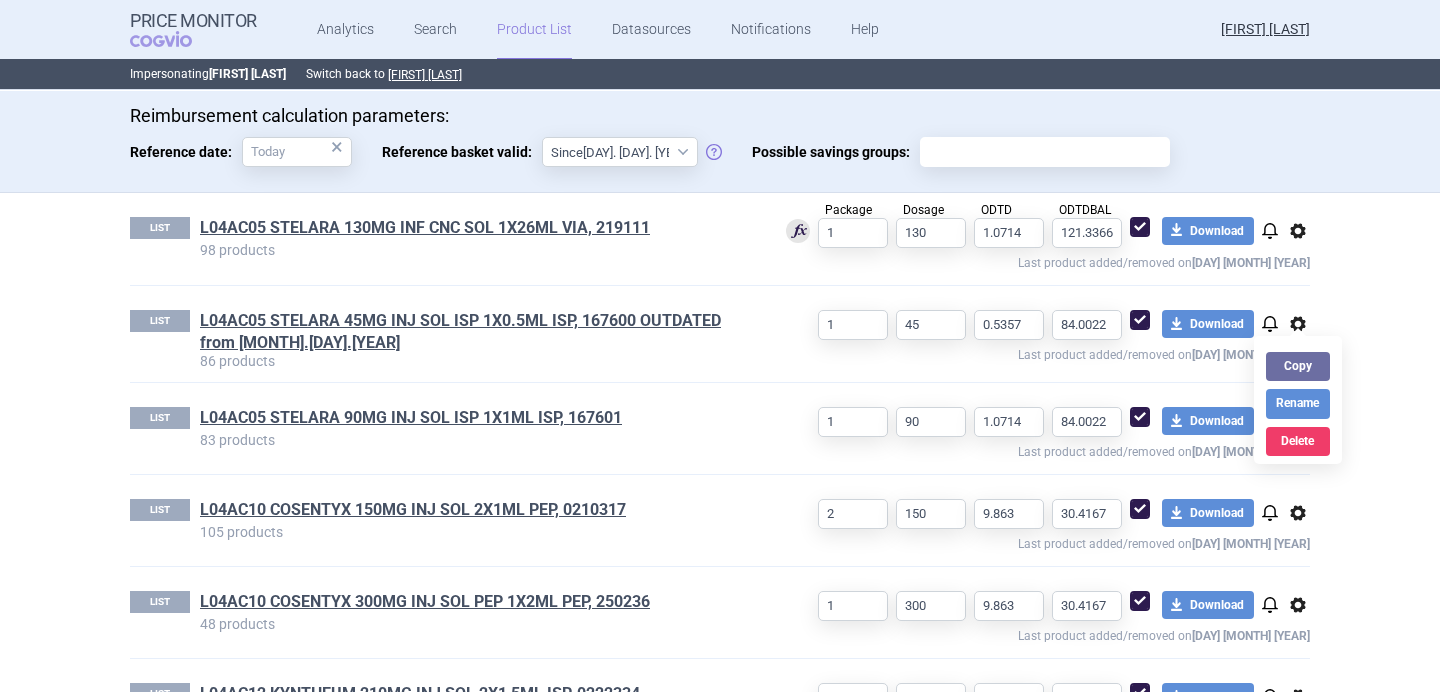 click on "Copy Rename Delete" at bounding box center (1298, 400) 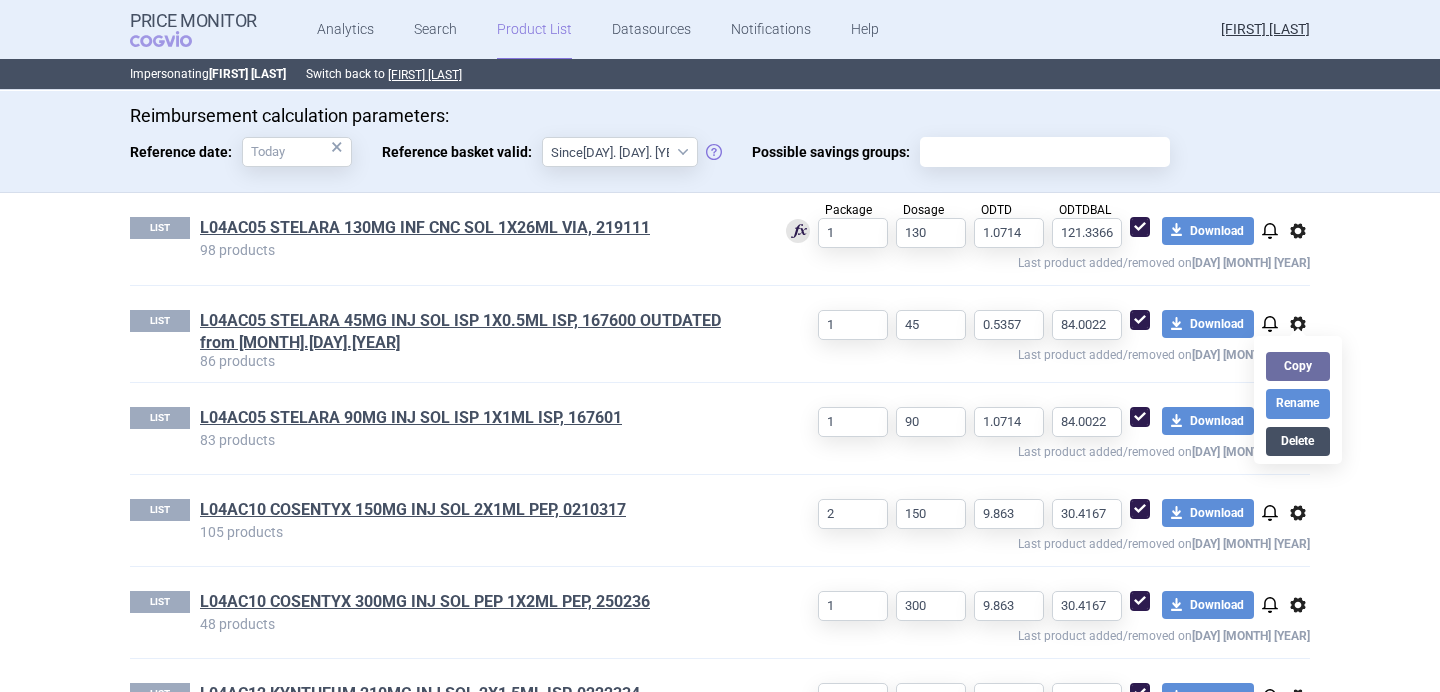 click on "Delete" at bounding box center (1298, 441) 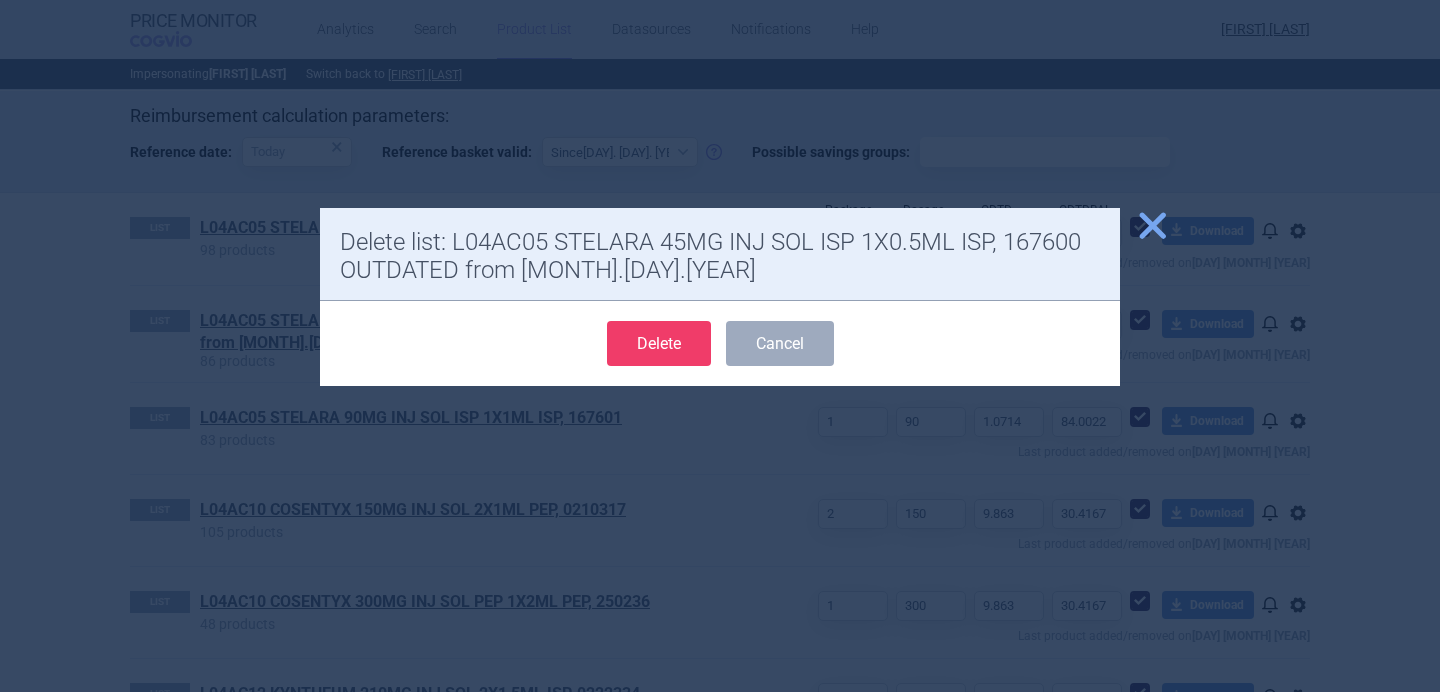 click on "Delete" at bounding box center [659, 343] 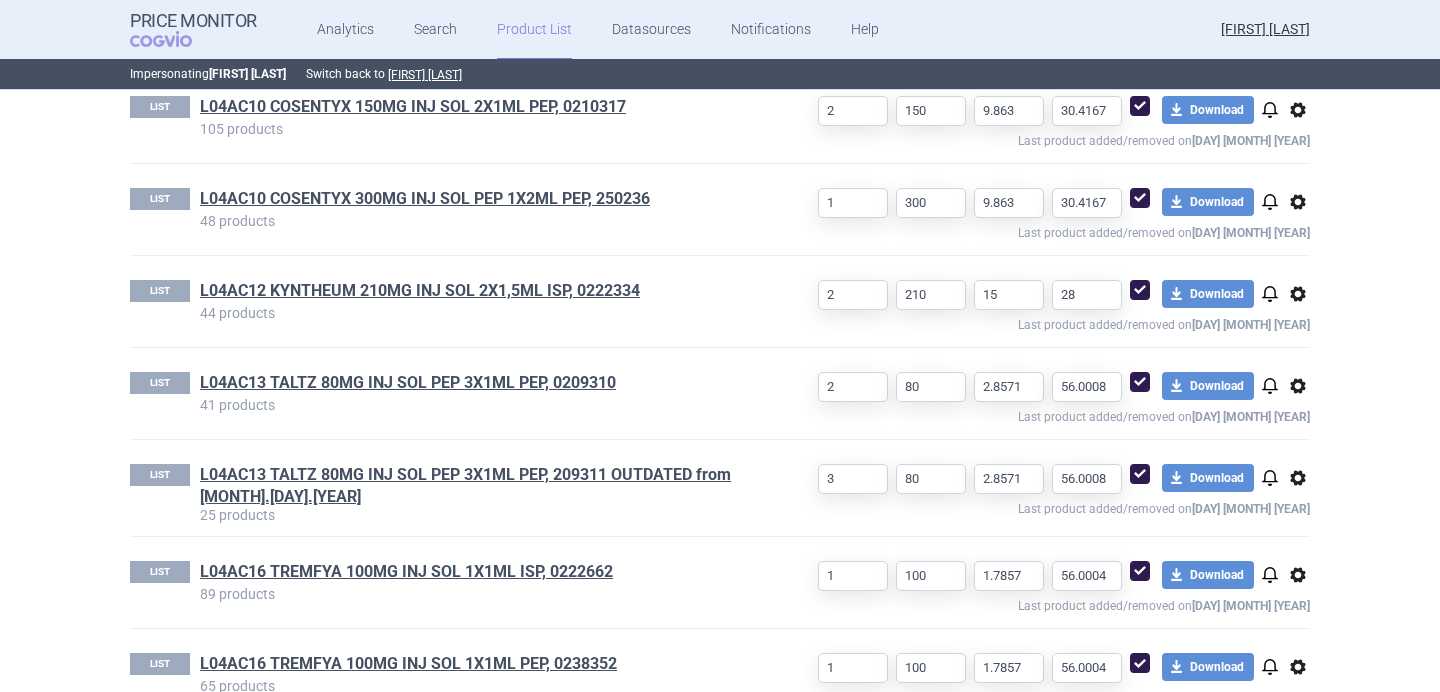scroll, scrollTop: 895, scrollLeft: 0, axis: vertical 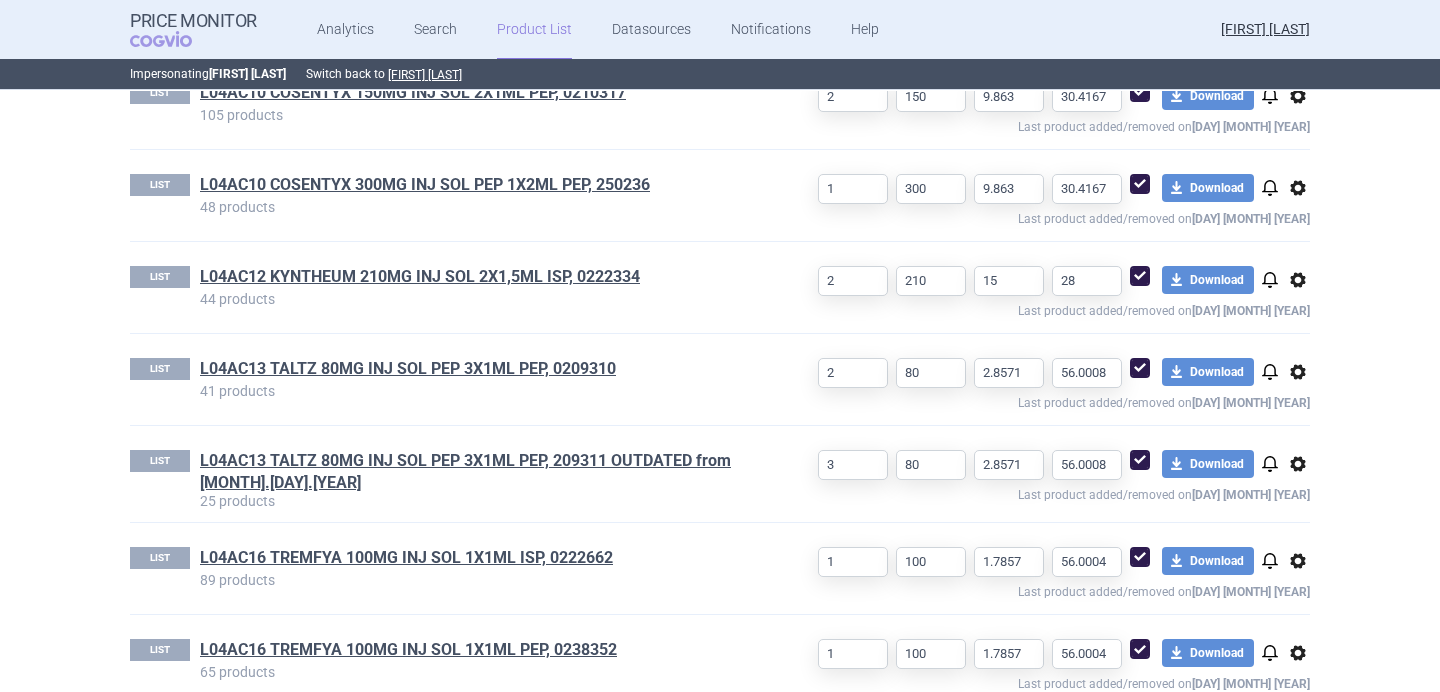 click on "options" at bounding box center (1298, 464) 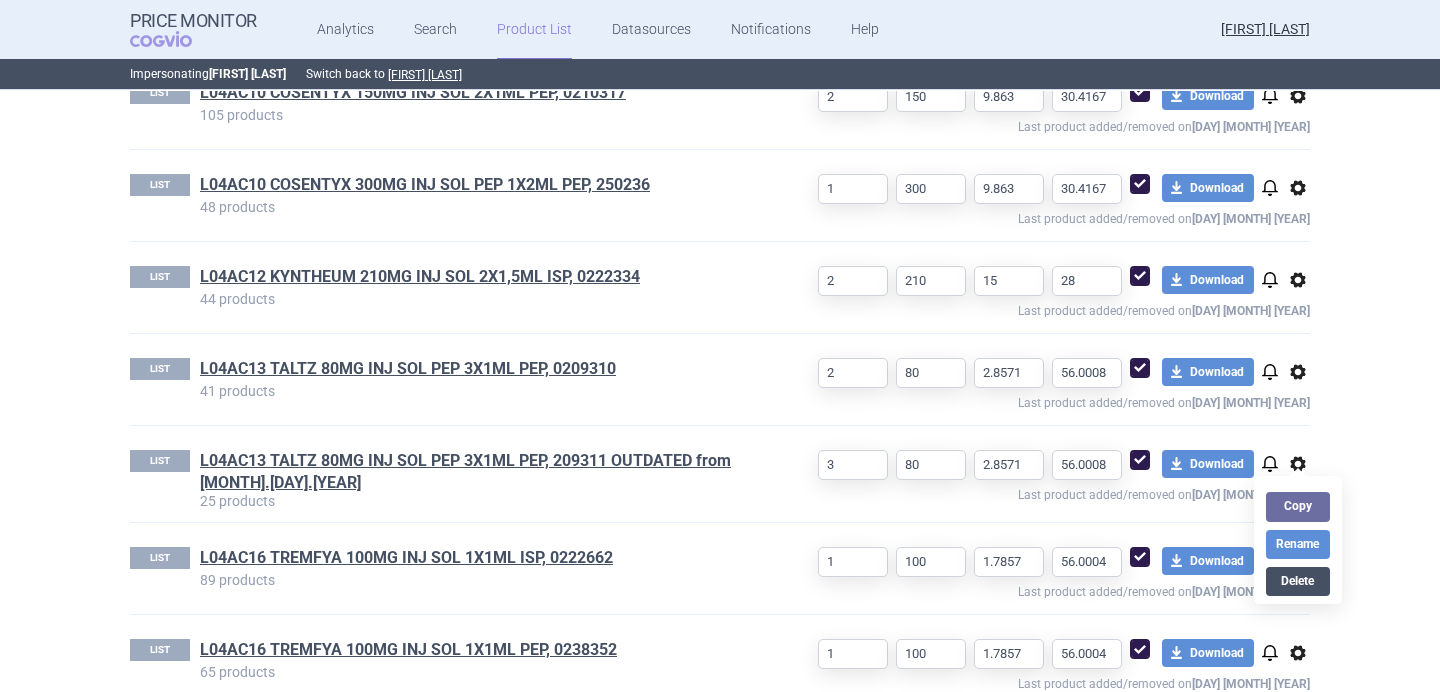 click on "Delete" at bounding box center (1298, 581) 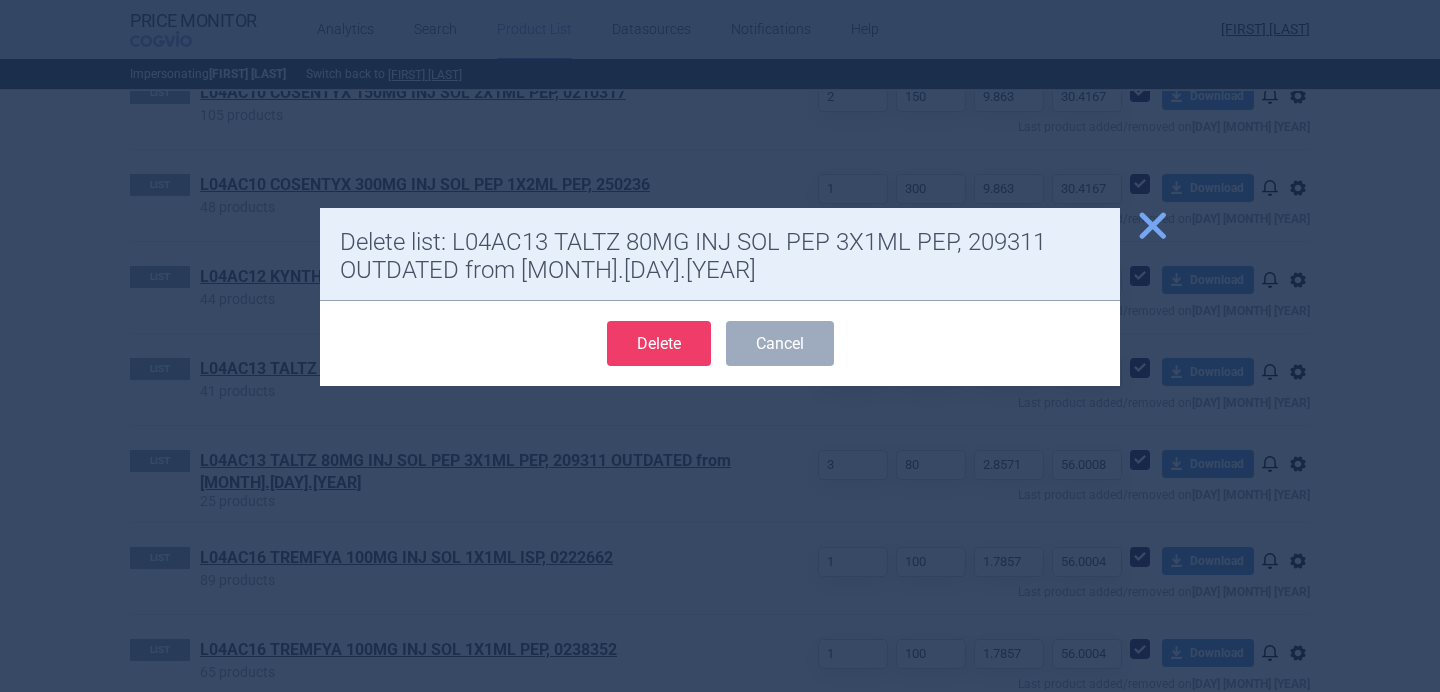 click on "Delete" at bounding box center [659, 343] 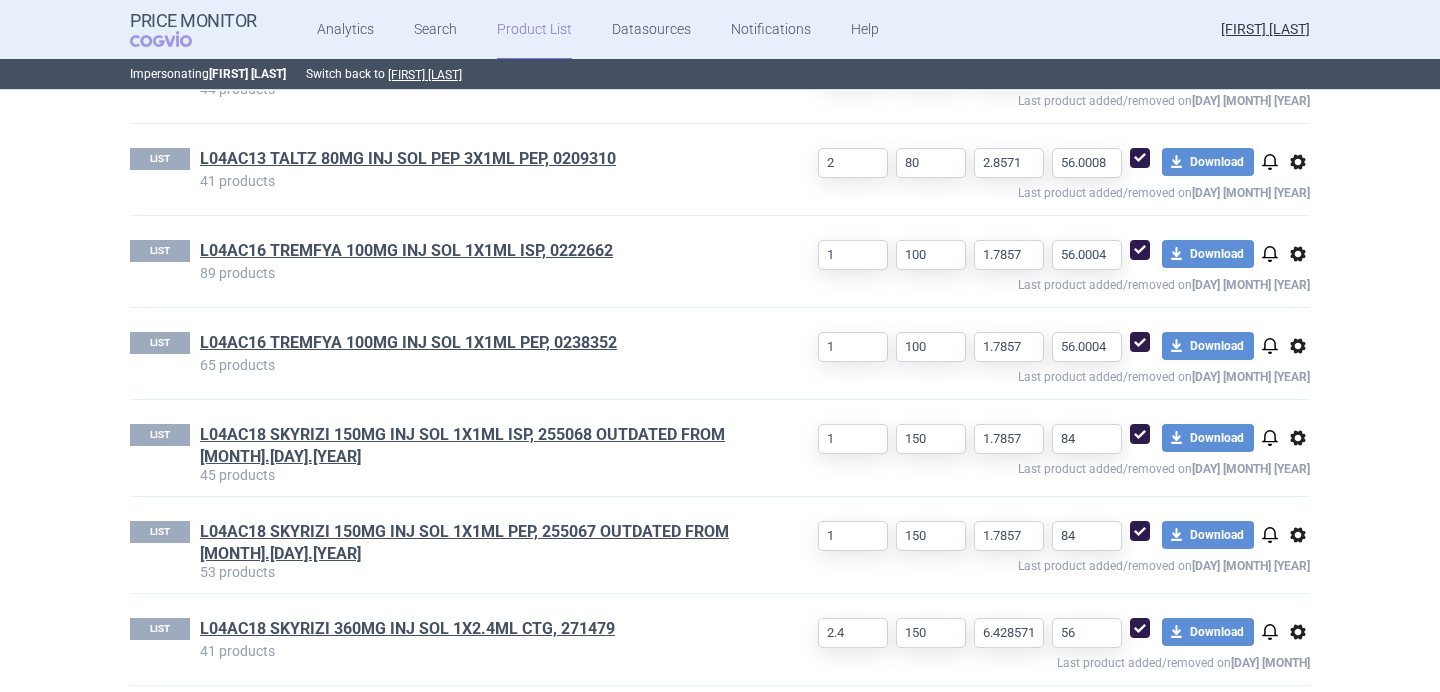 scroll, scrollTop: 1149, scrollLeft: 0, axis: vertical 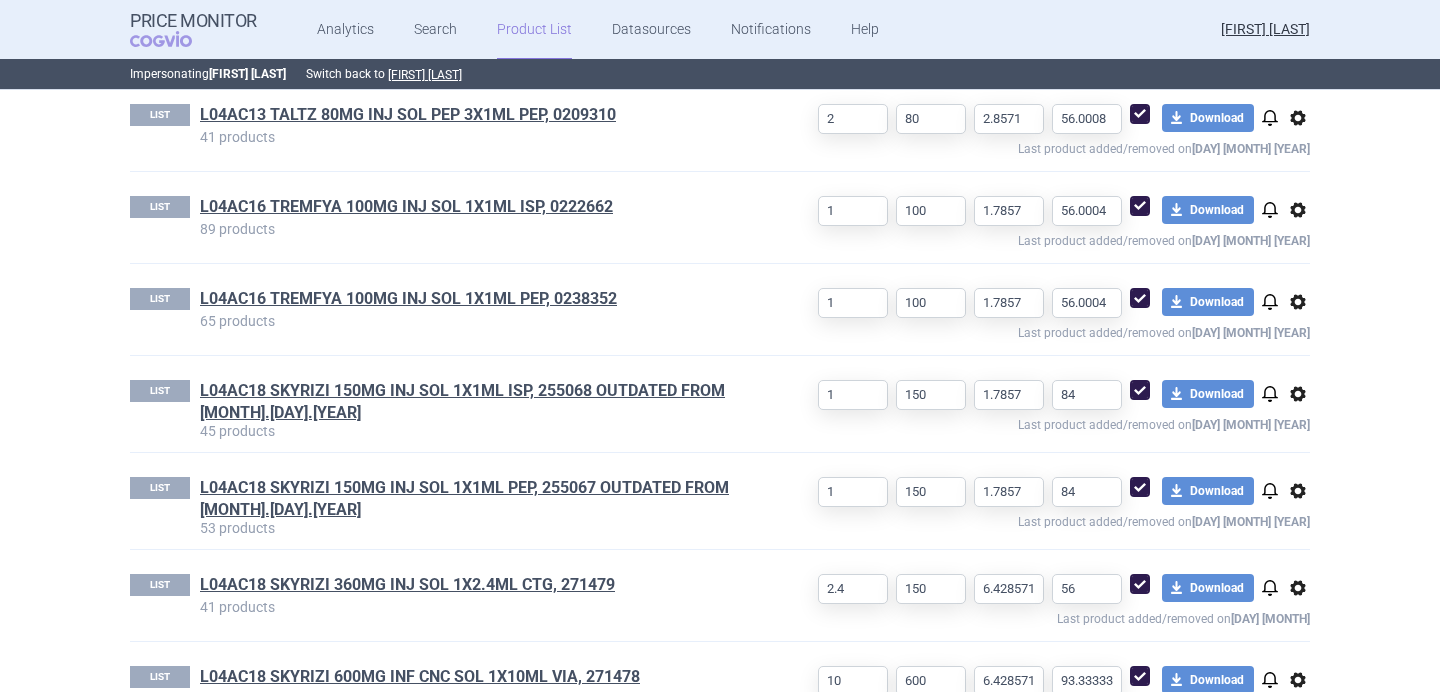 click on "options" at bounding box center [1298, 394] 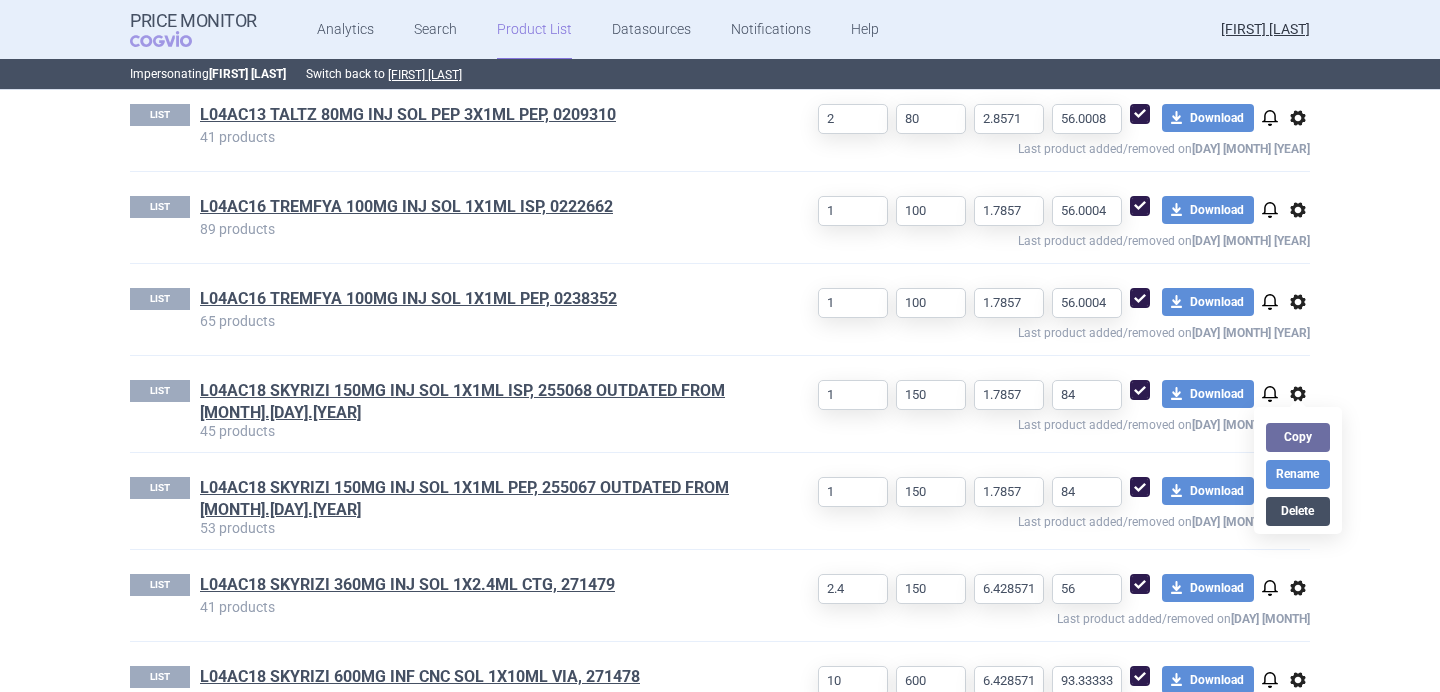 click on "Delete" at bounding box center [1298, 511] 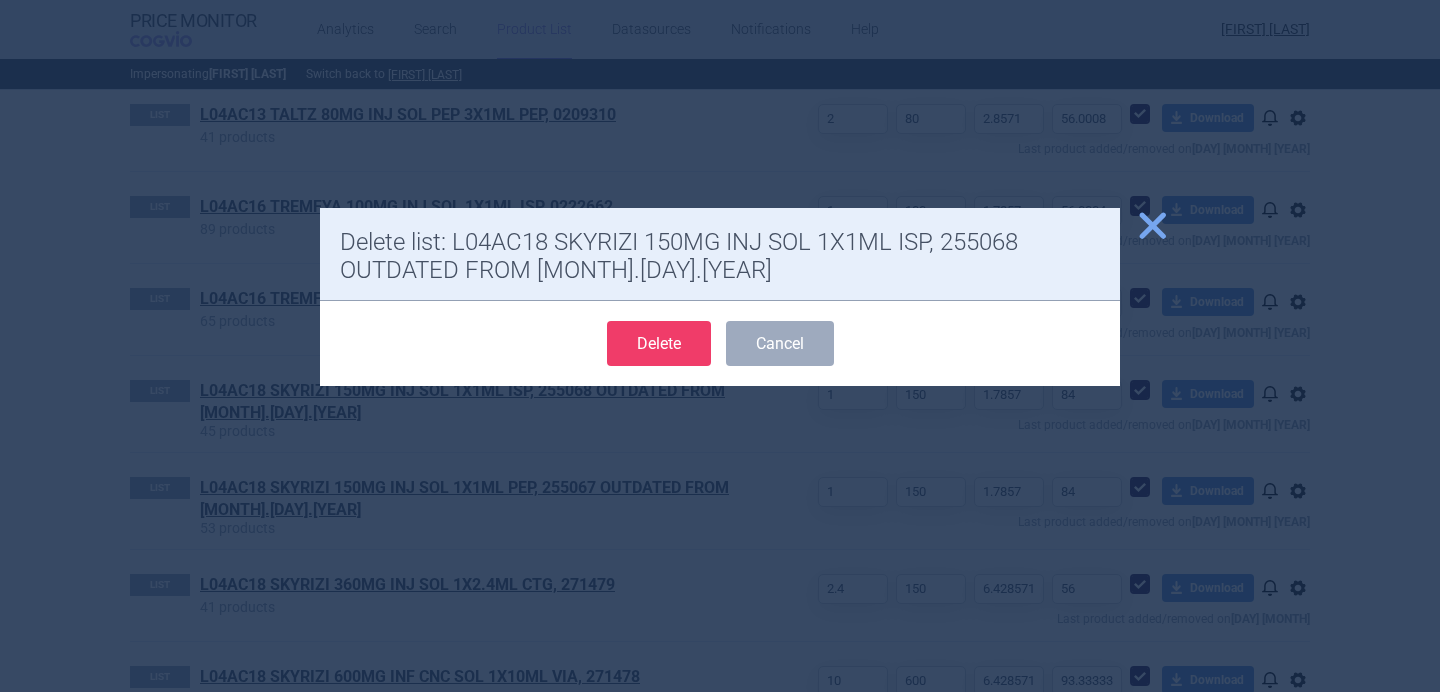 click on "Delete" at bounding box center (659, 343) 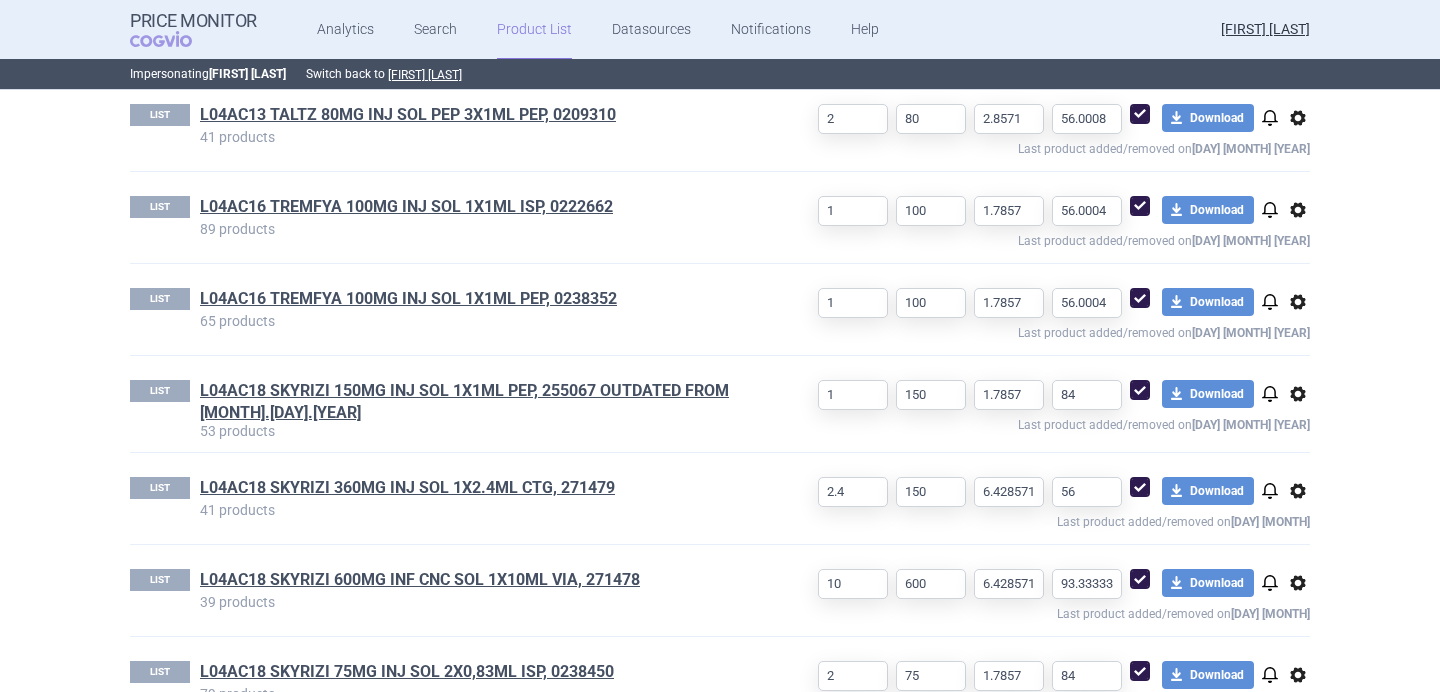 click on "options" at bounding box center (1298, 394) 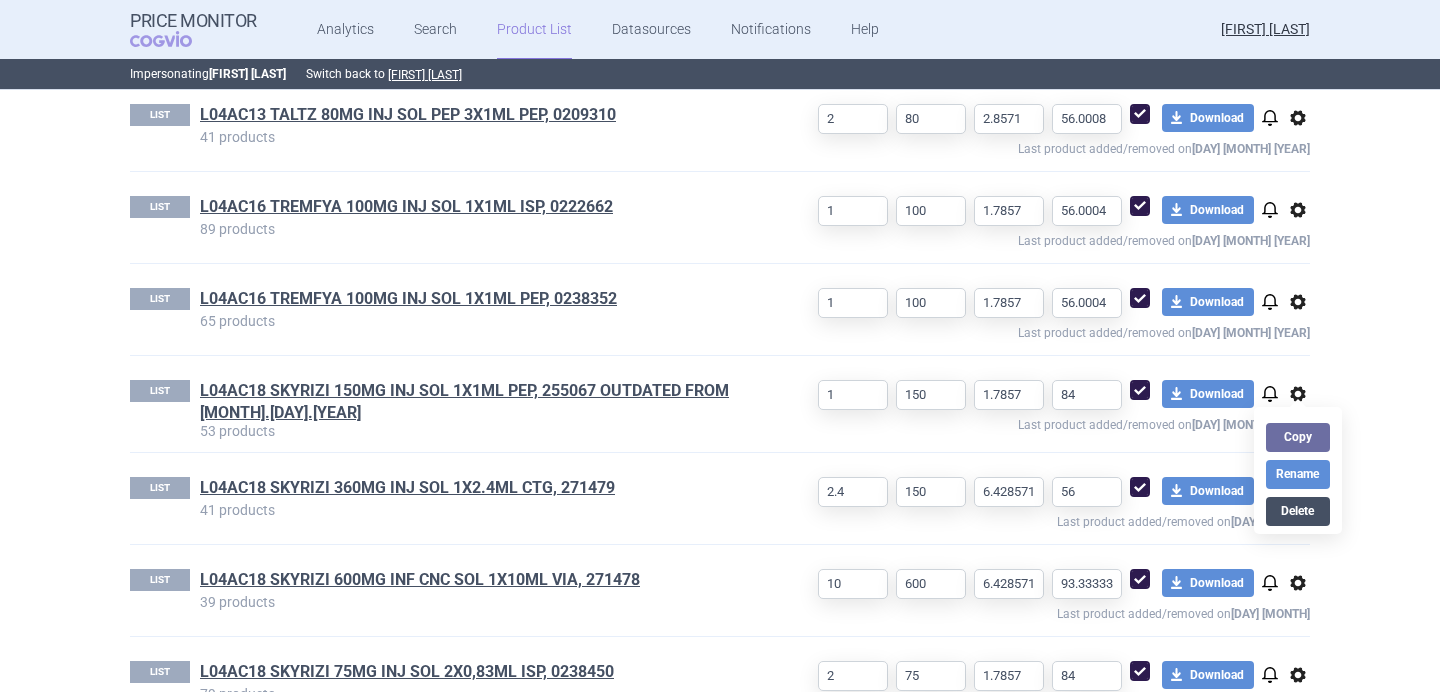 click on "Delete" at bounding box center (1298, 511) 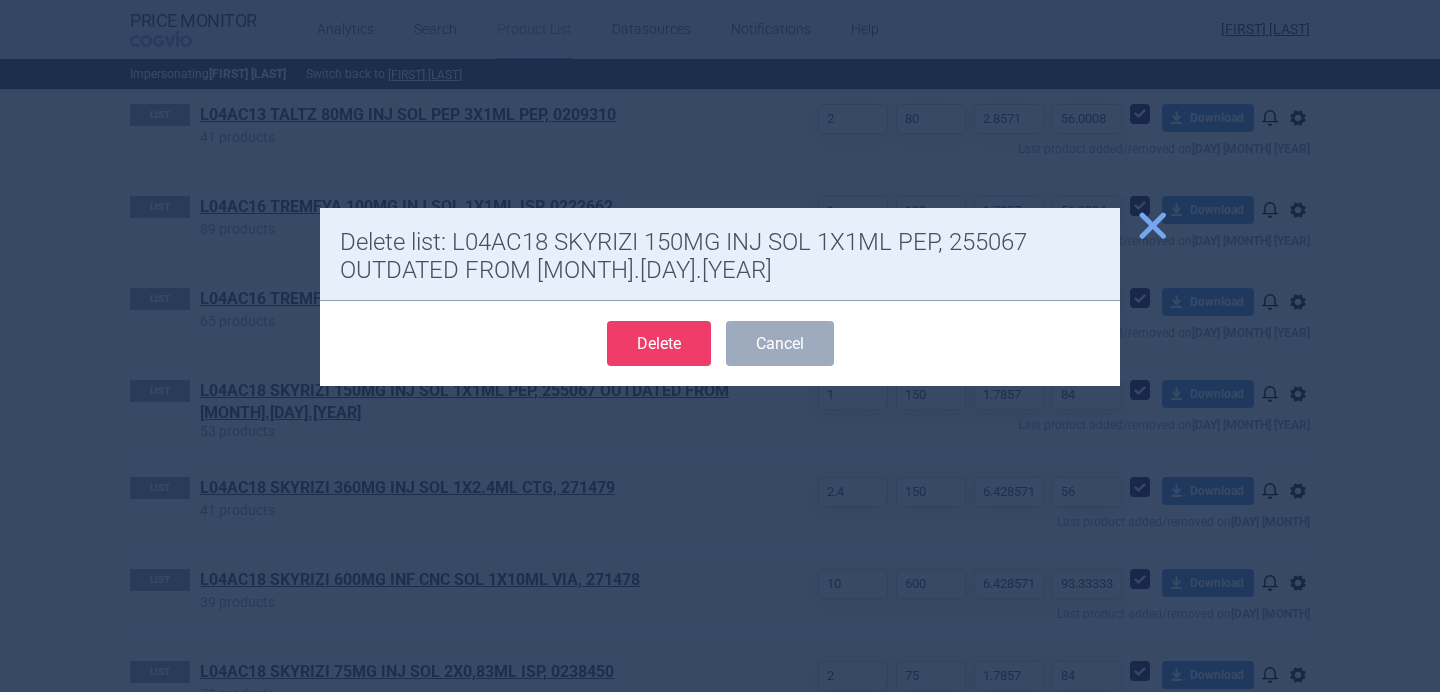 click on "Delete" at bounding box center (659, 343) 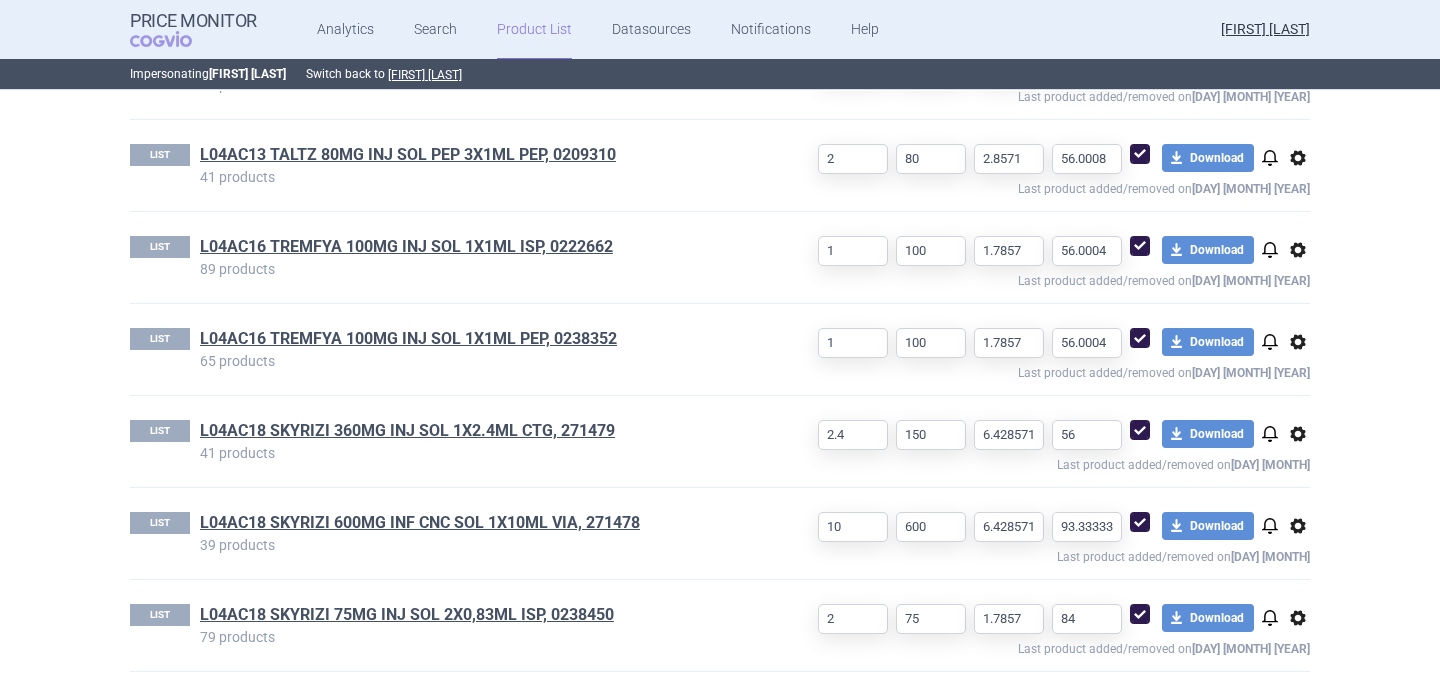 select on "[YEAR]-[MONTH]-[DAY]" 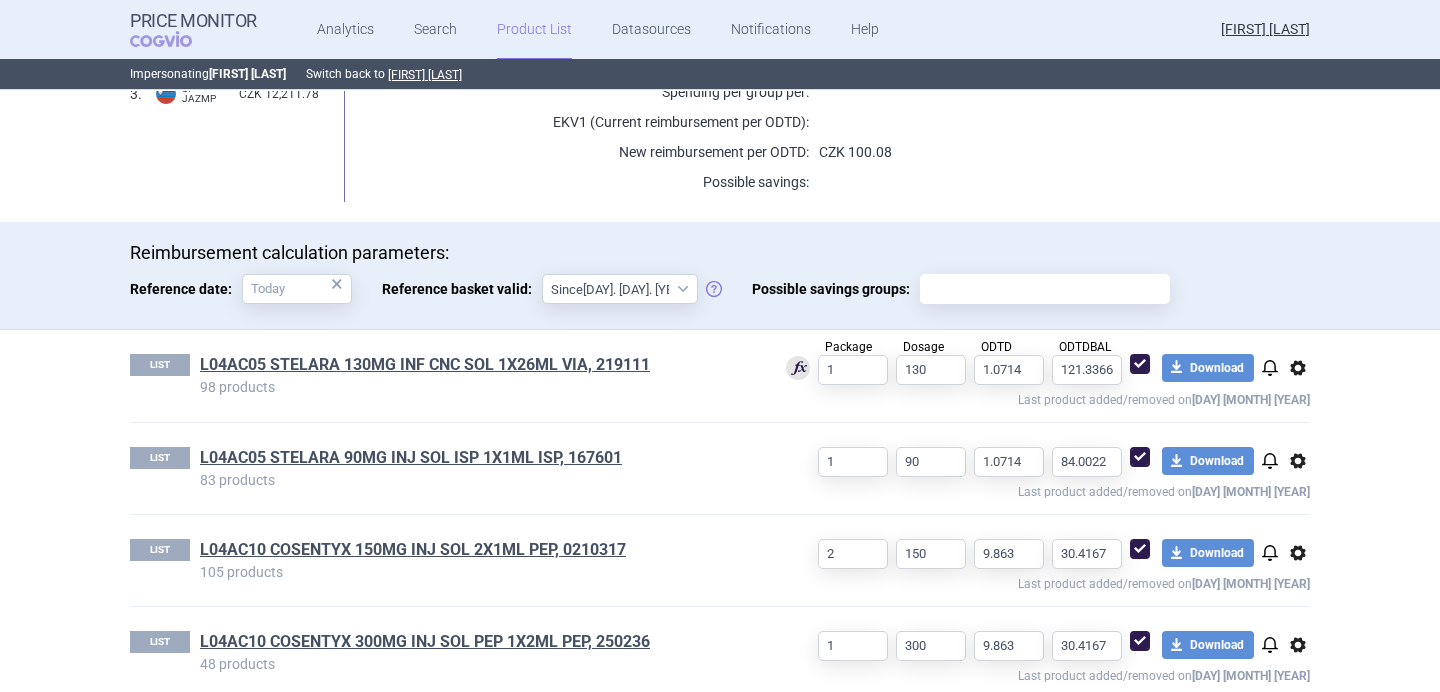 scroll, scrollTop: 432, scrollLeft: 0, axis: vertical 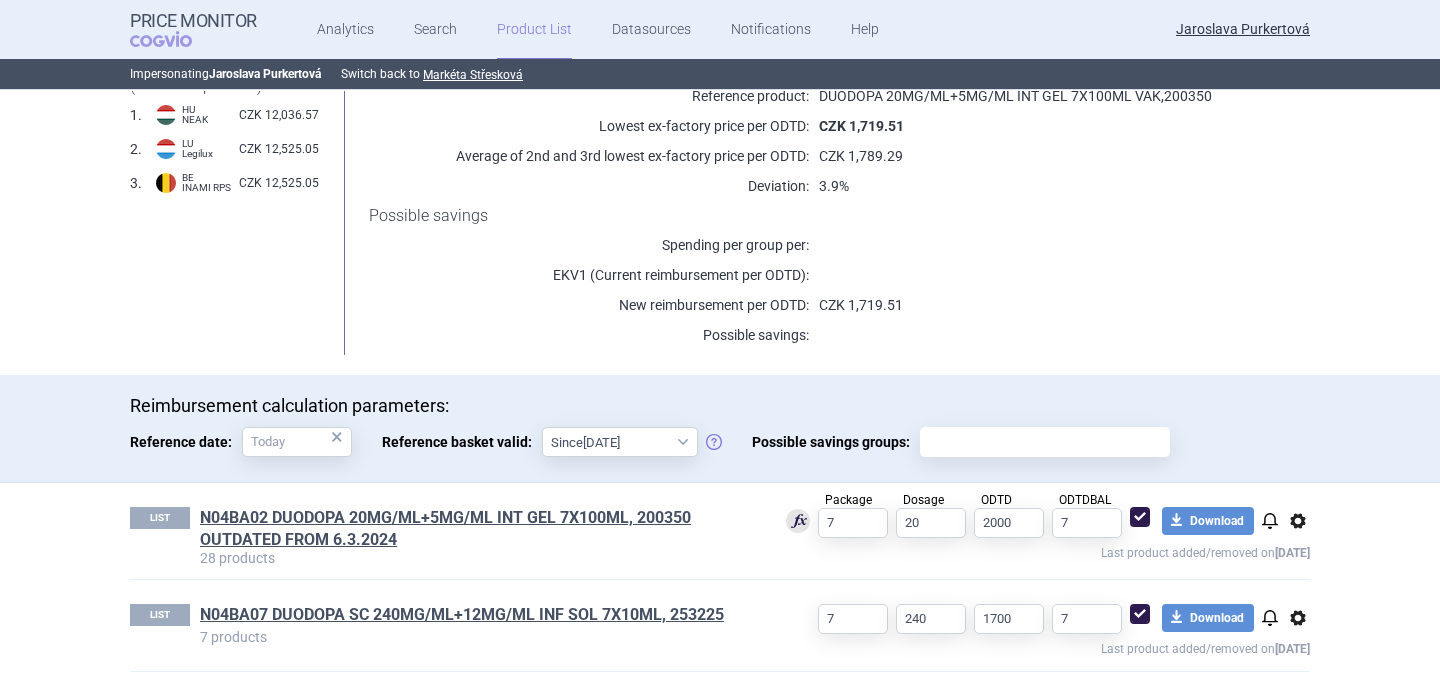 click on "options" at bounding box center (1298, 521) 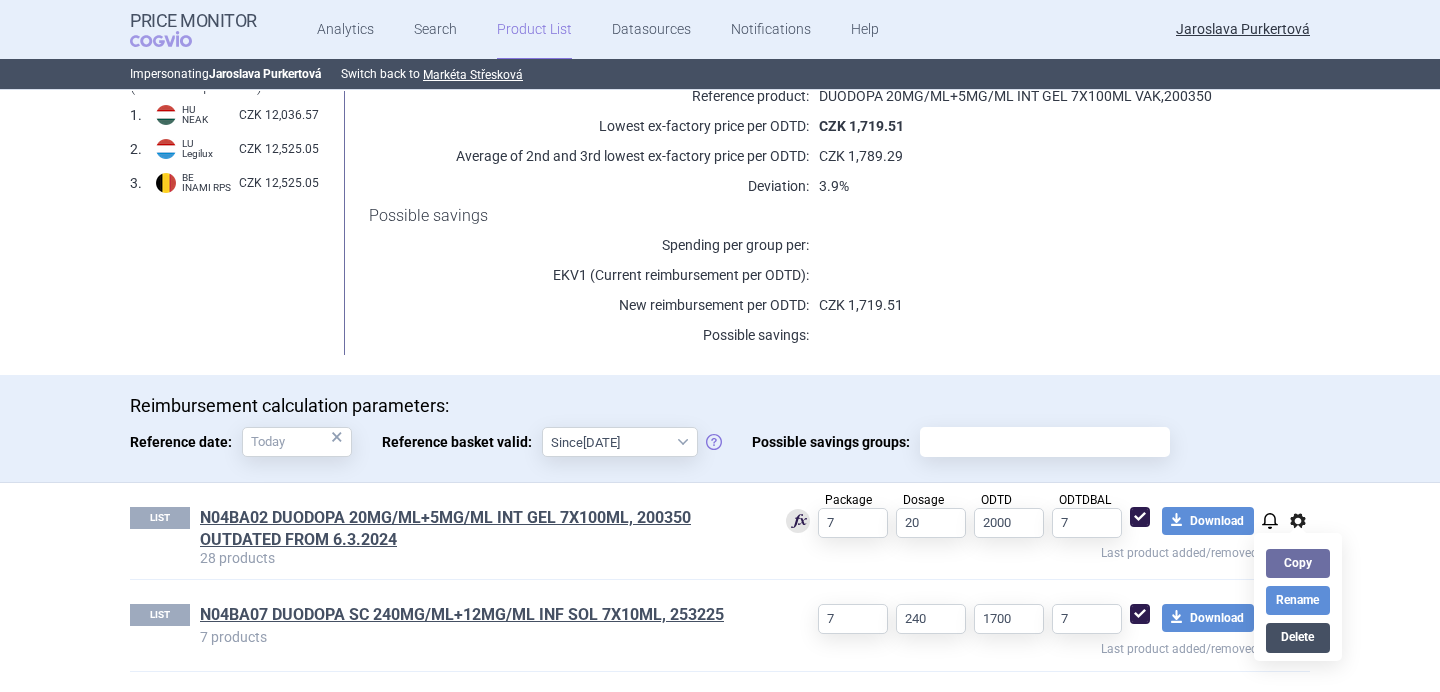 click on "Delete" at bounding box center (1298, 637) 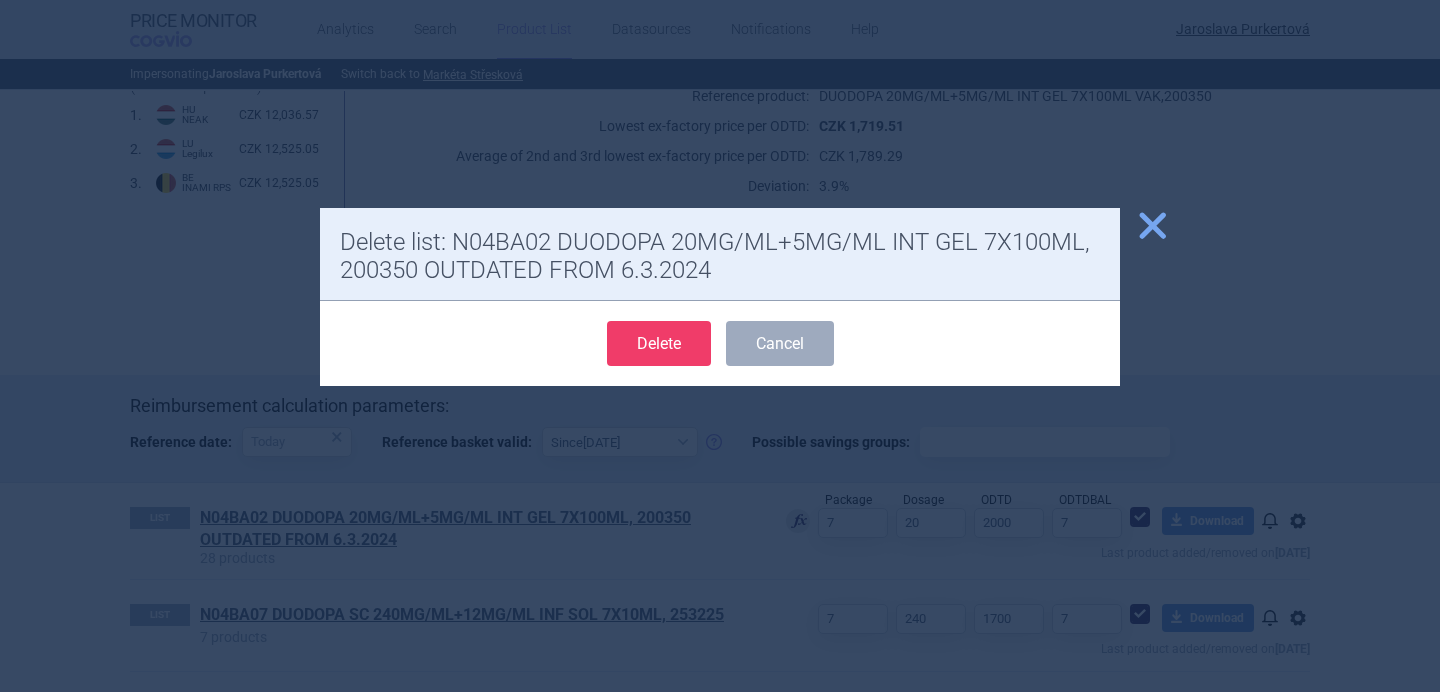 click on "Delete" at bounding box center (659, 343) 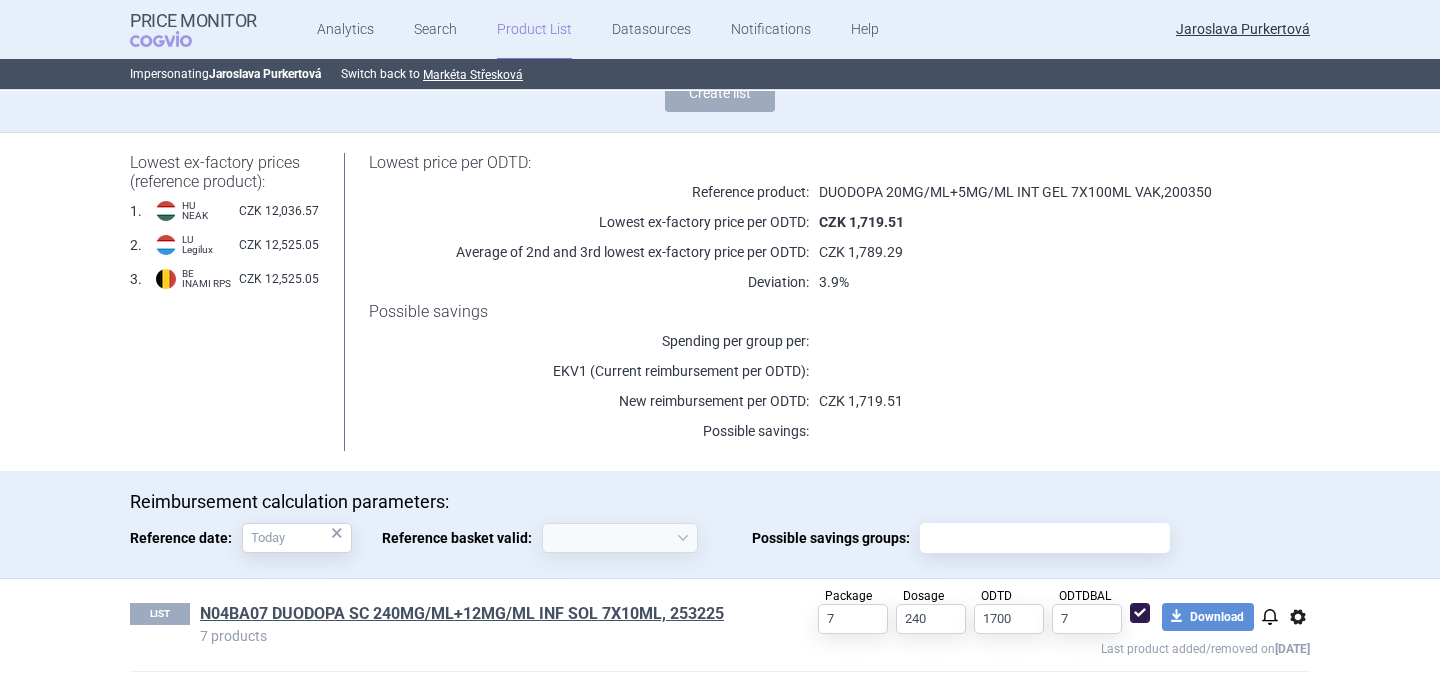 scroll, scrollTop: 188, scrollLeft: 0, axis: vertical 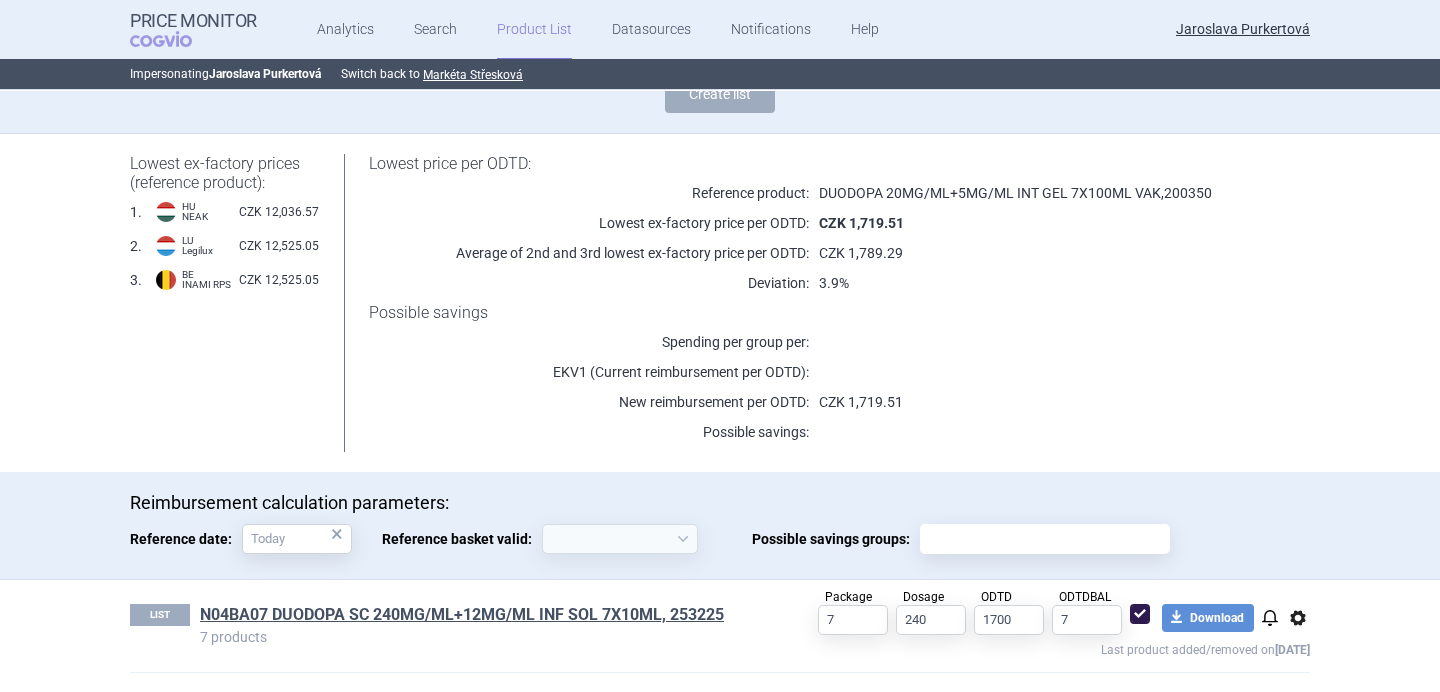 select on "2020-02-01" 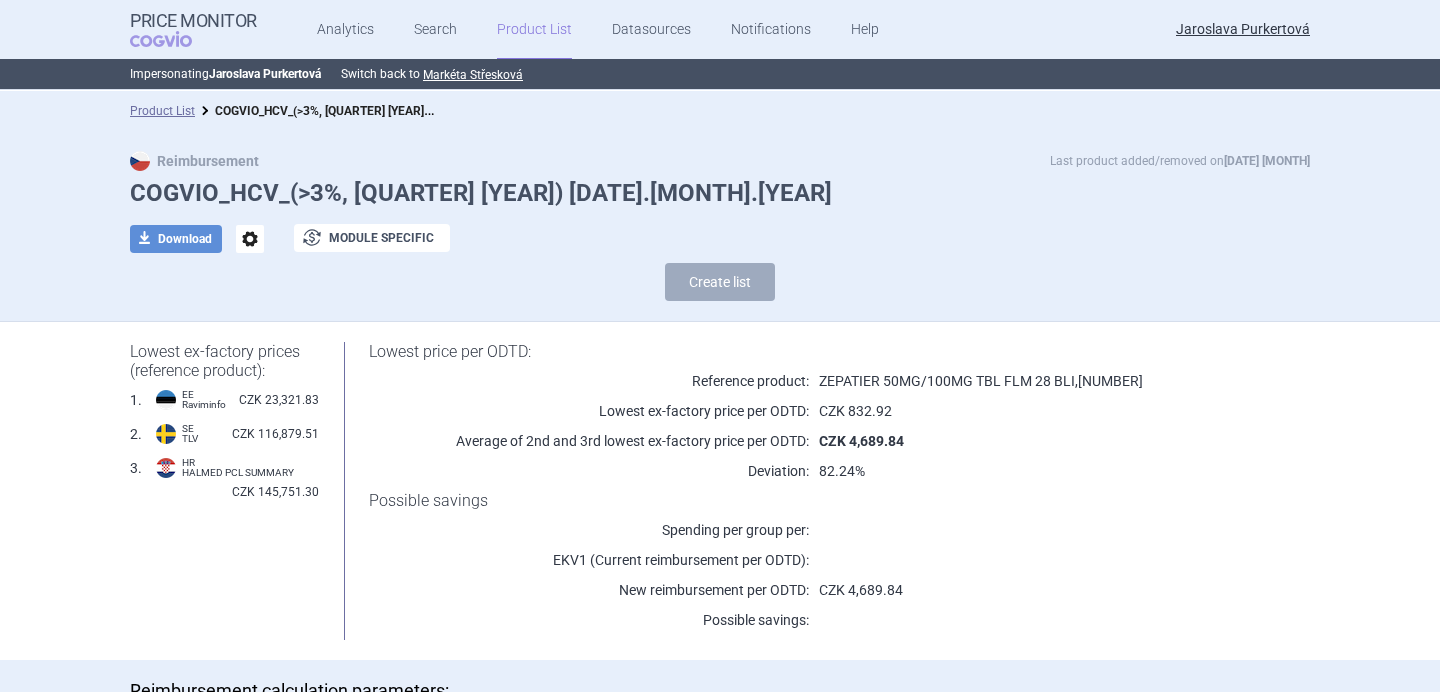 scroll, scrollTop: 0, scrollLeft: 0, axis: both 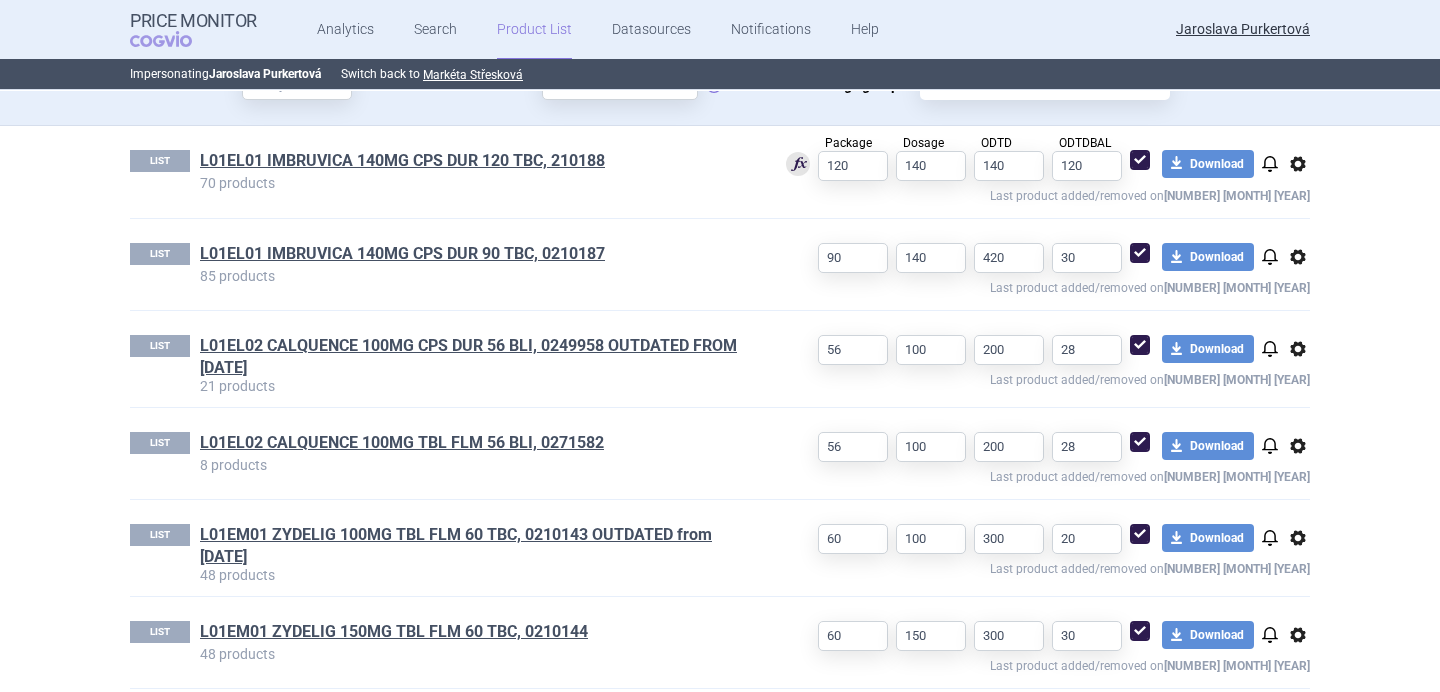 click on "options" at bounding box center [1298, 349] 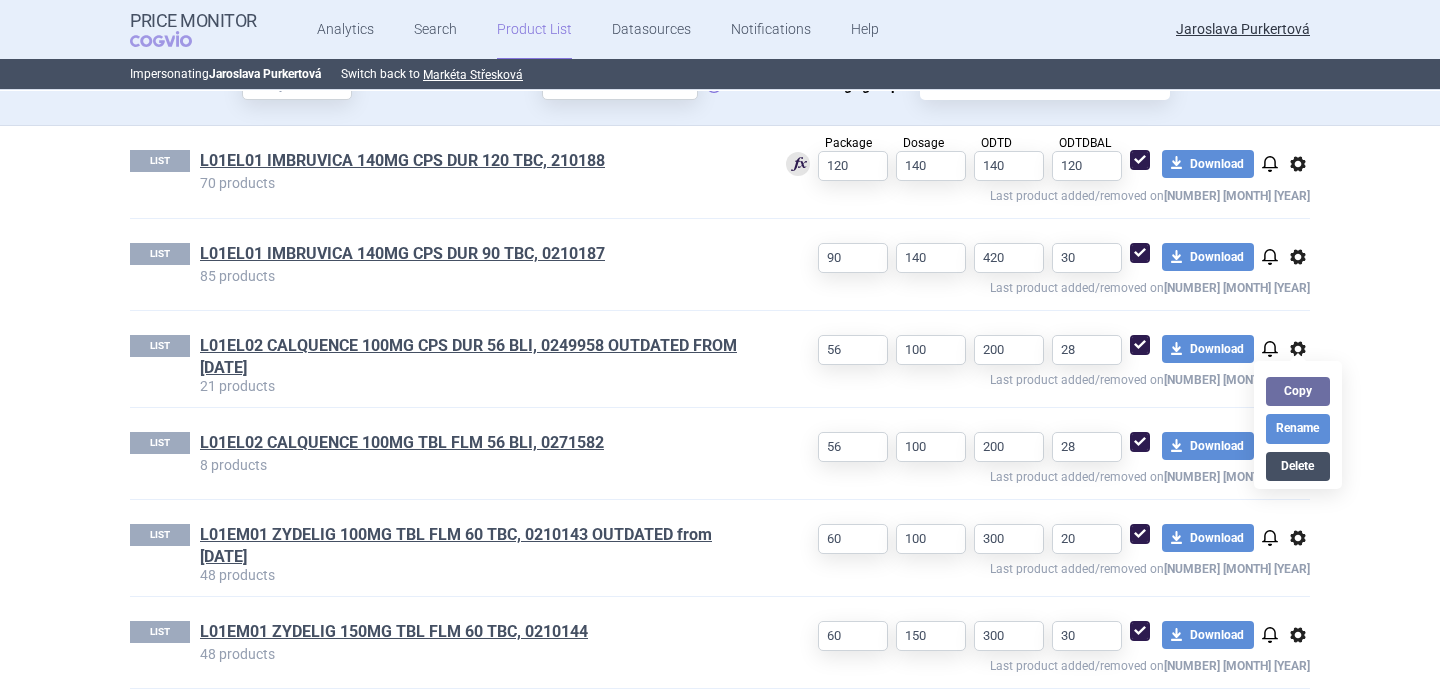 click on "Delete" at bounding box center (1298, 466) 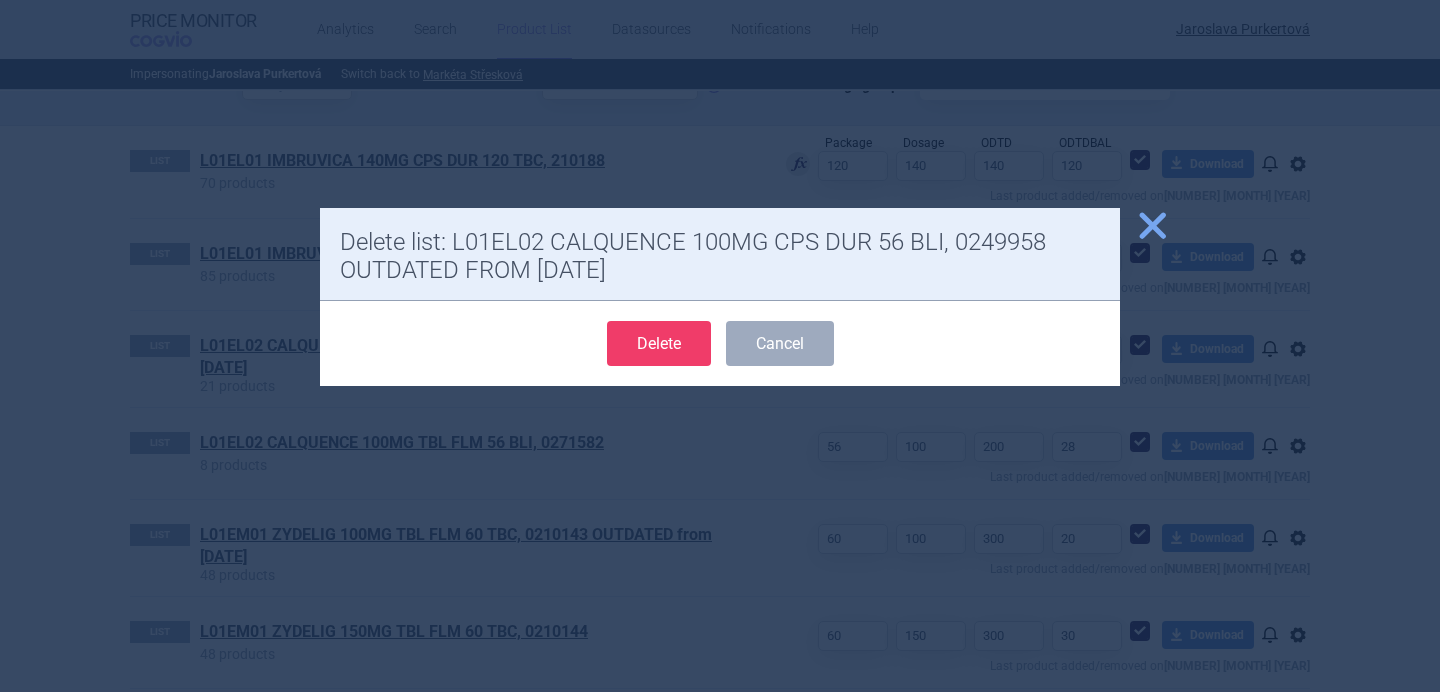 click on "Delete" at bounding box center (659, 343) 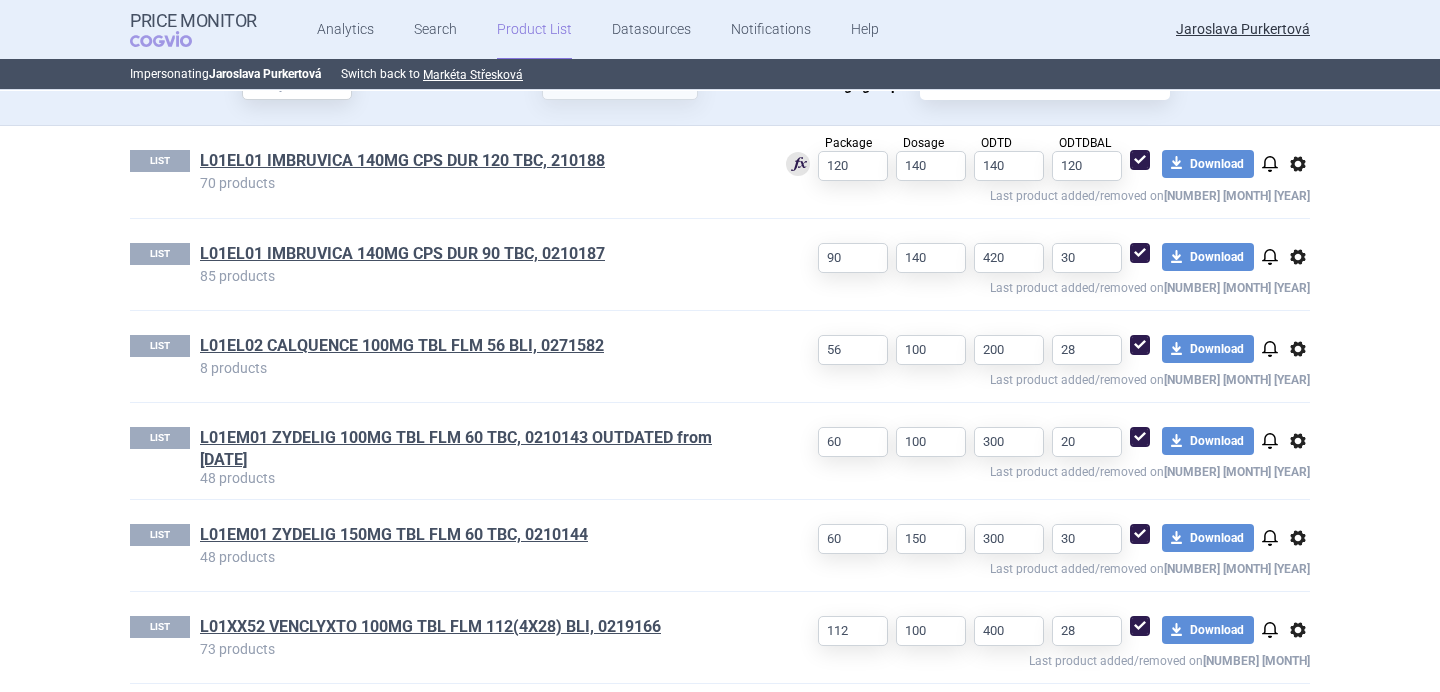 select on "[YEAR]-[MONTH]-[DAY]" 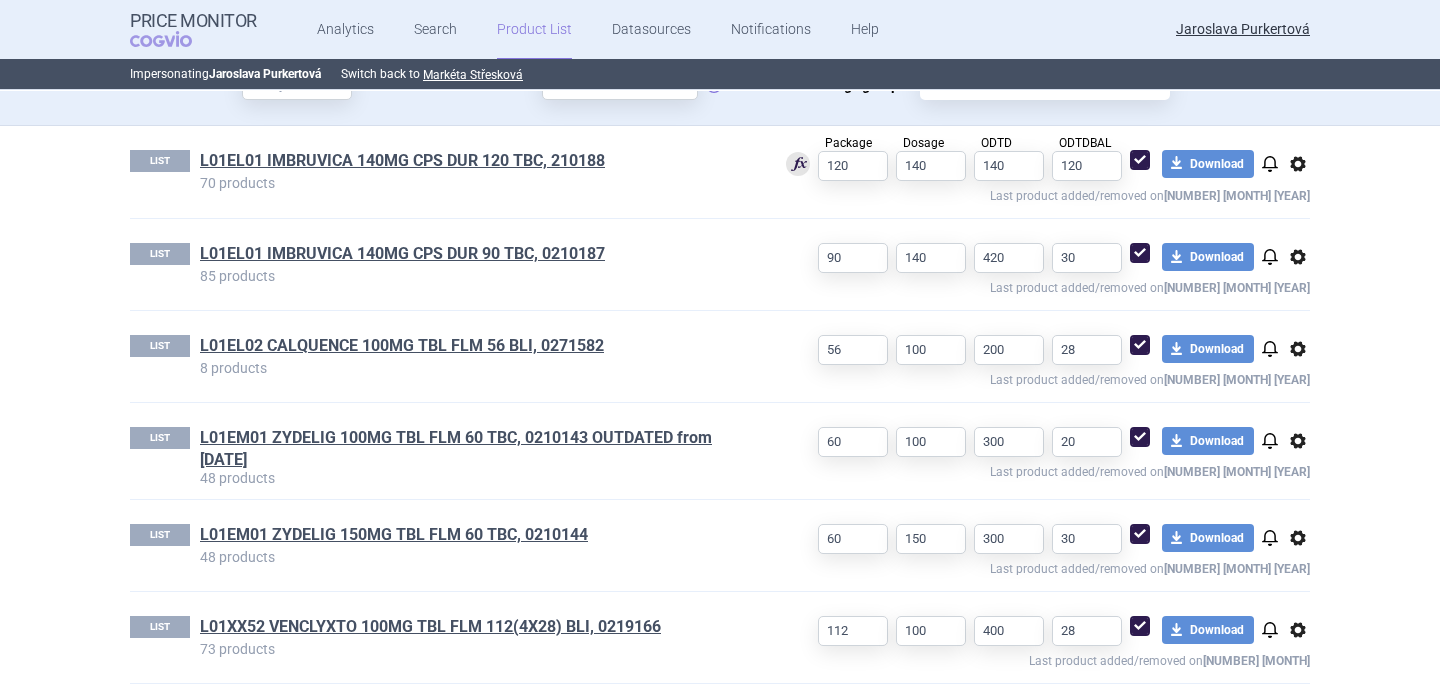 click on "options" at bounding box center [1298, 441] 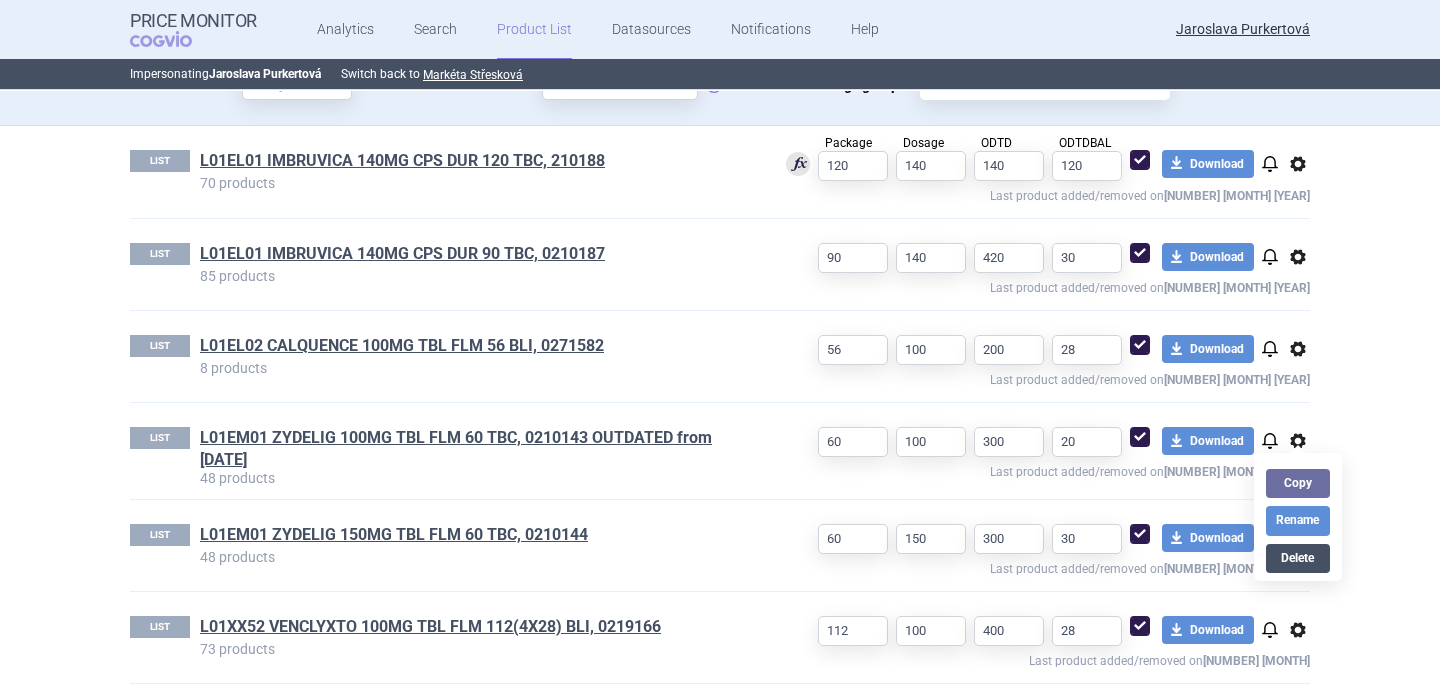click on "Delete" at bounding box center (1298, 558) 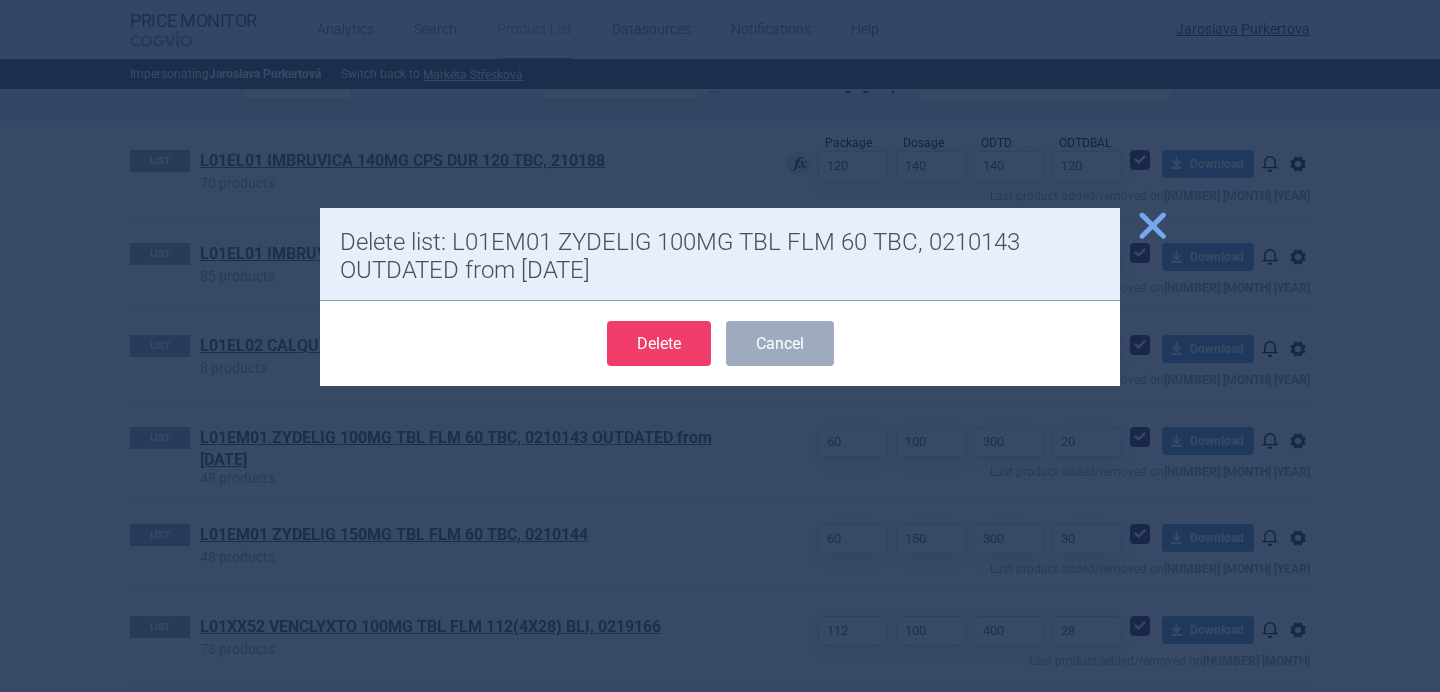click on "Delete" at bounding box center (659, 343) 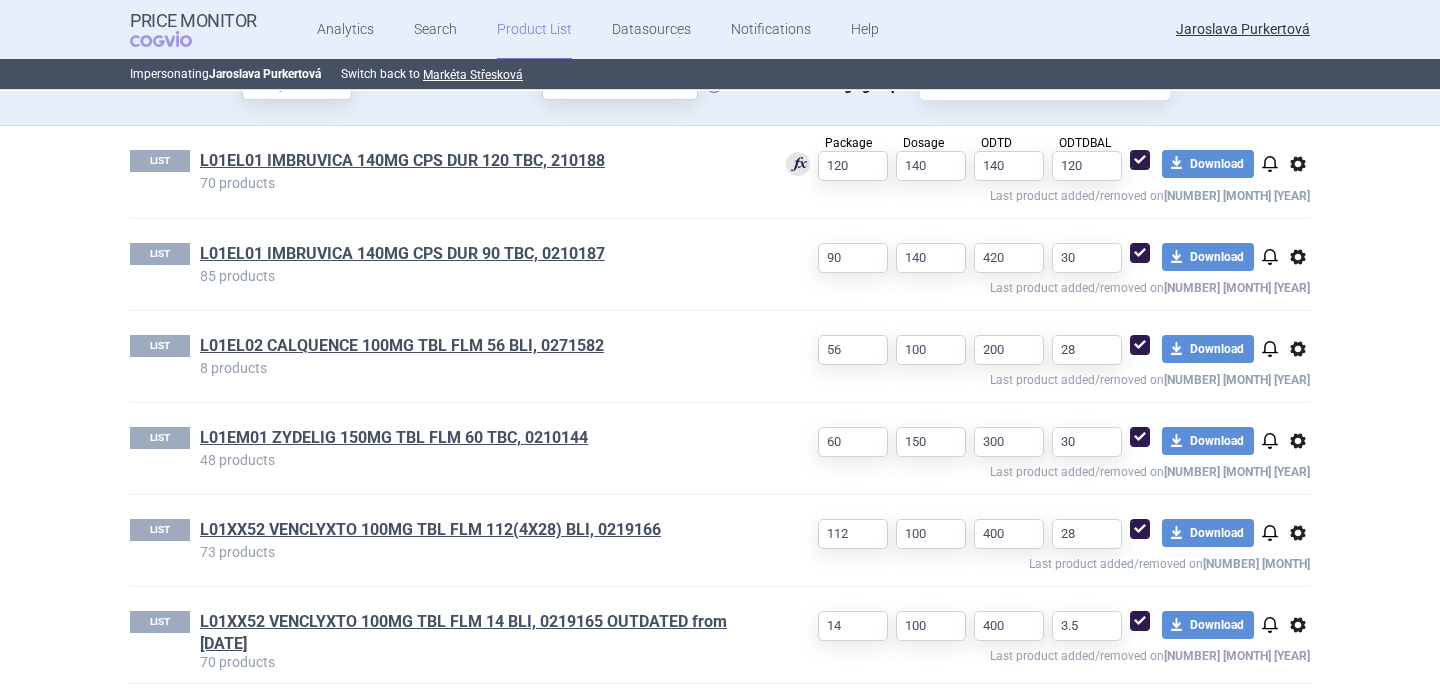 click on "options" at bounding box center [1298, 625] 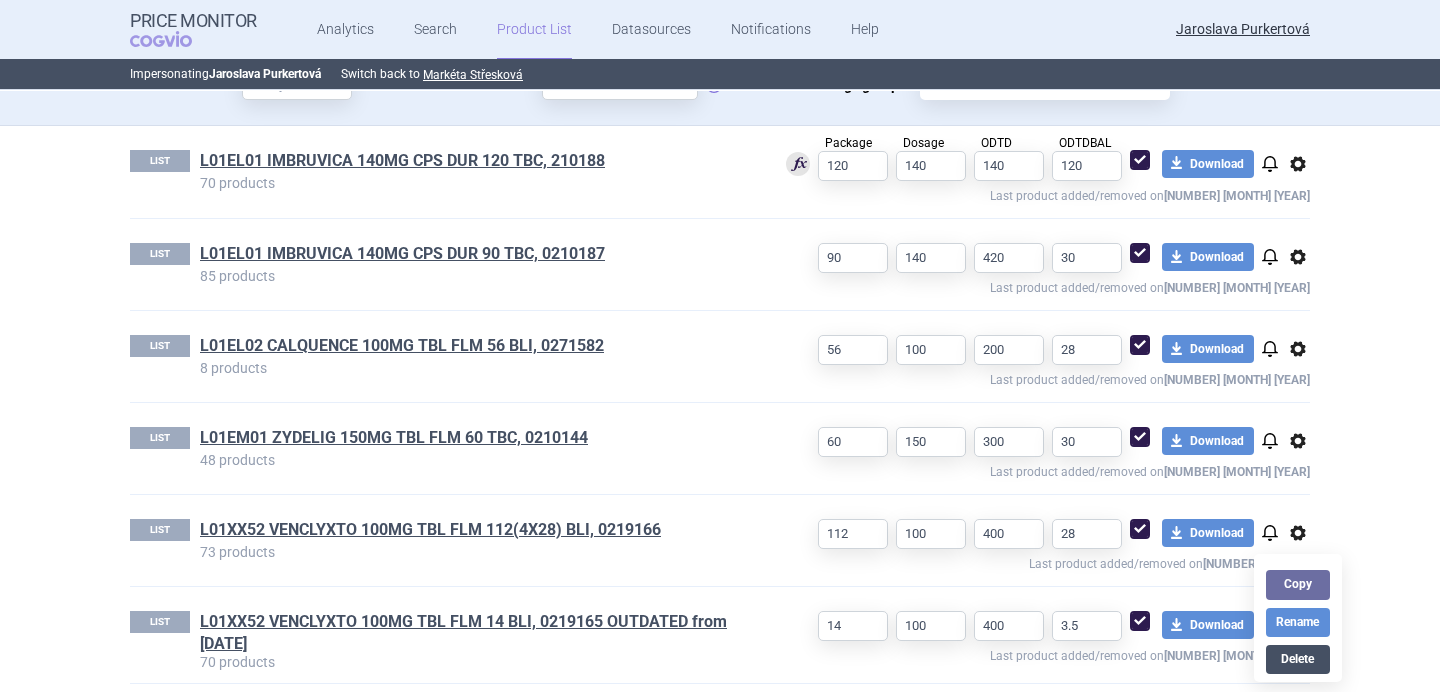 click on "Delete" at bounding box center [1298, 659] 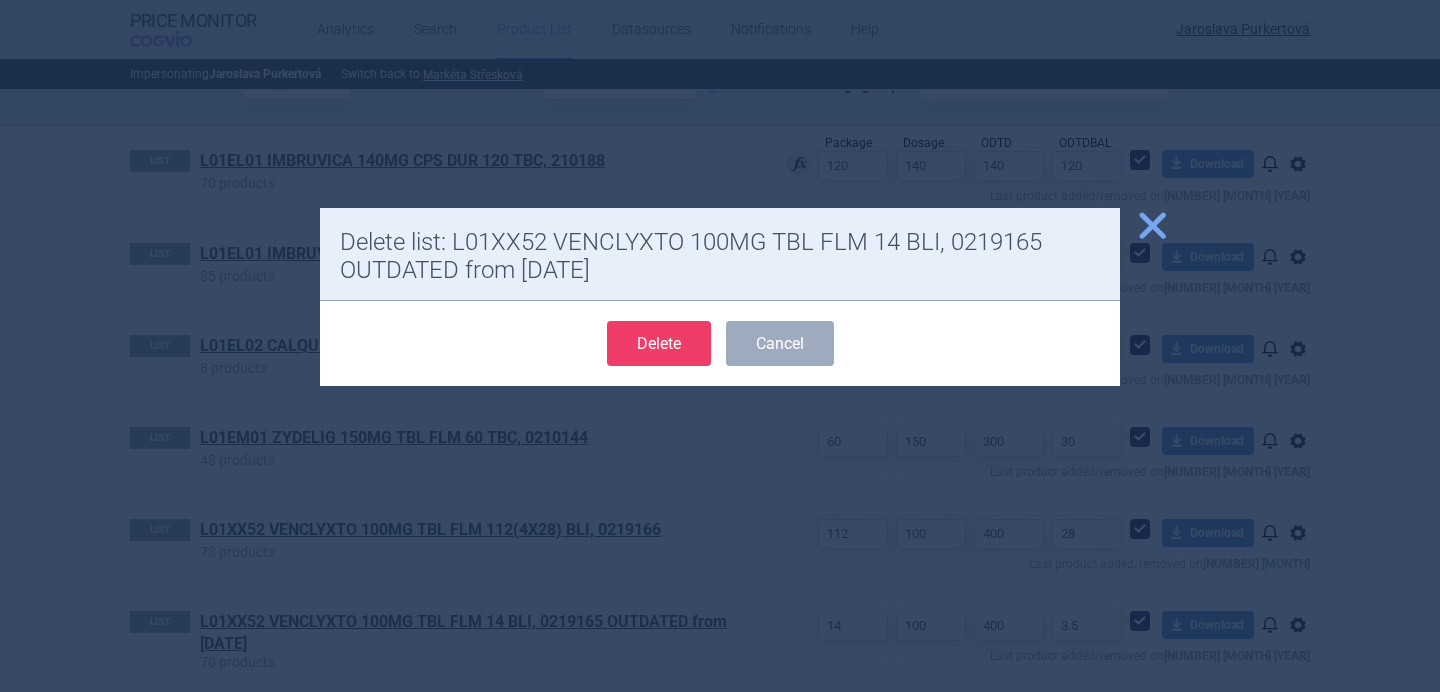 click on "Delete" at bounding box center (659, 343) 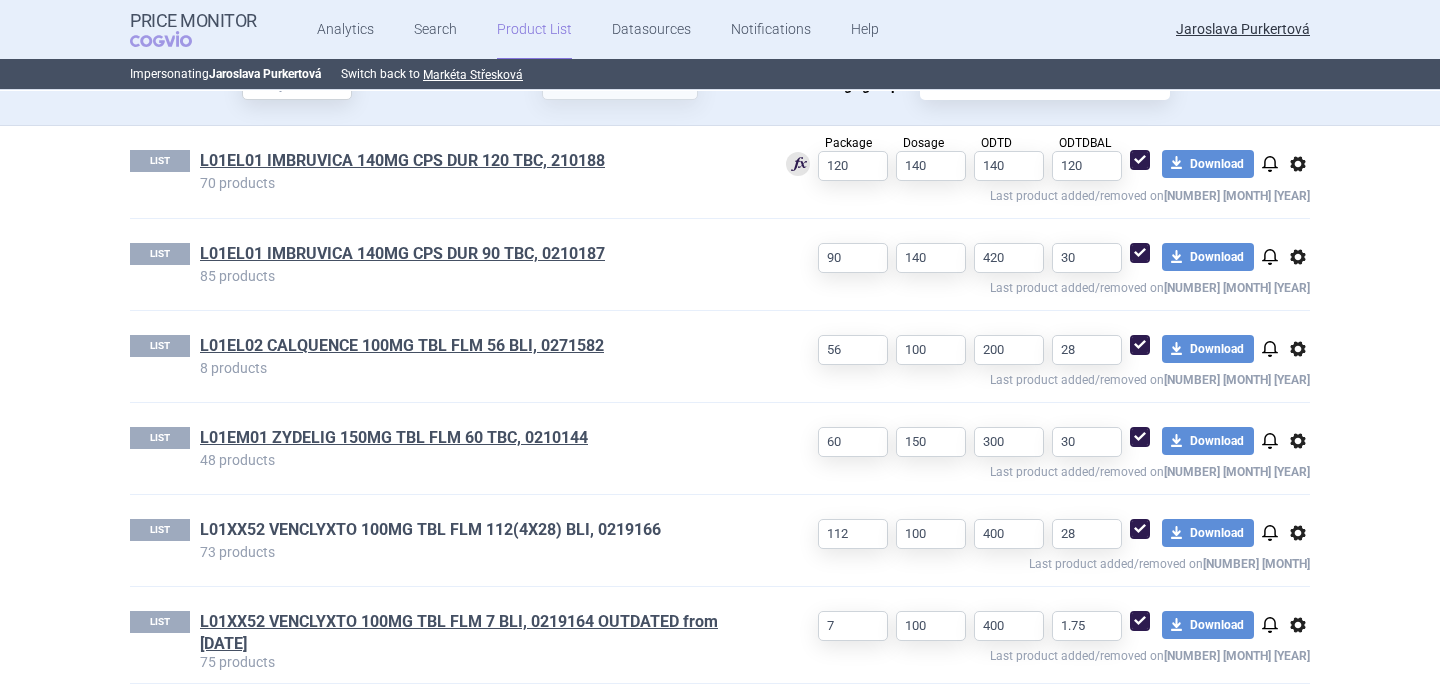 select on "[YYYY]-[MM]-[DD]" 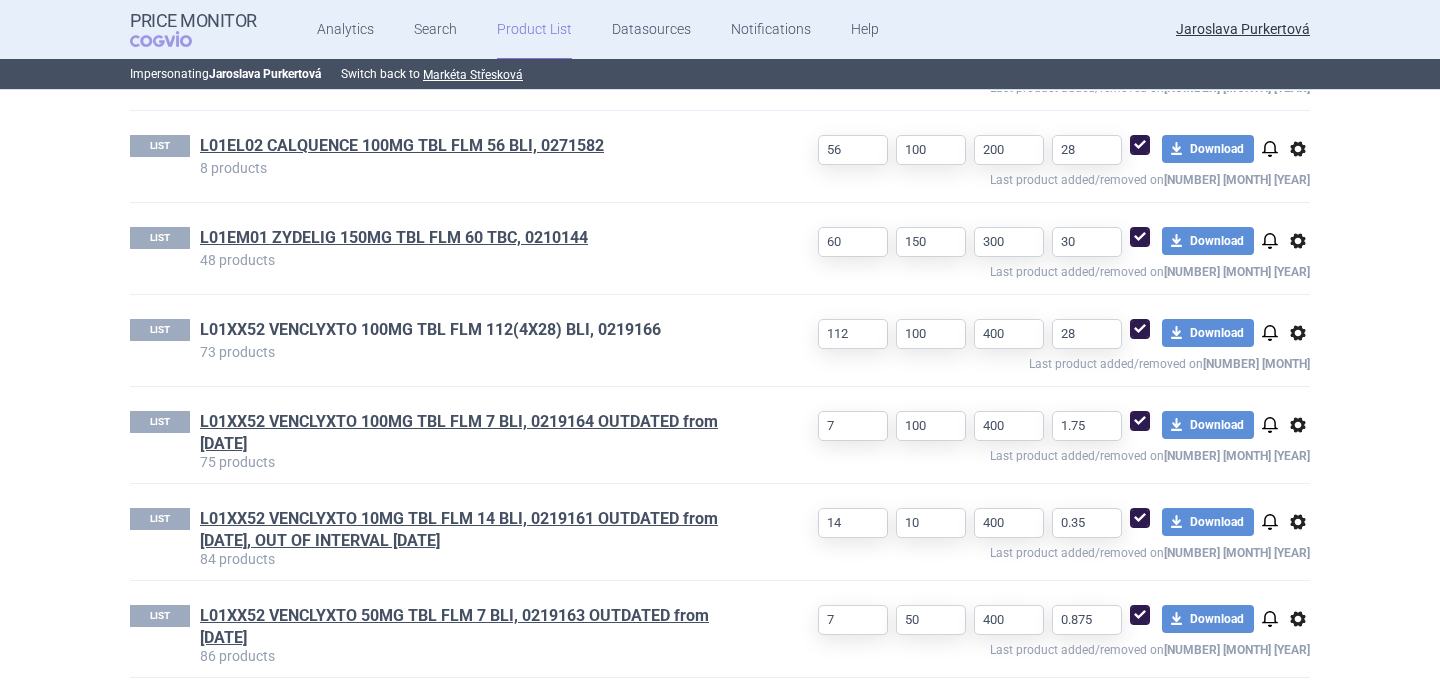 scroll, scrollTop: 848, scrollLeft: 0, axis: vertical 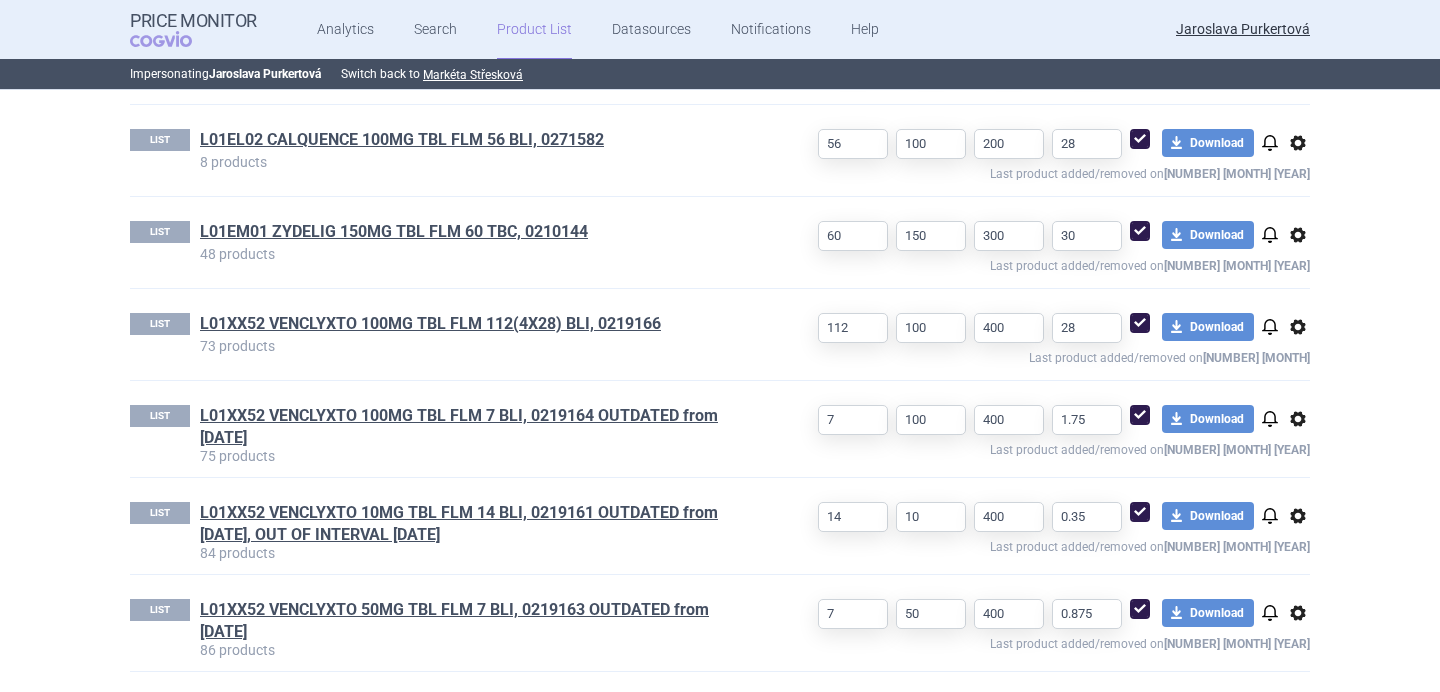 click on "options" at bounding box center [1298, 419] 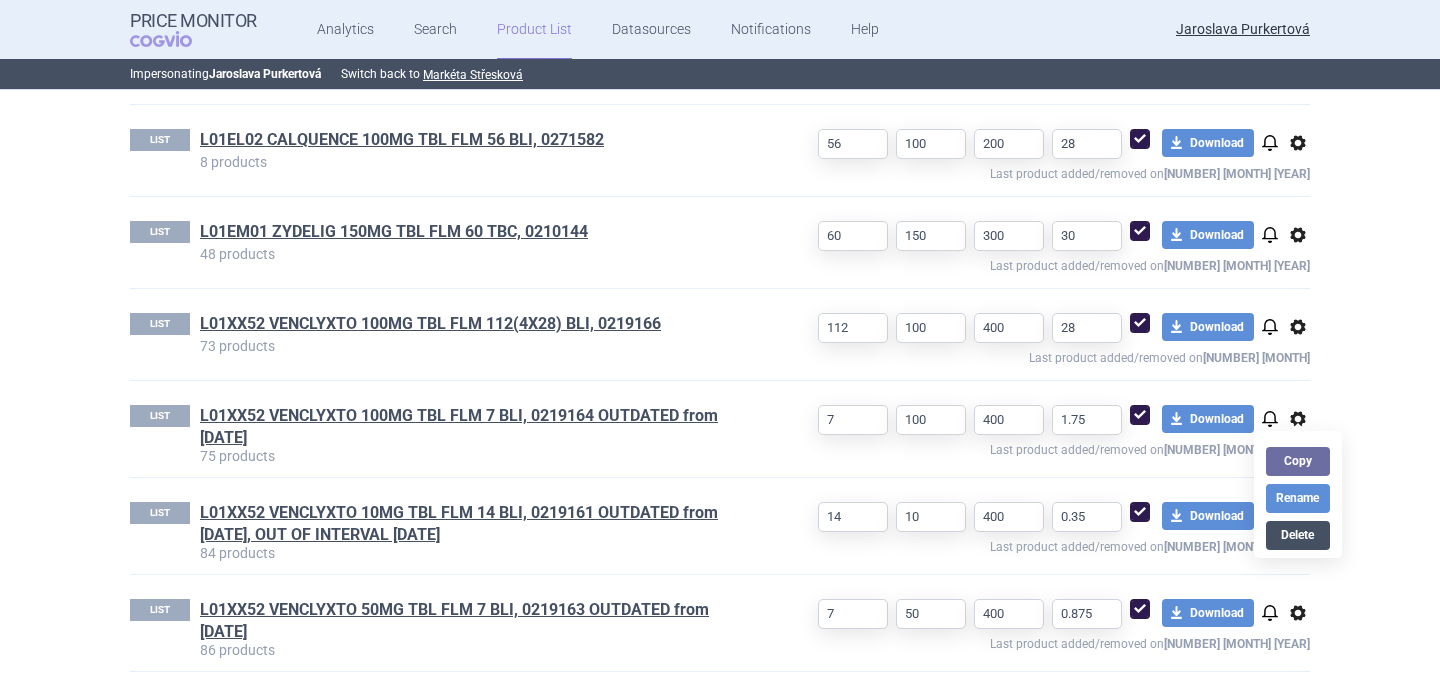 click on "Delete" at bounding box center [1298, 535] 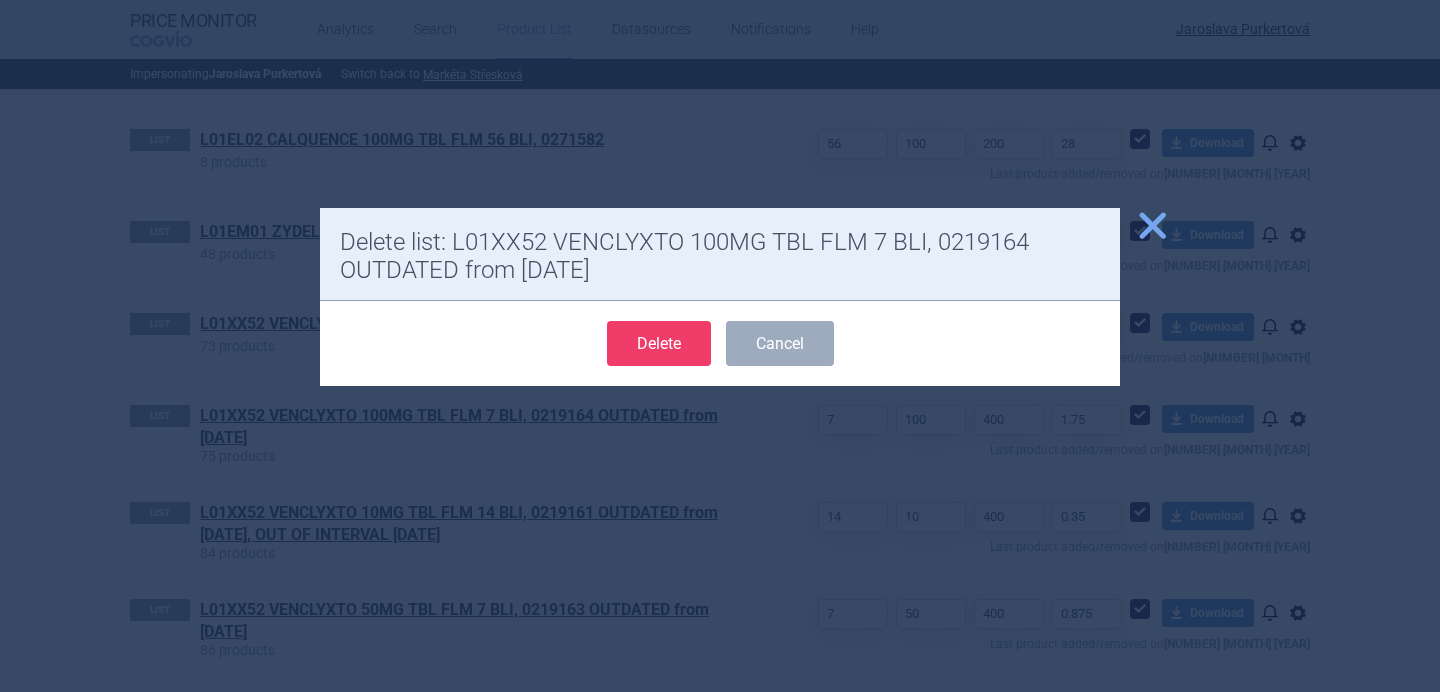 click on "Delete" at bounding box center (659, 343) 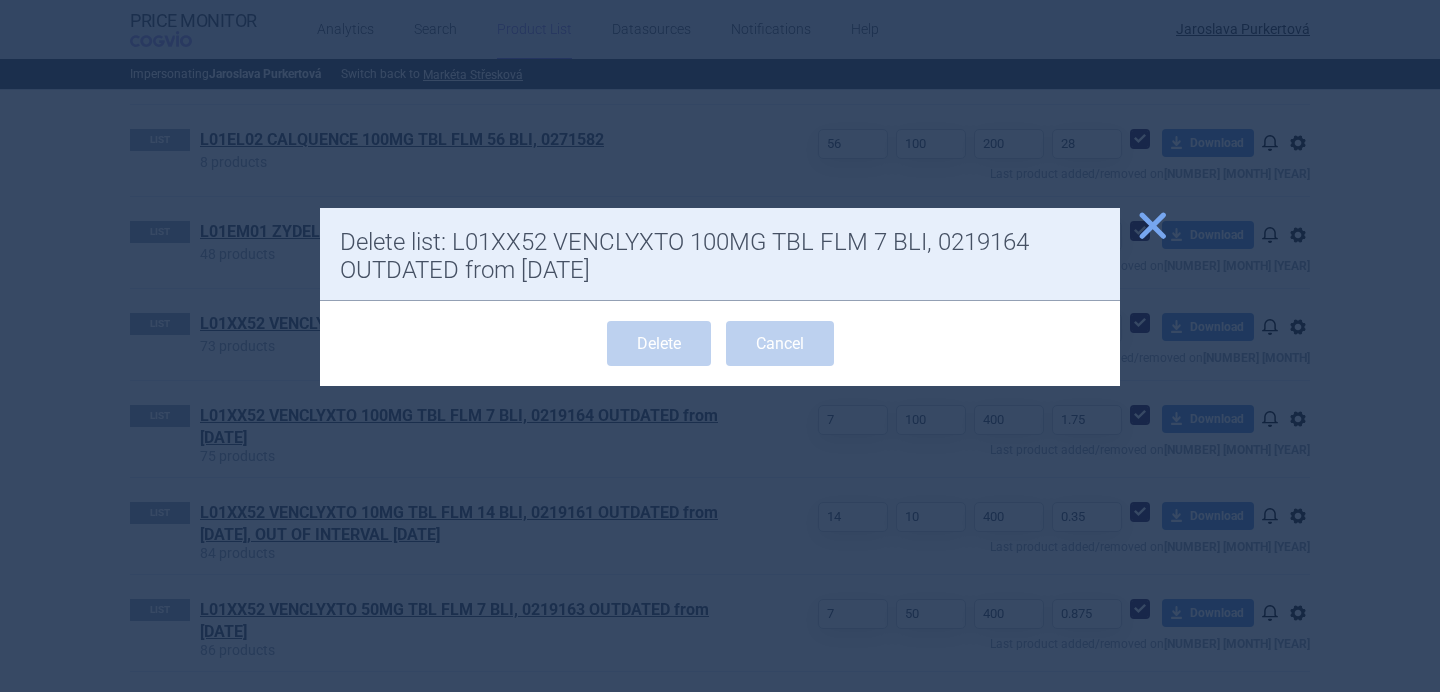 scroll, scrollTop: 751, scrollLeft: 0, axis: vertical 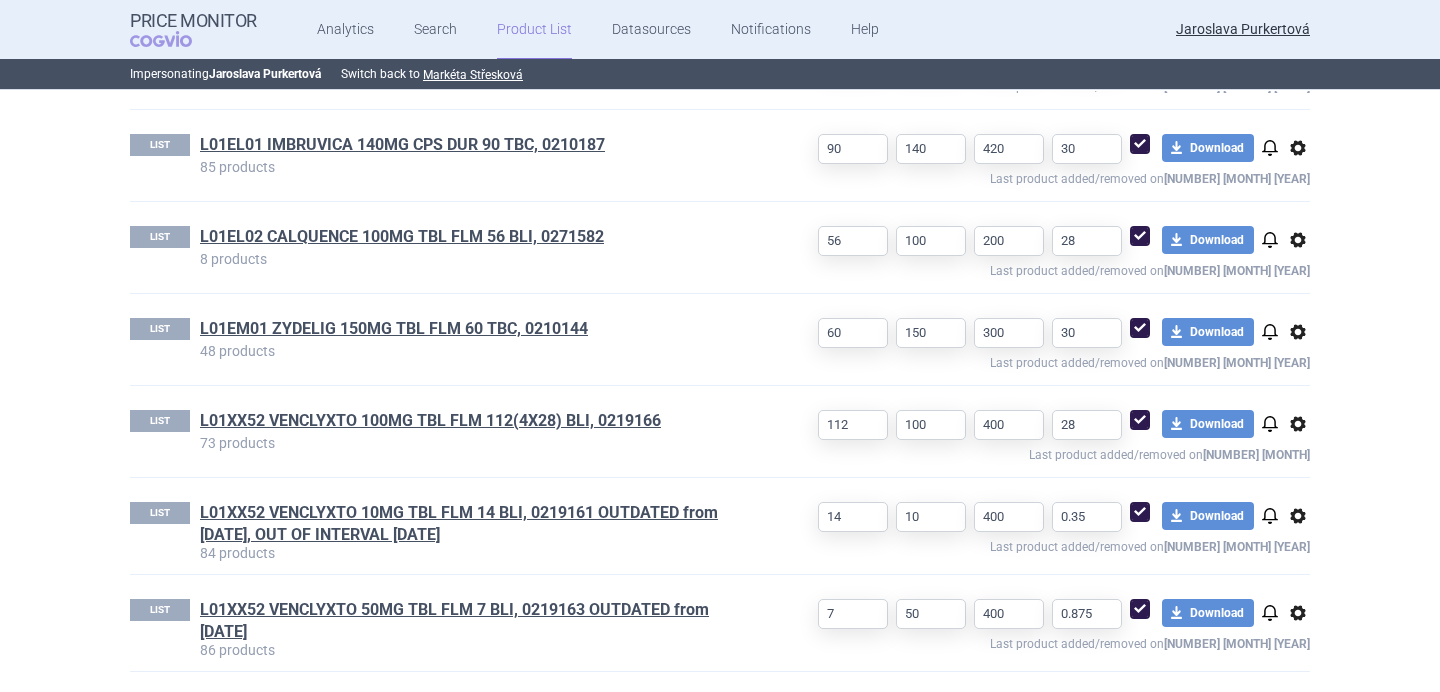select on "[YYYY]-[MM]-[DD]" 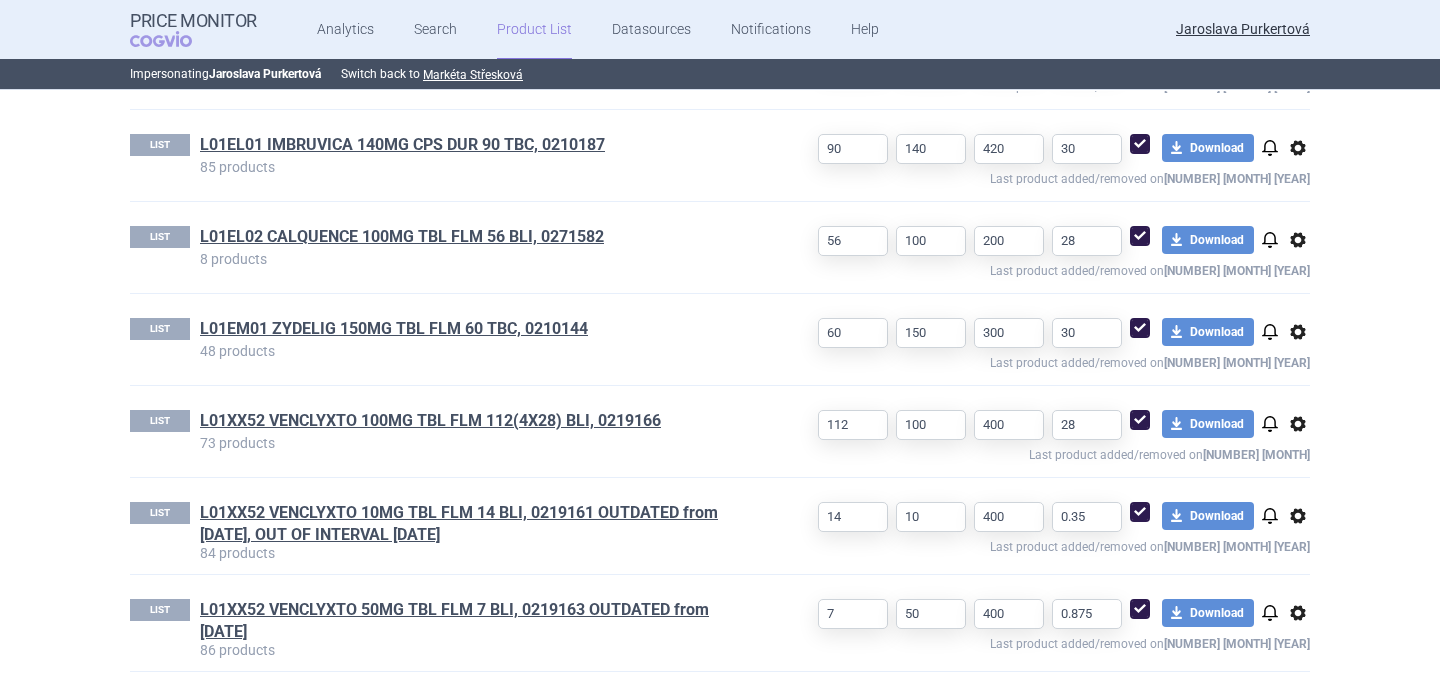 click on "options" at bounding box center [1298, 516] 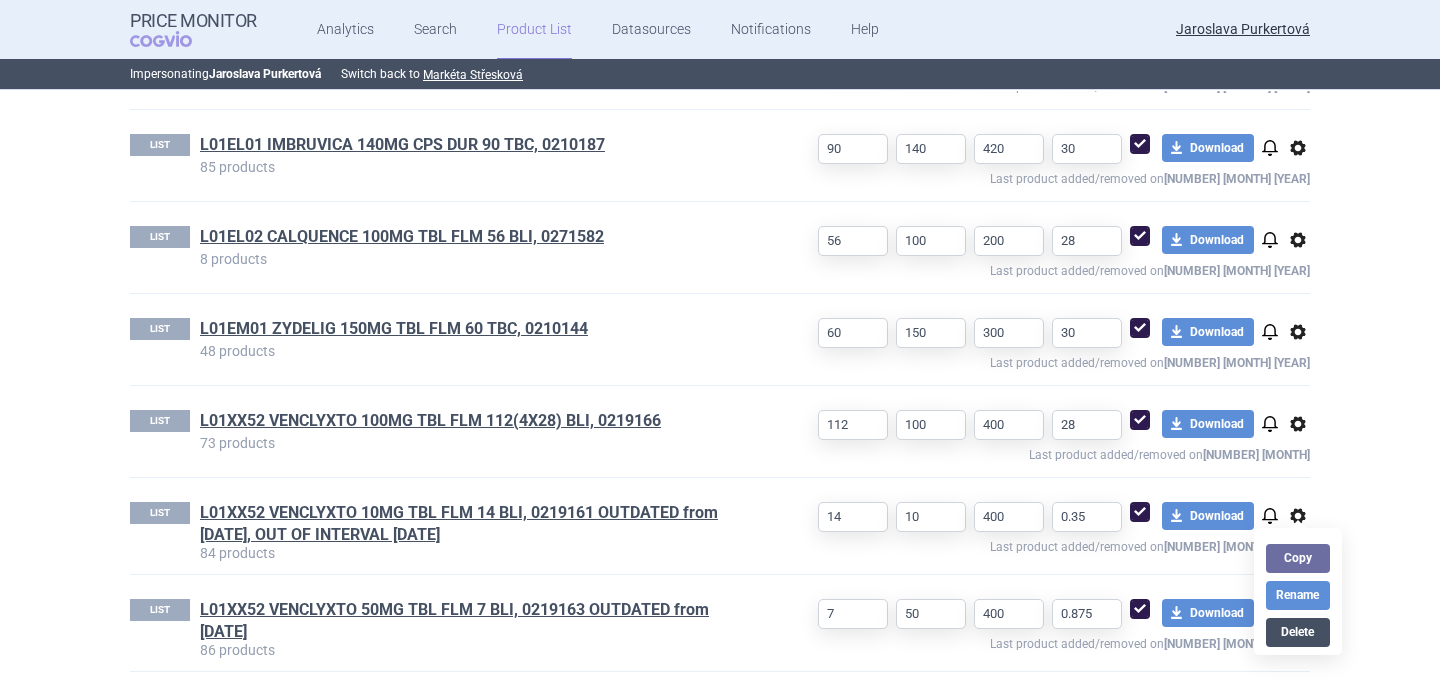 click on "Delete" at bounding box center (1298, 632) 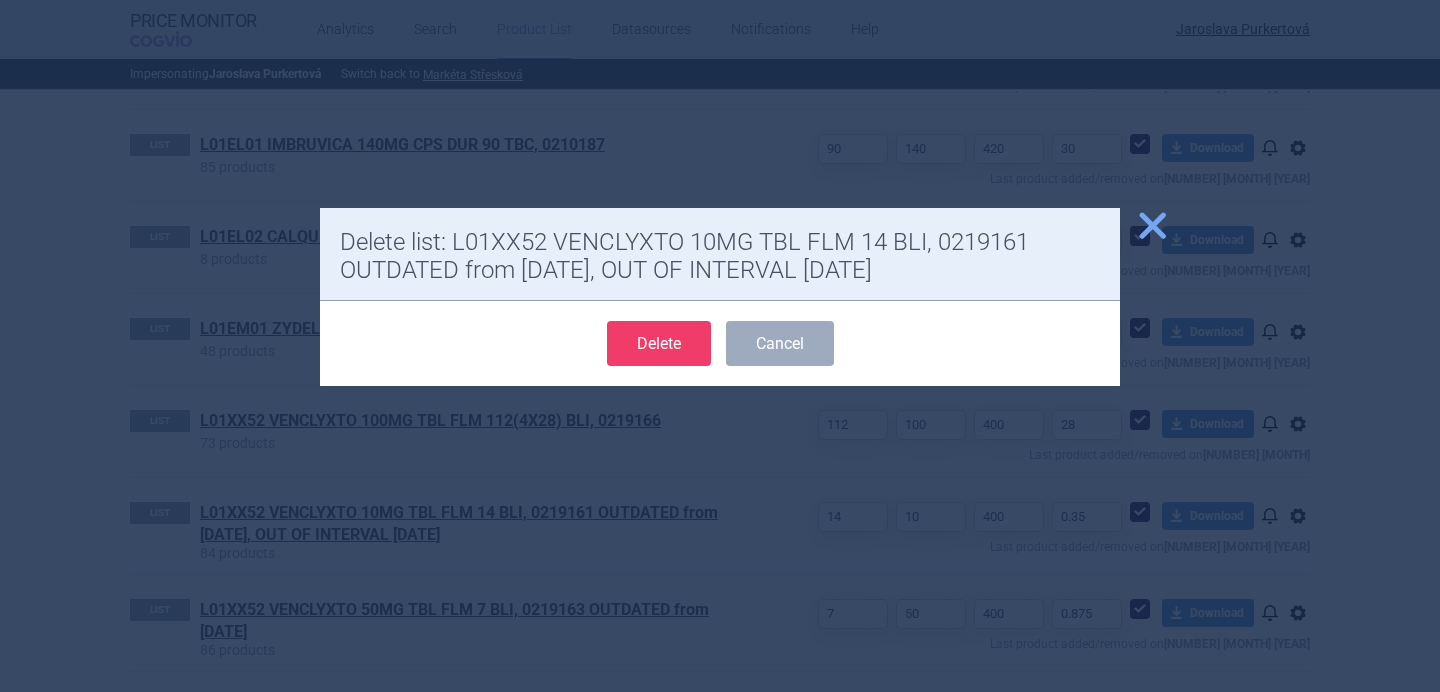 click on "Delete" at bounding box center (659, 343) 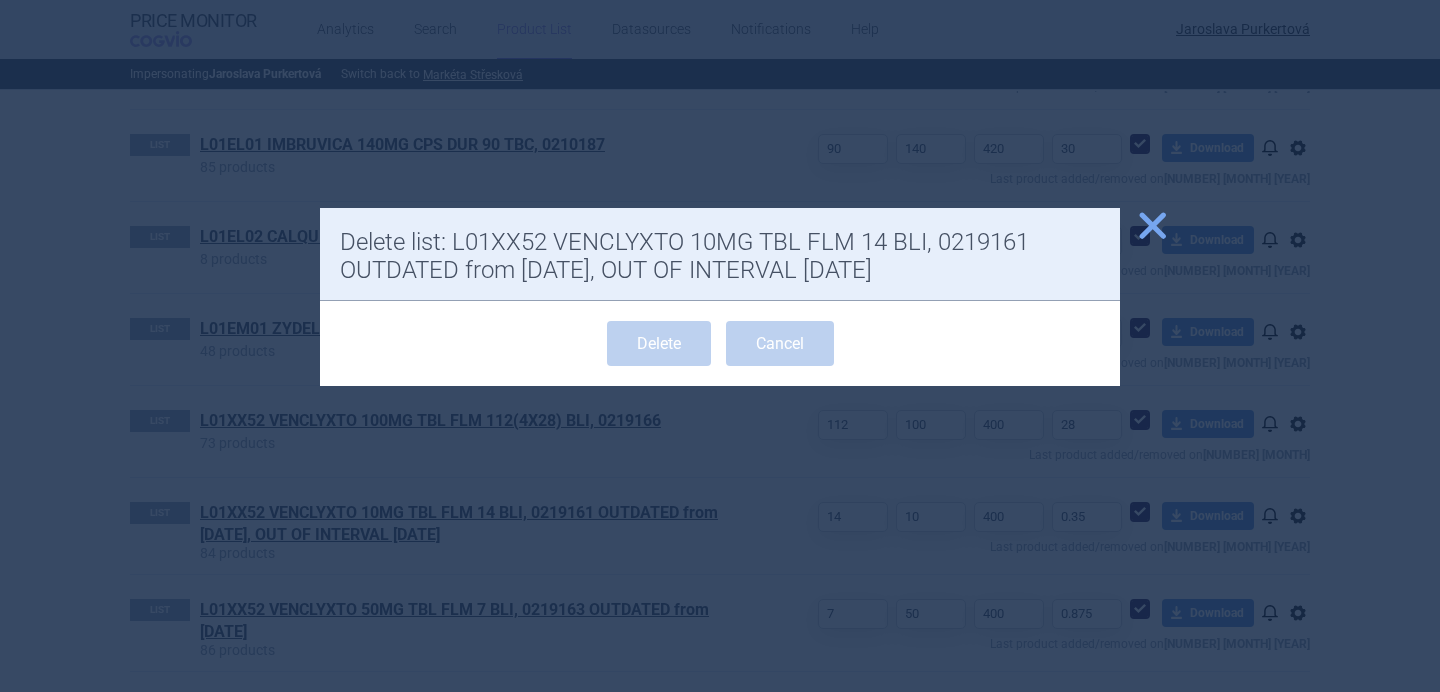 scroll, scrollTop: 654, scrollLeft: 0, axis: vertical 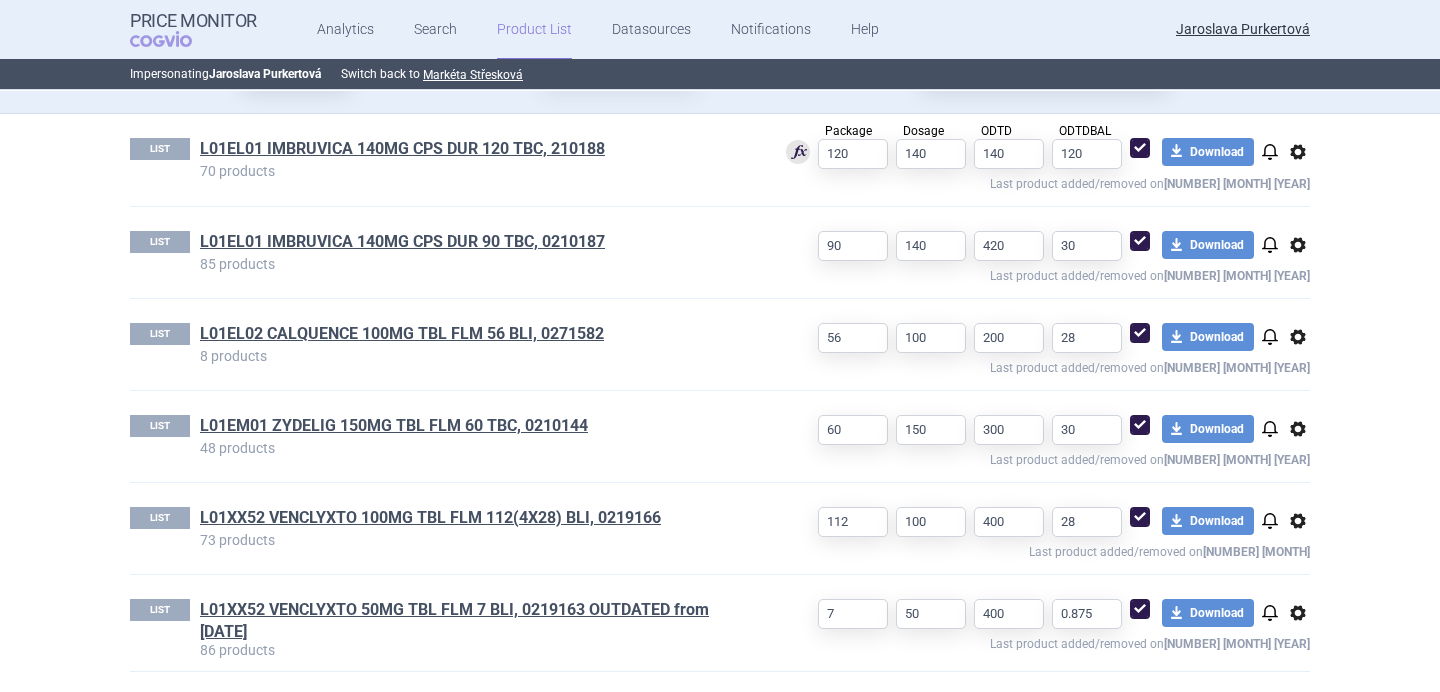 select on "[YYYY]-[MM]-[DD]" 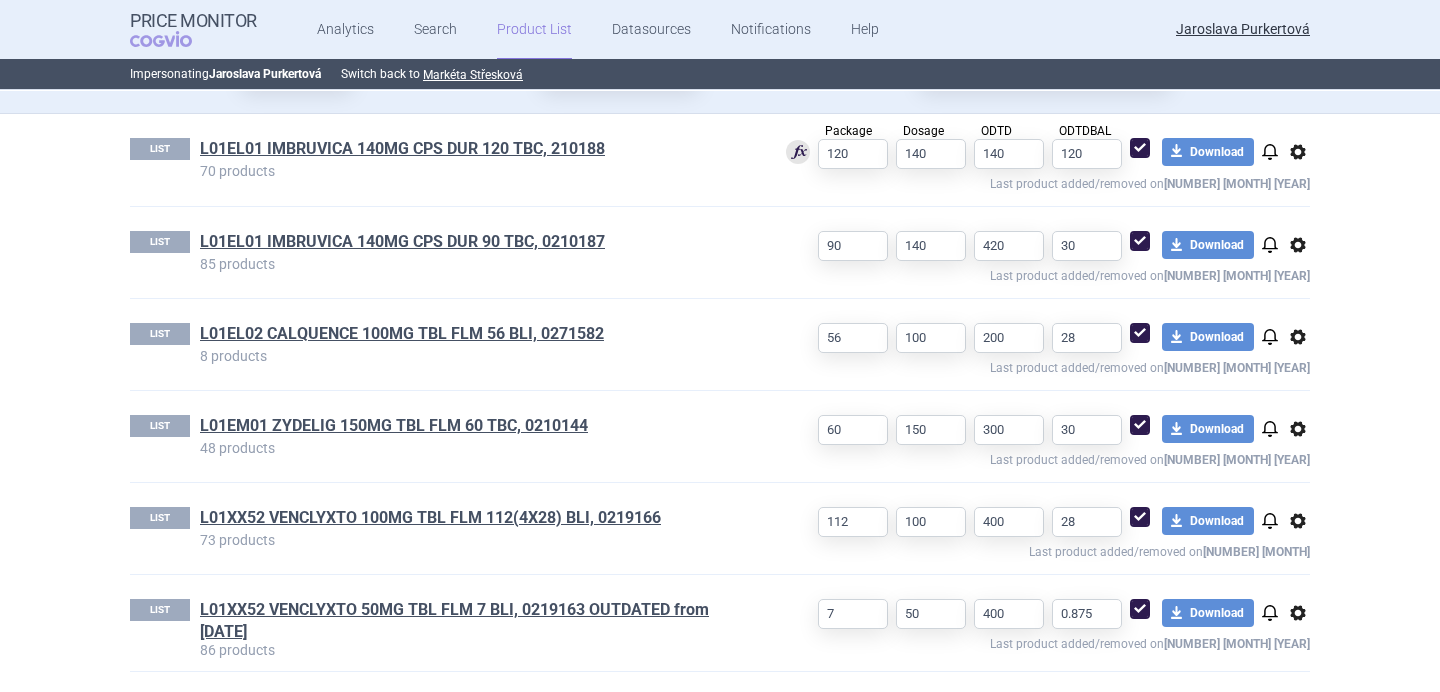 click on "options" at bounding box center [1298, 613] 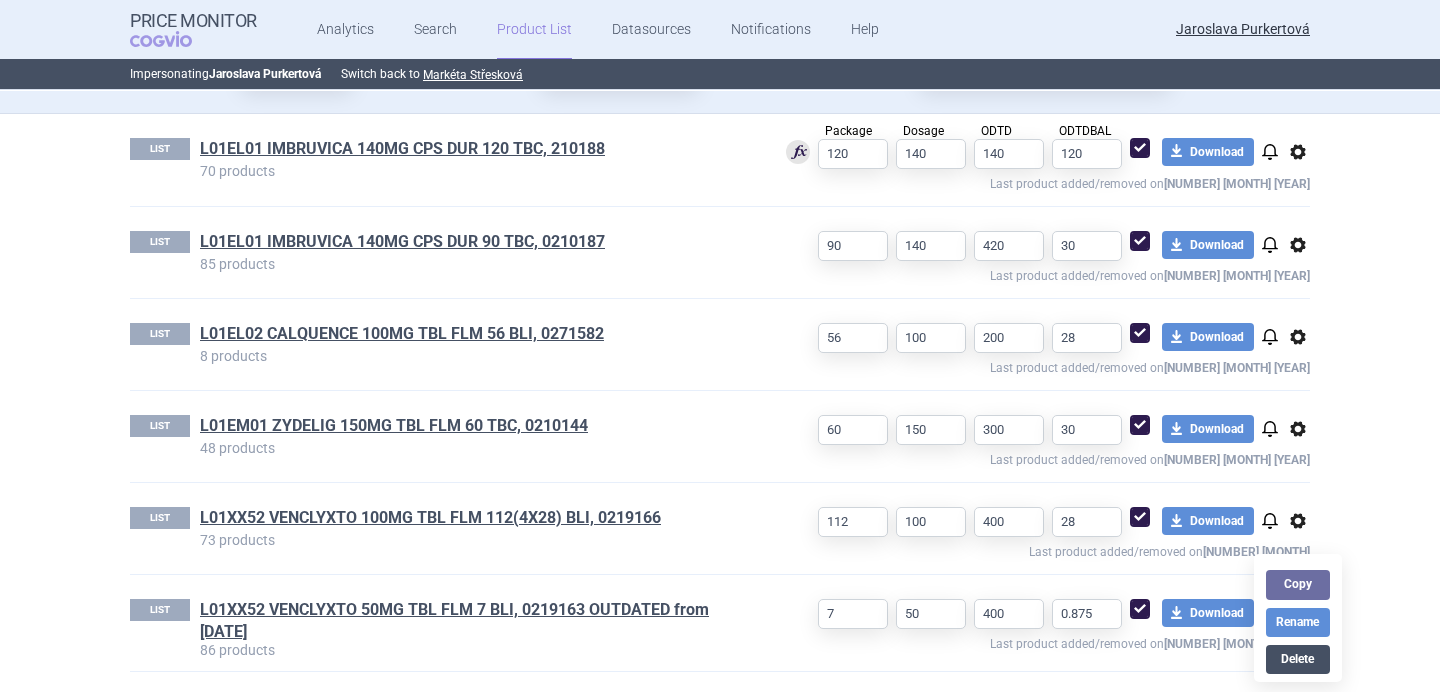 click on "Delete" at bounding box center (1298, 659) 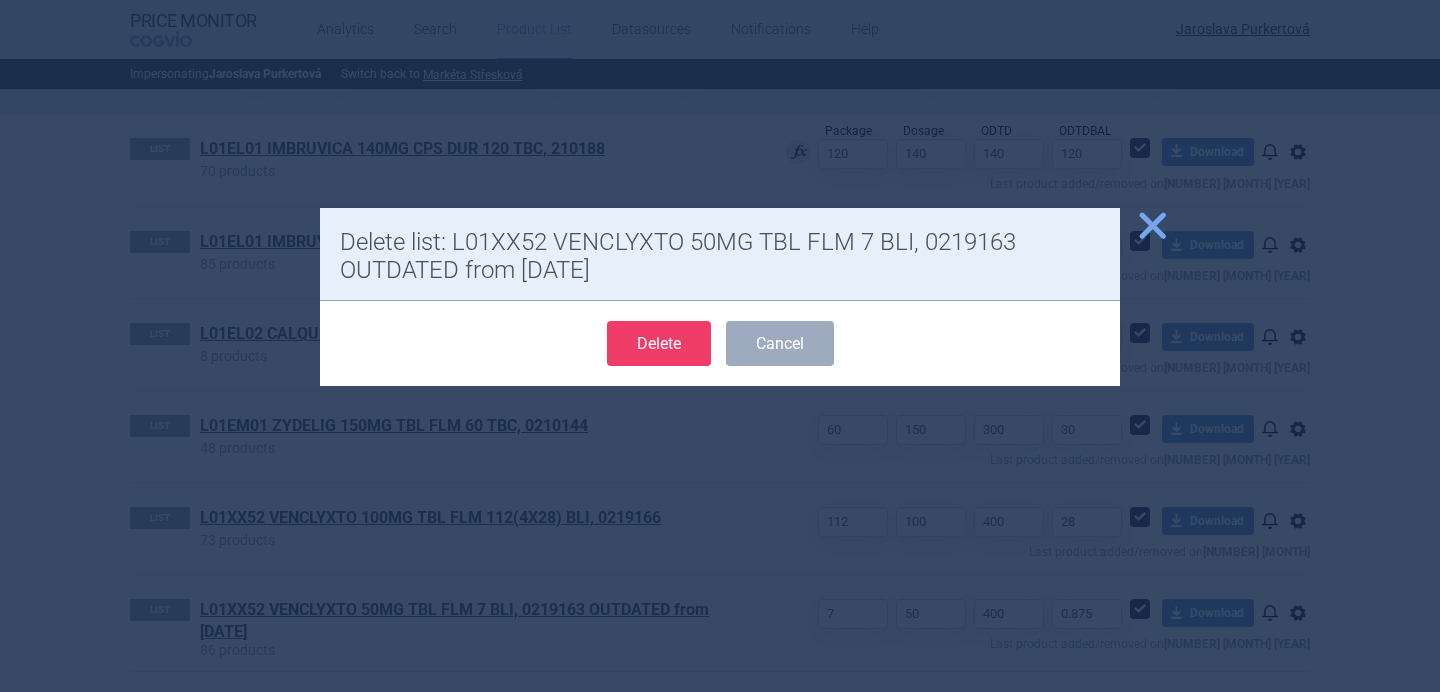 click on "Delete" at bounding box center (659, 343) 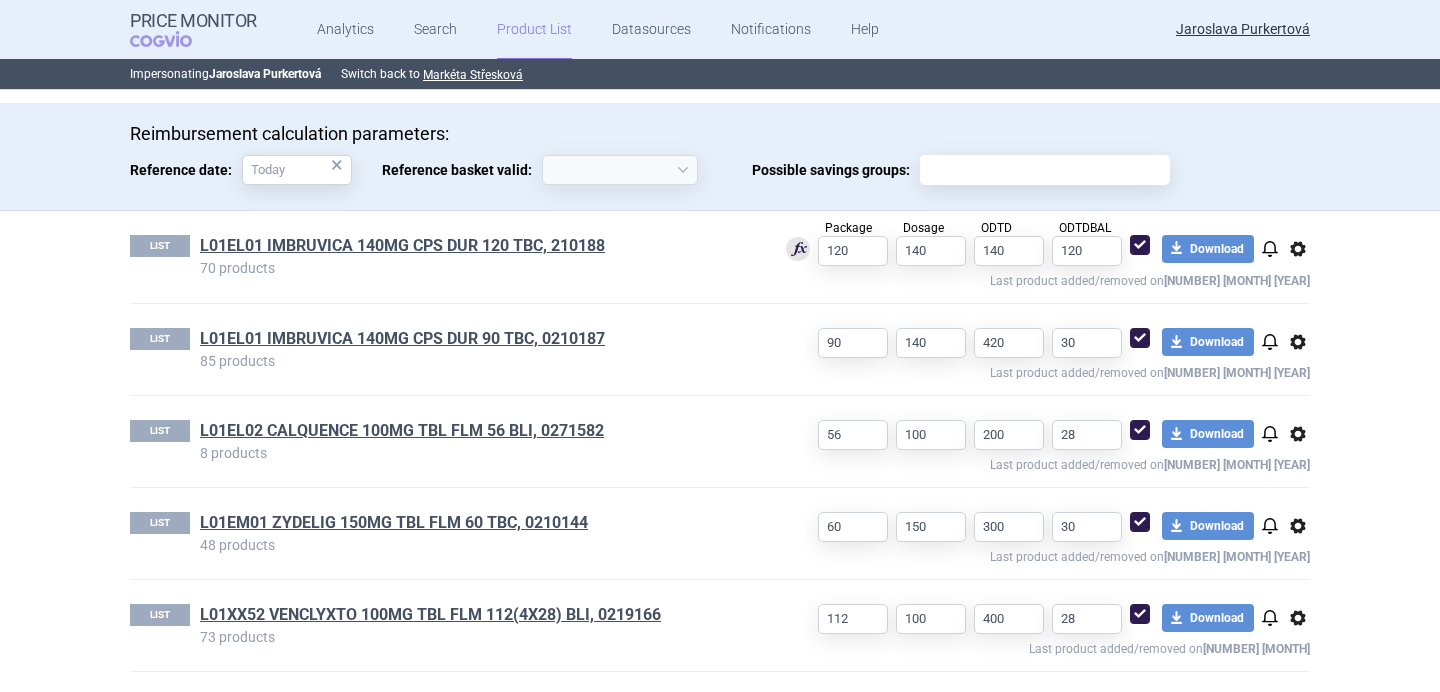 scroll, scrollTop: 557, scrollLeft: 0, axis: vertical 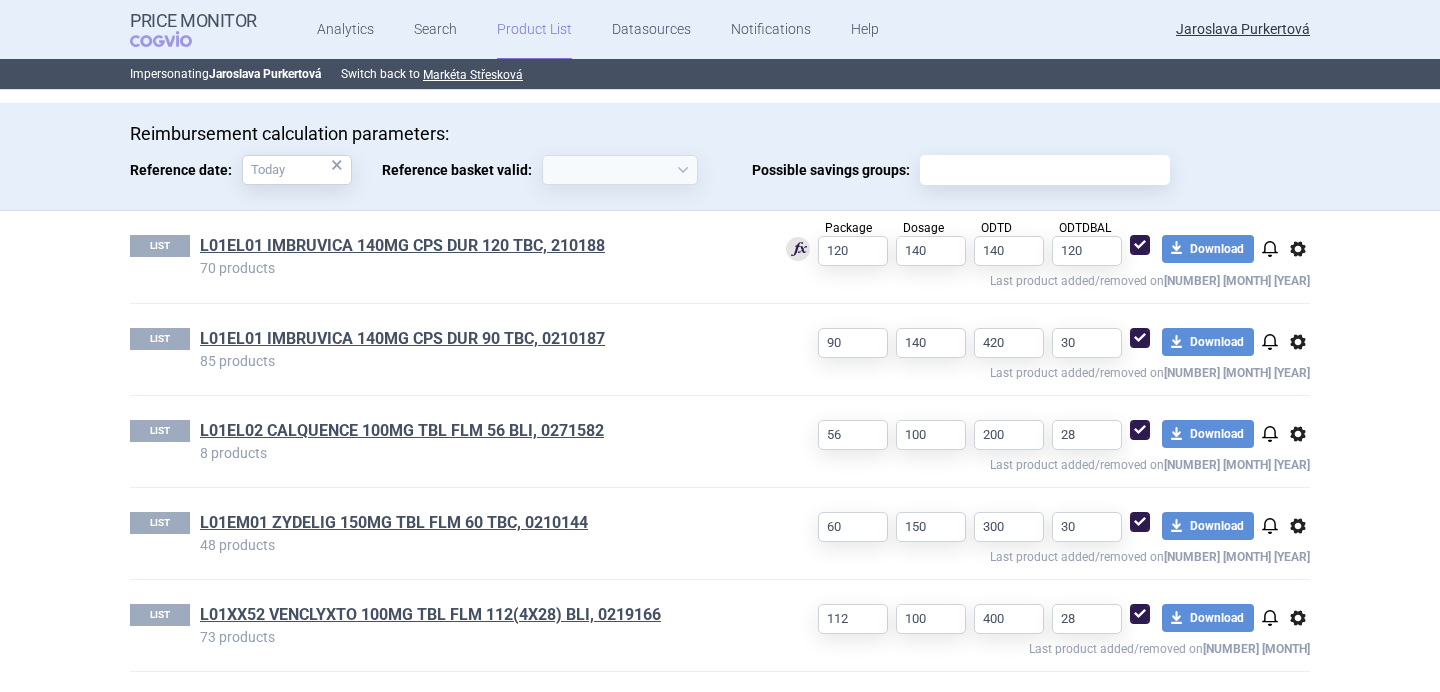 select on "[YYYY]-[MM]-[DD]" 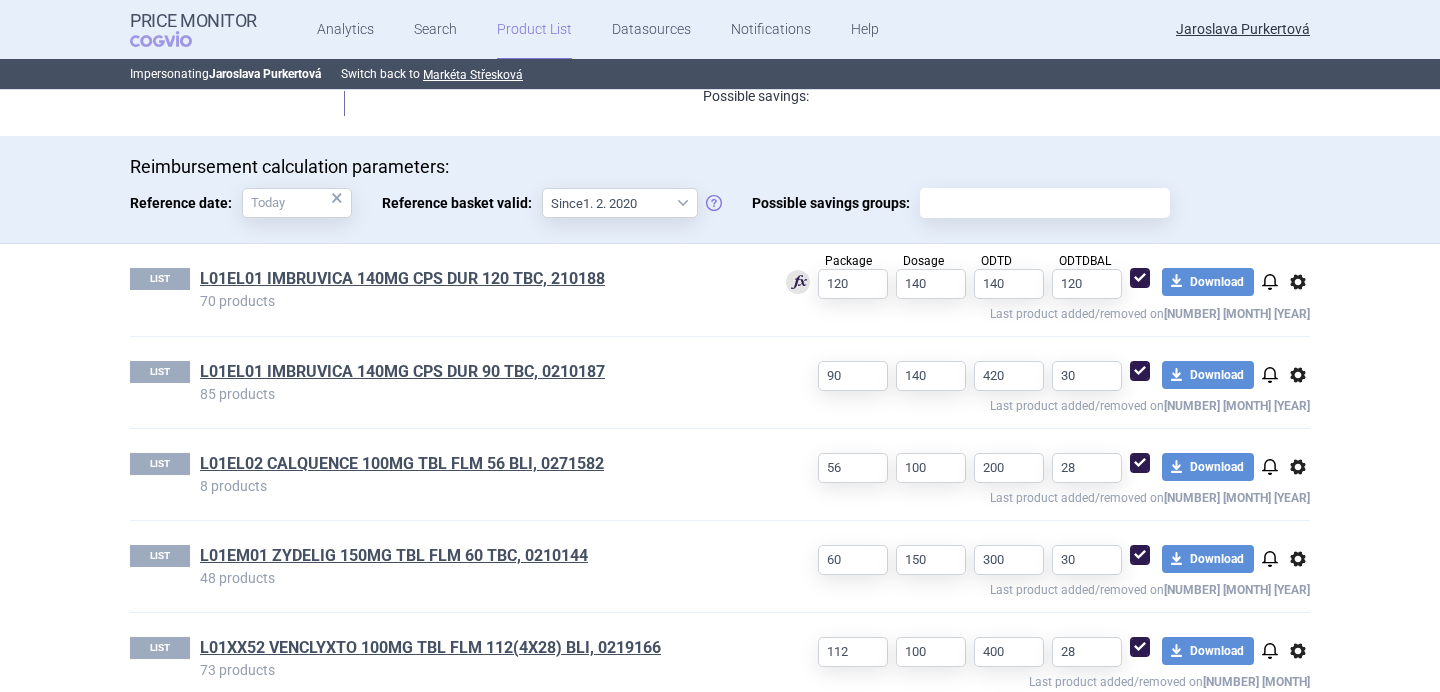scroll, scrollTop: 557, scrollLeft: 0, axis: vertical 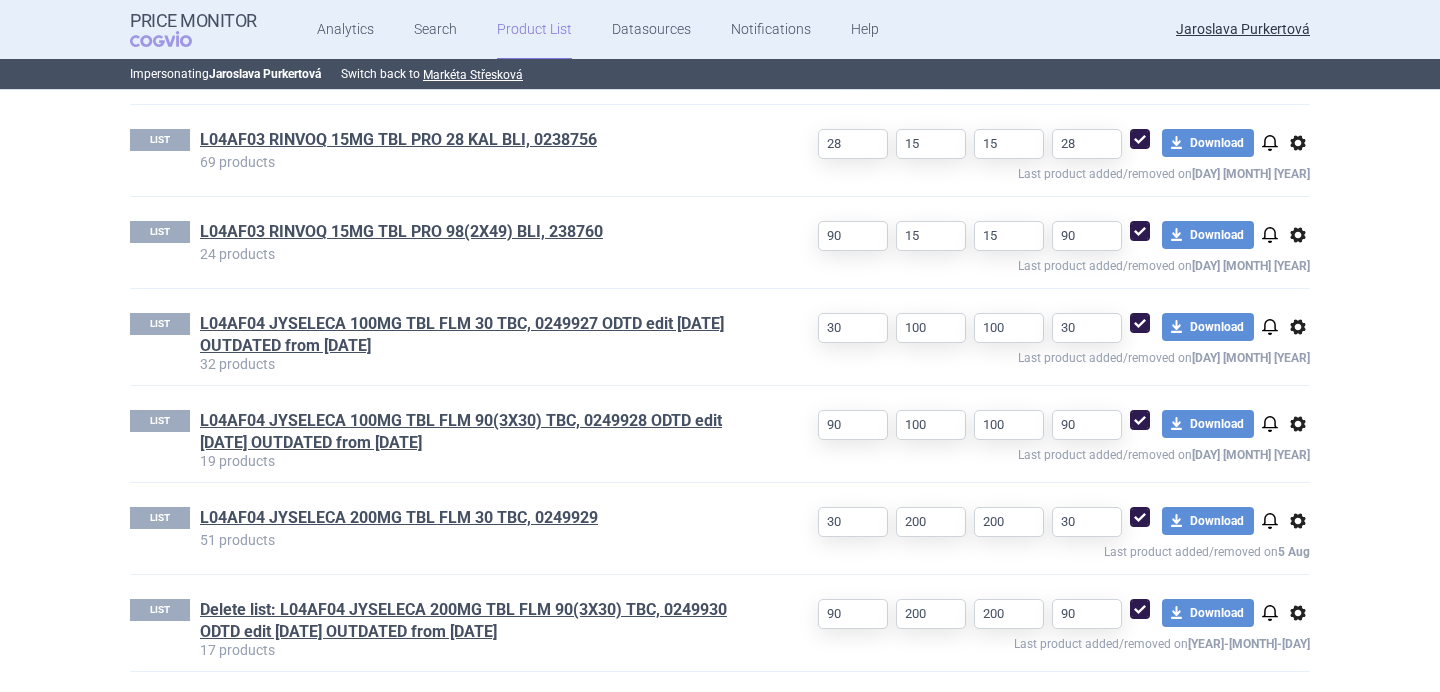 click on "options" at bounding box center [1298, 327] 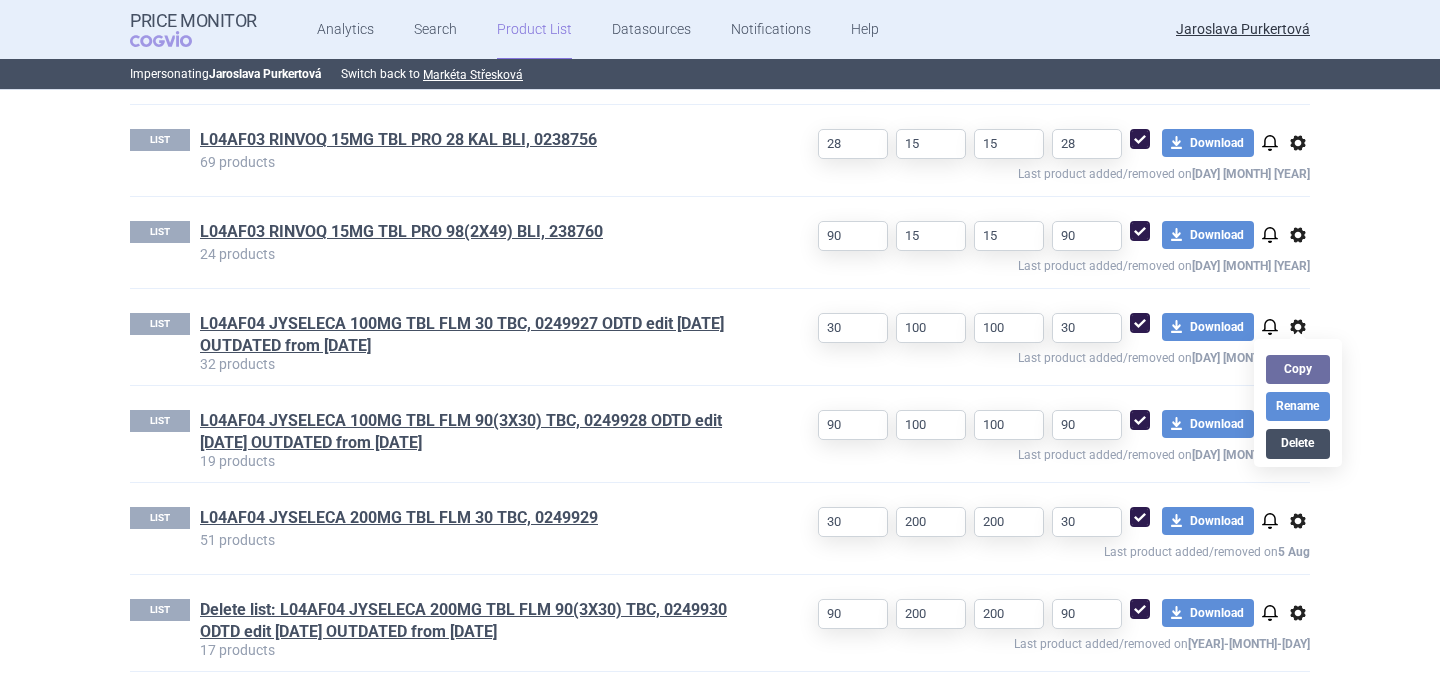 click on "Delete" at bounding box center (1298, 443) 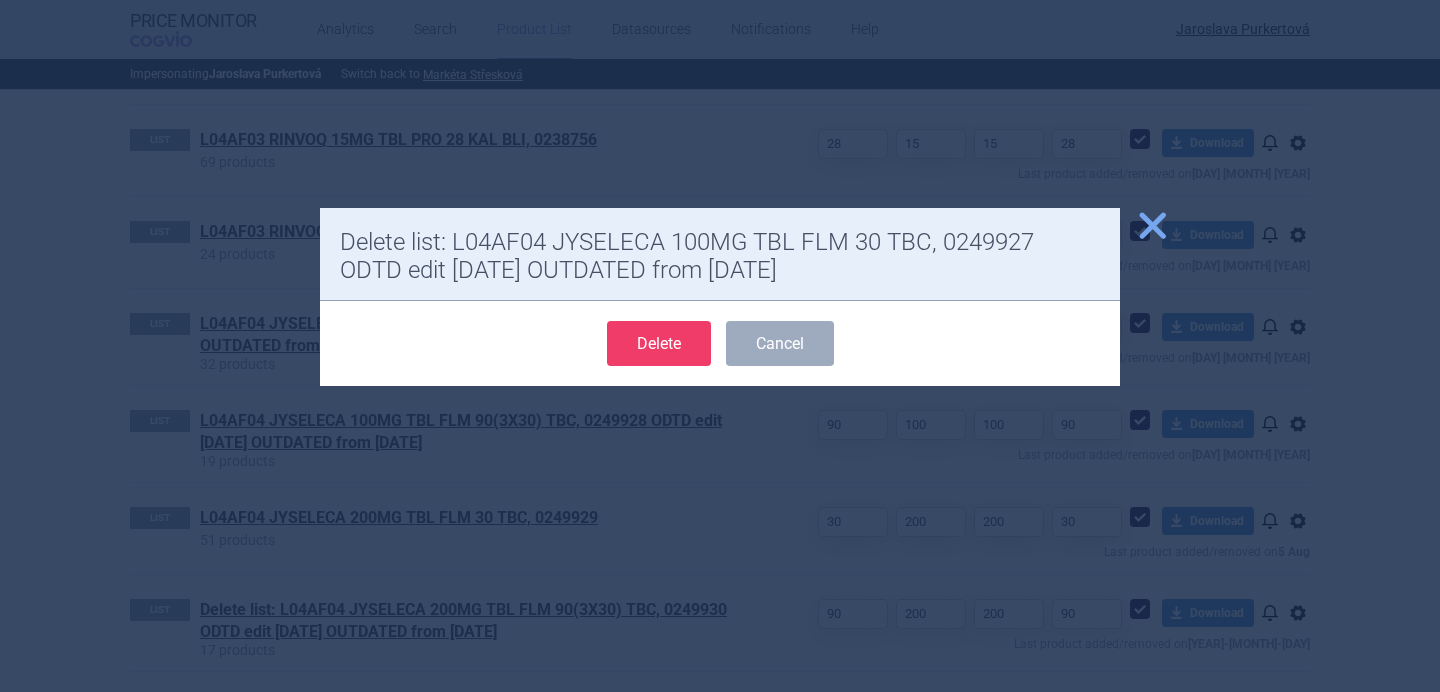 click on "Delete" at bounding box center [659, 343] 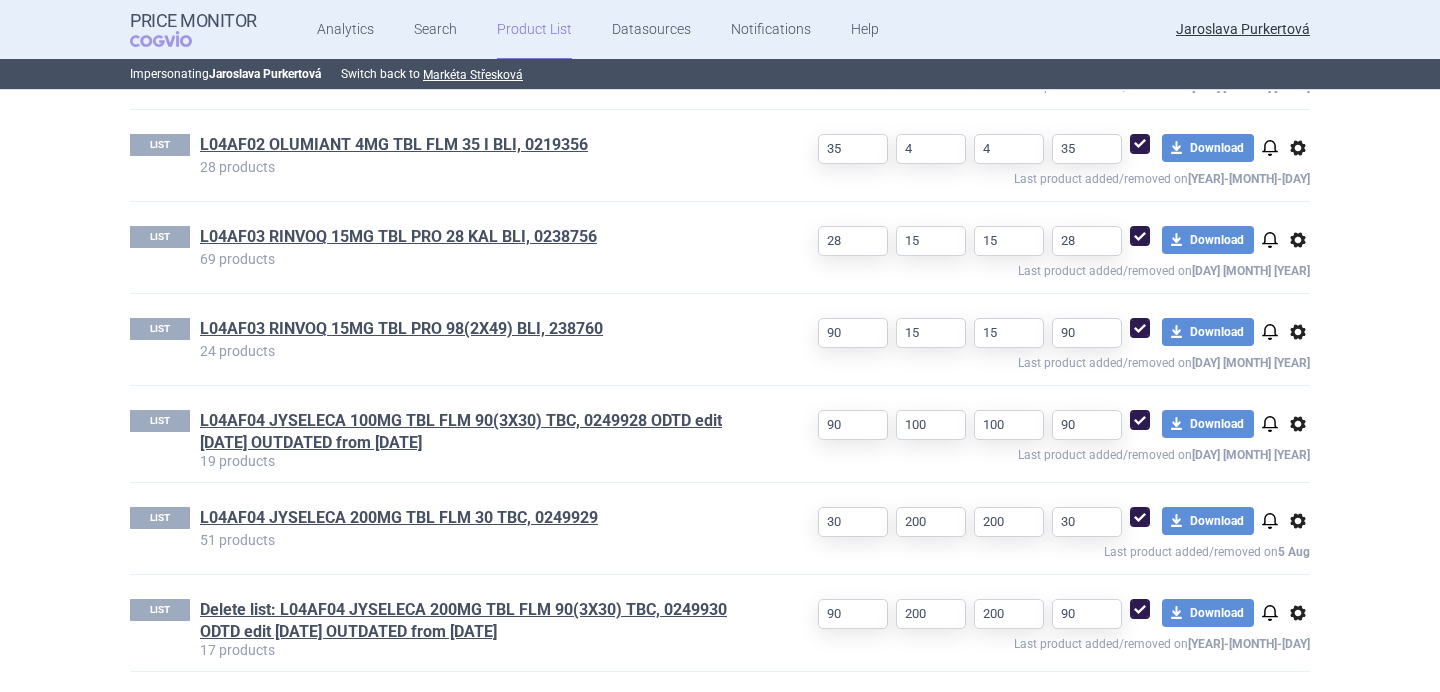 scroll, scrollTop: 1211, scrollLeft: 0, axis: vertical 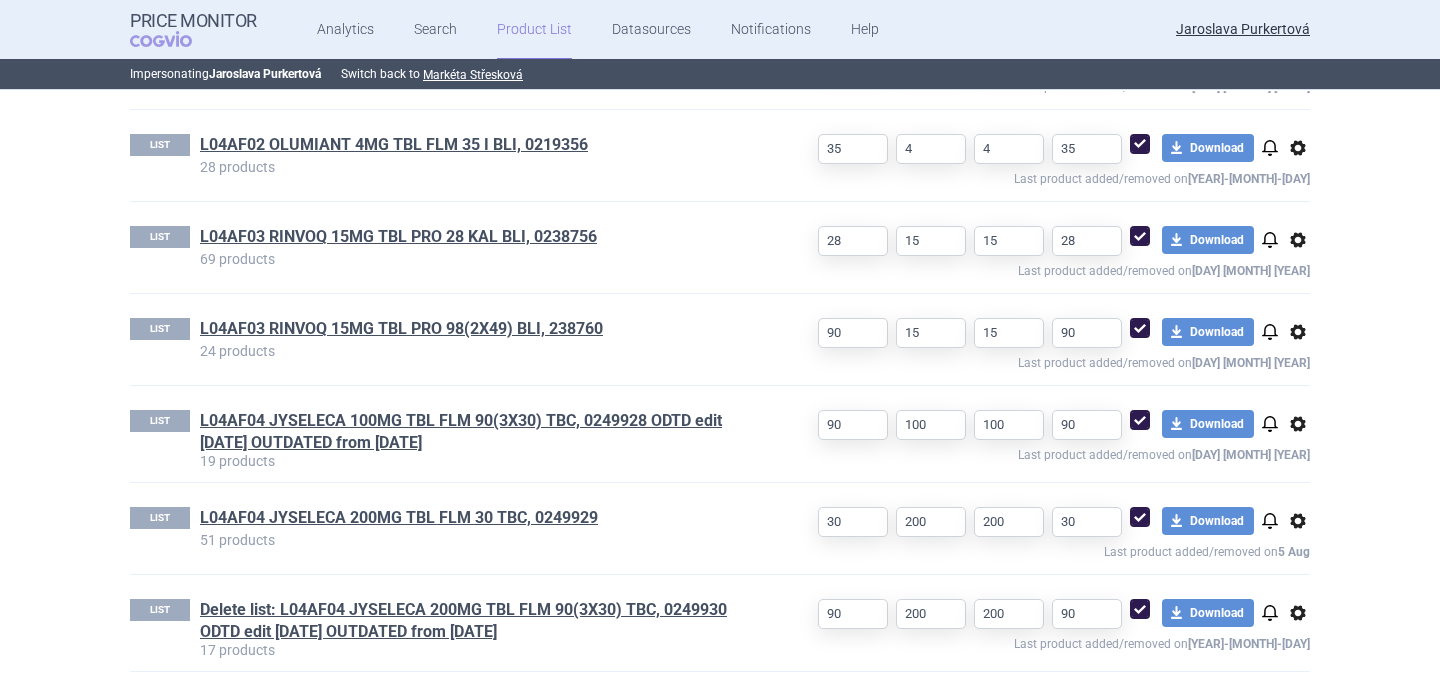 select on "[DATE]" 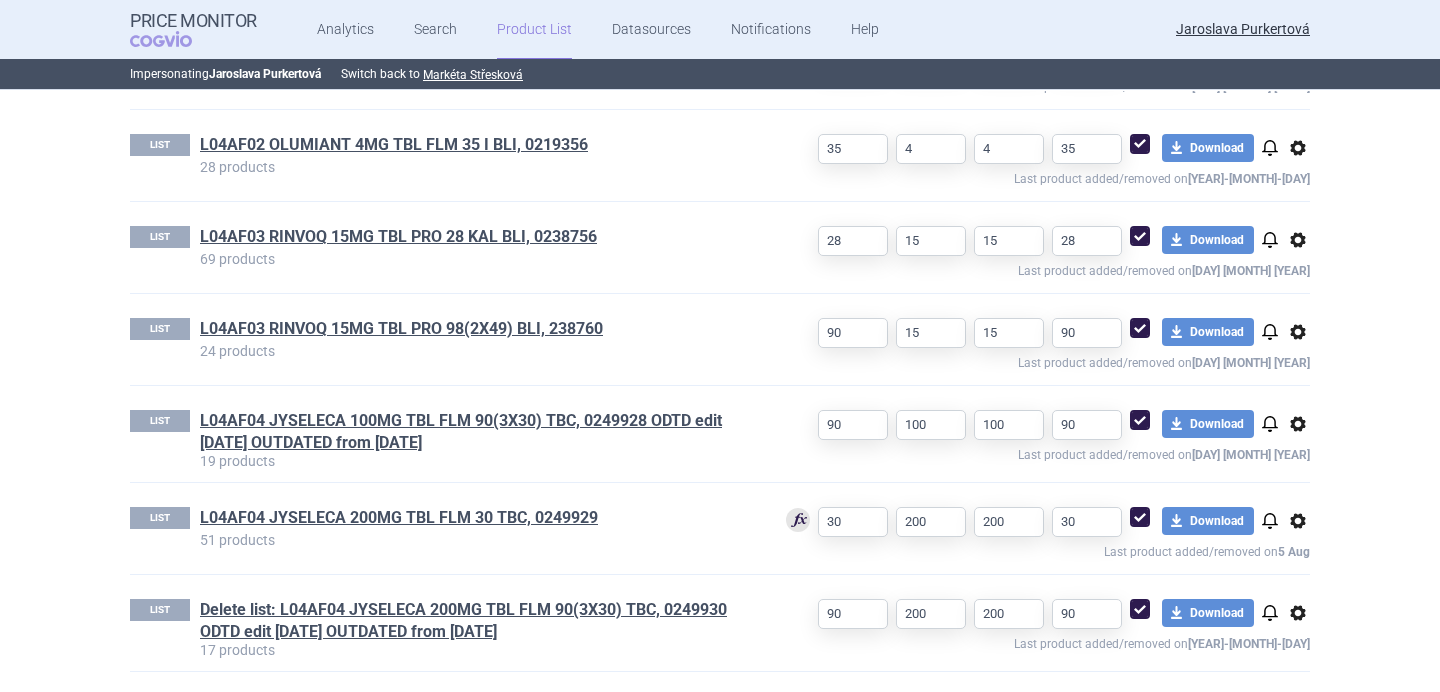 click on "options" at bounding box center (1298, 424) 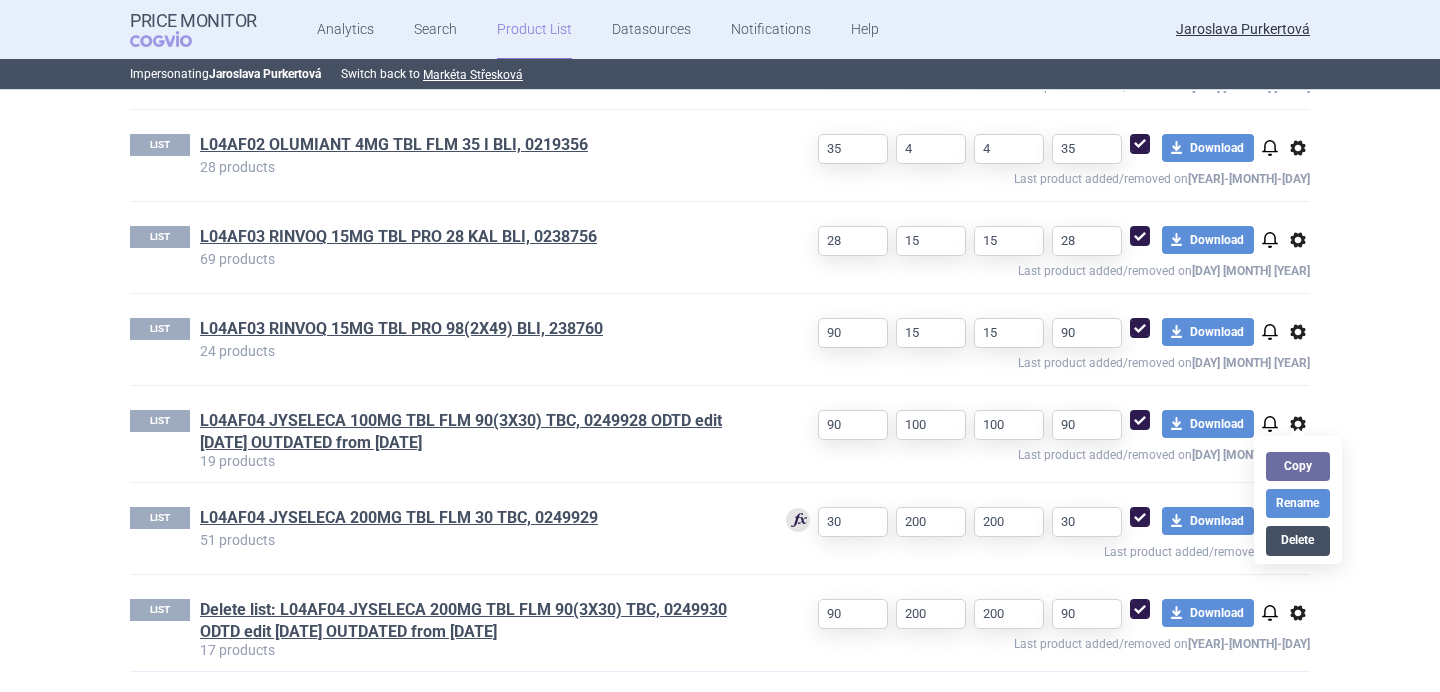 click on "Delete" at bounding box center (1298, 540) 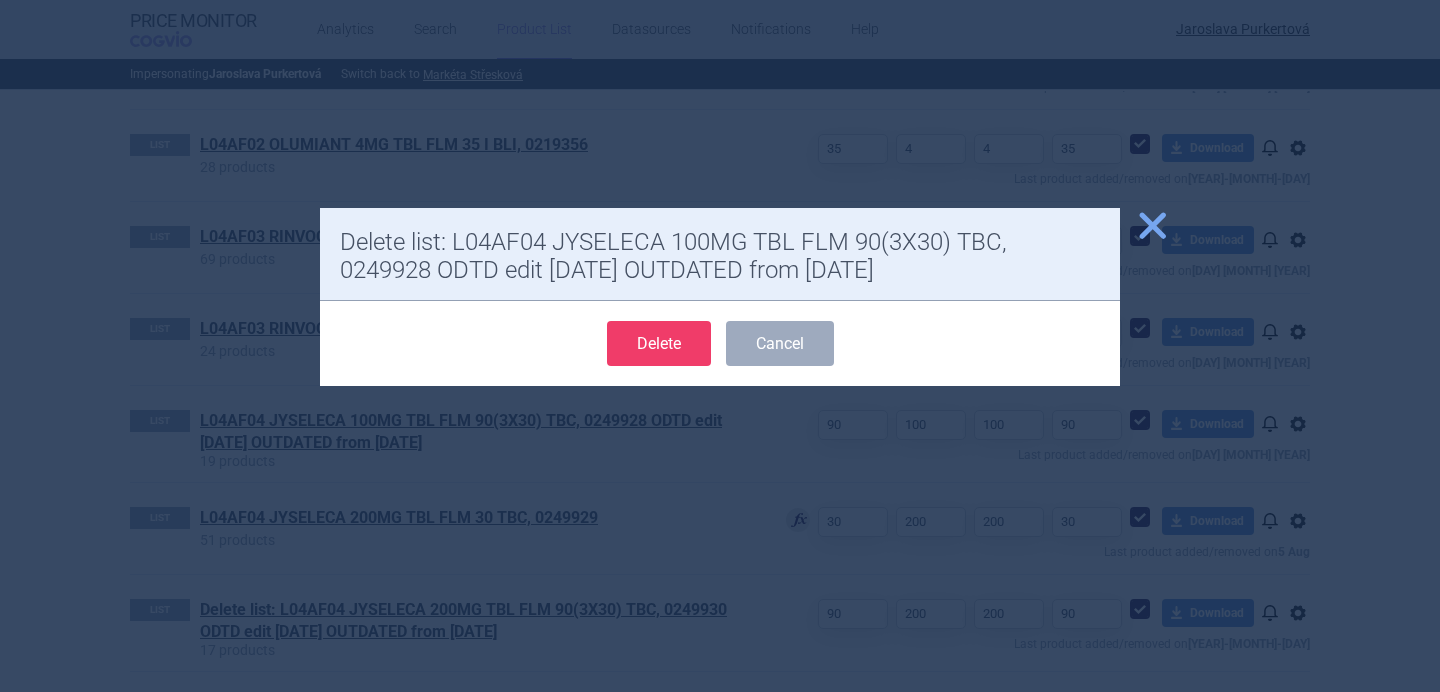 click on "Delete" at bounding box center (659, 343) 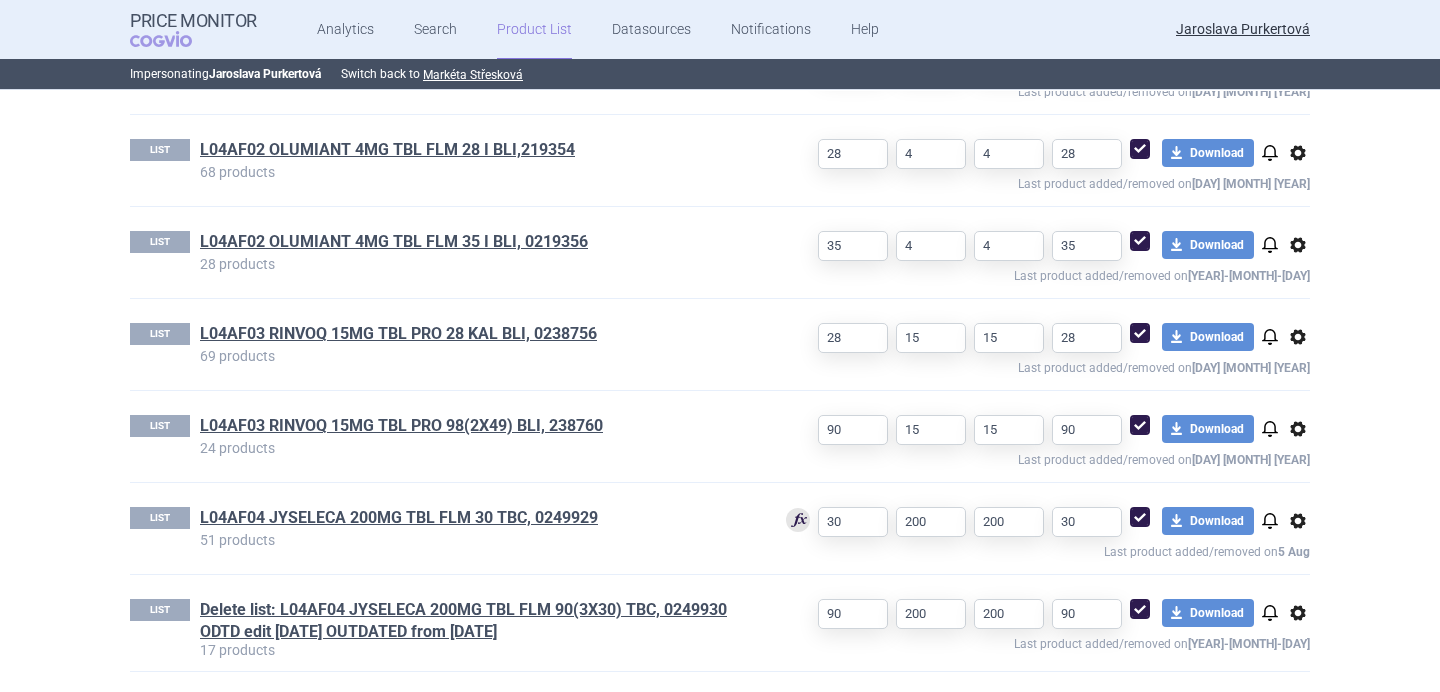 scroll, scrollTop: 1114, scrollLeft: 0, axis: vertical 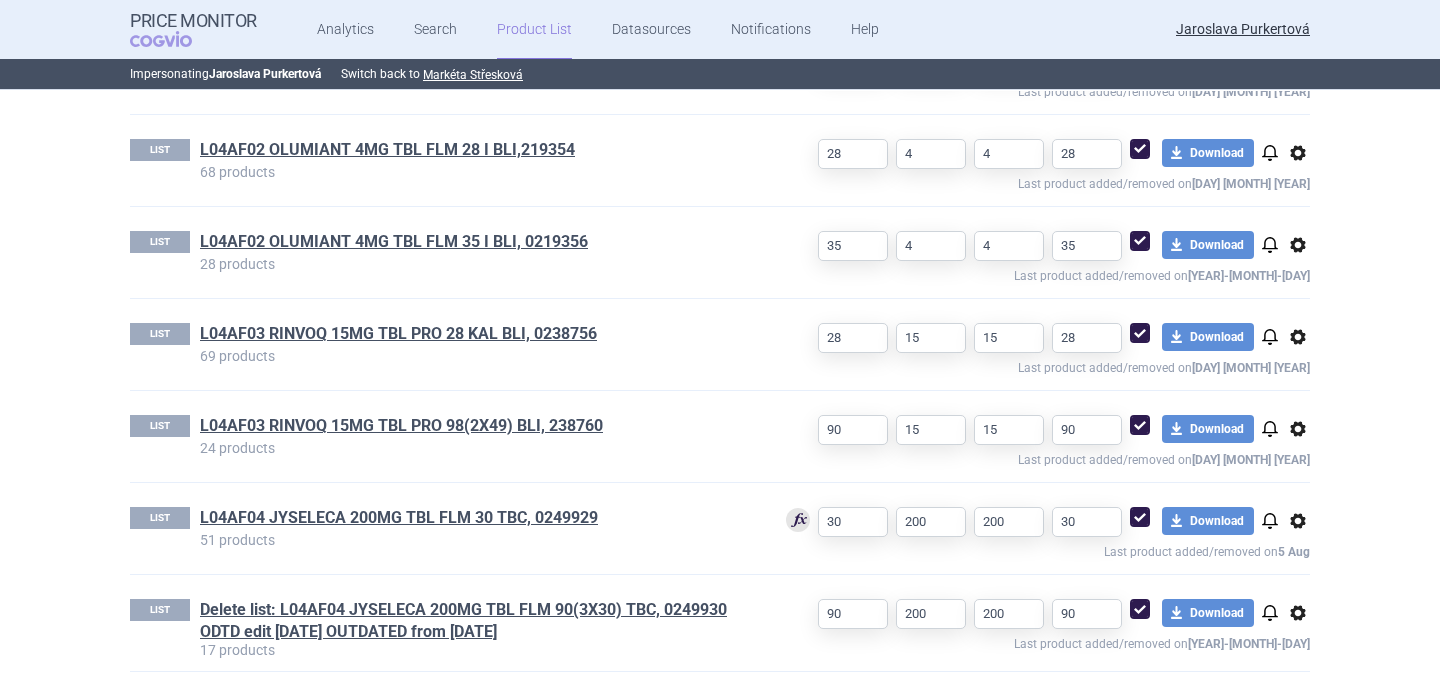 click on "options" at bounding box center (1298, 613) 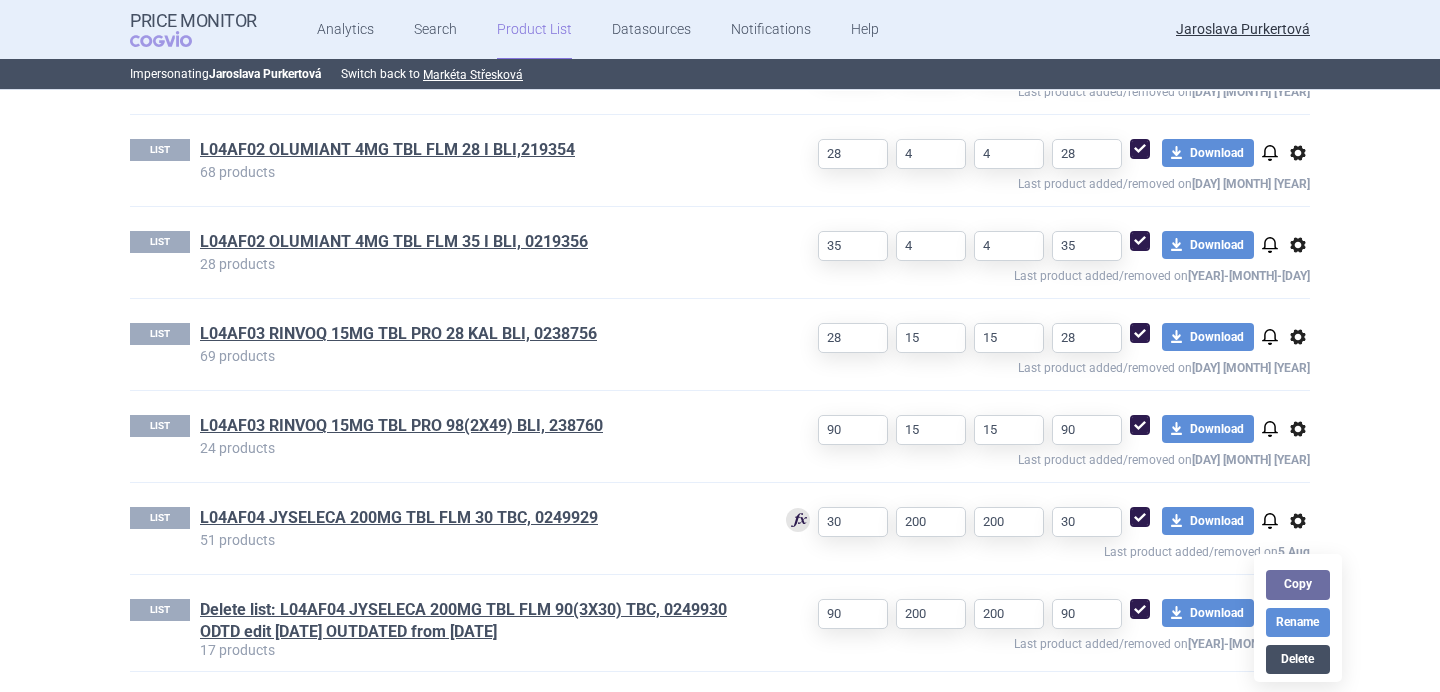 click on "Delete" at bounding box center (1298, 659) 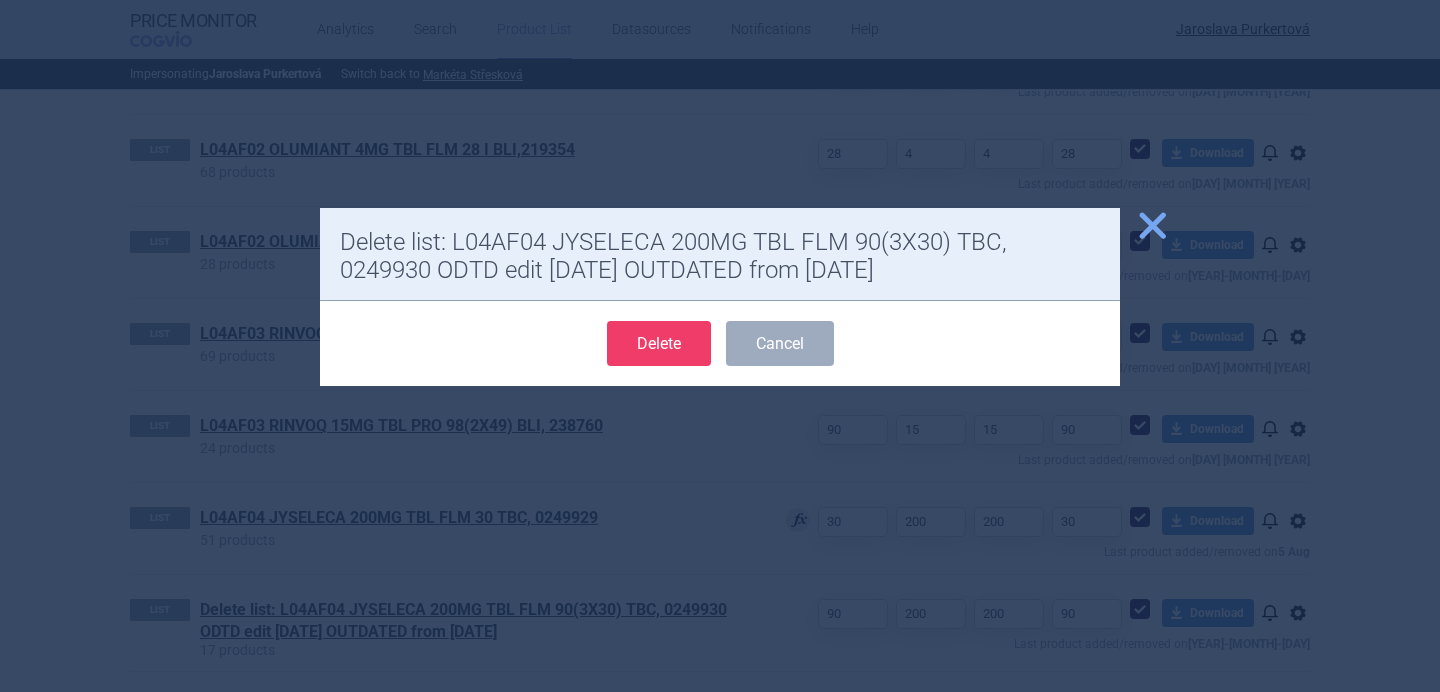 click on "Delete" at bounding box center [659, 343] 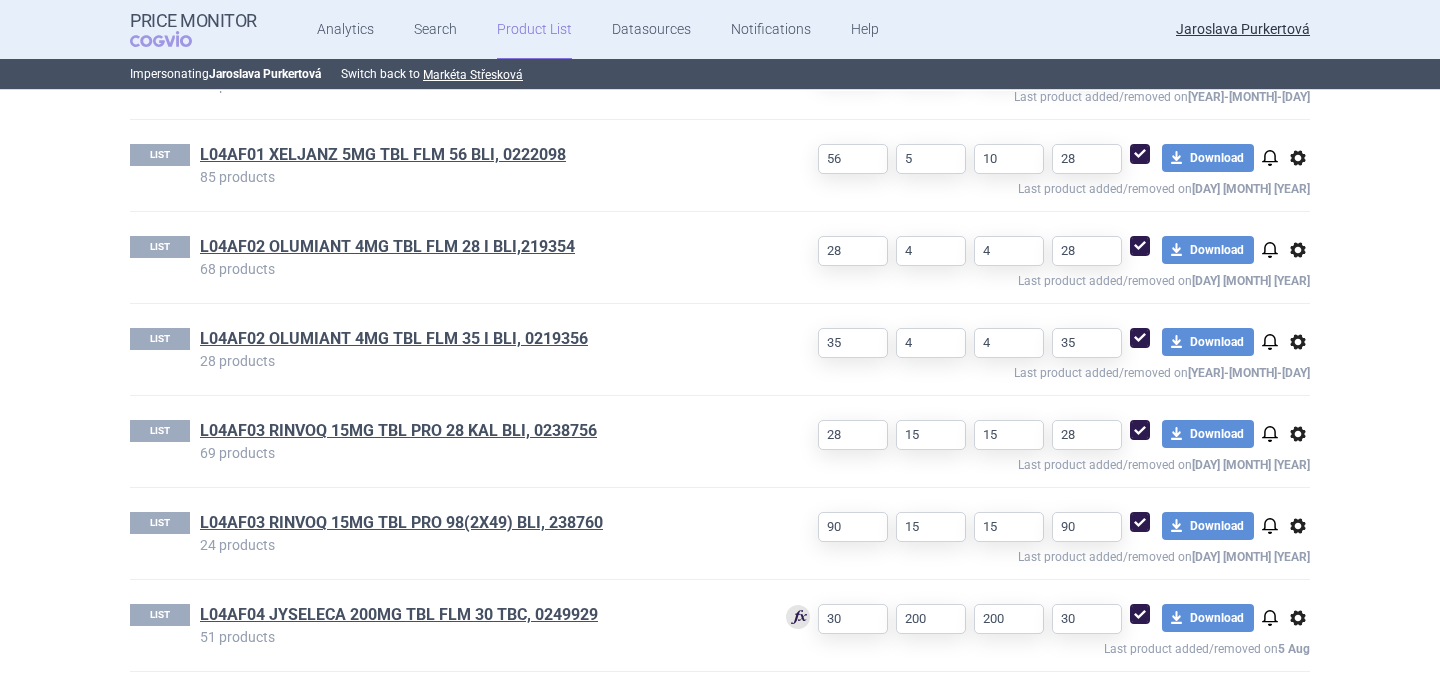 select on "[YYYY]-[MM]-[DD]" 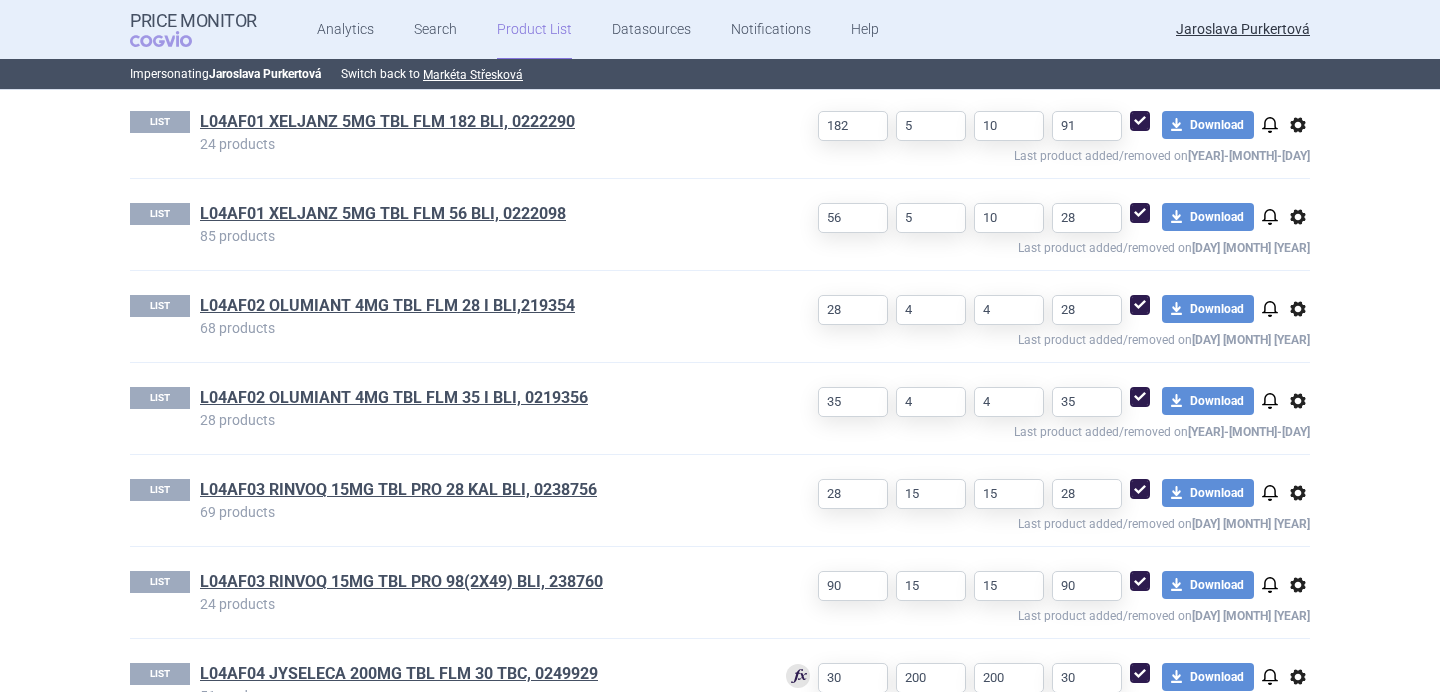 scroll, scrollTop: 1017, scrollLeft: 0, axis: vertical 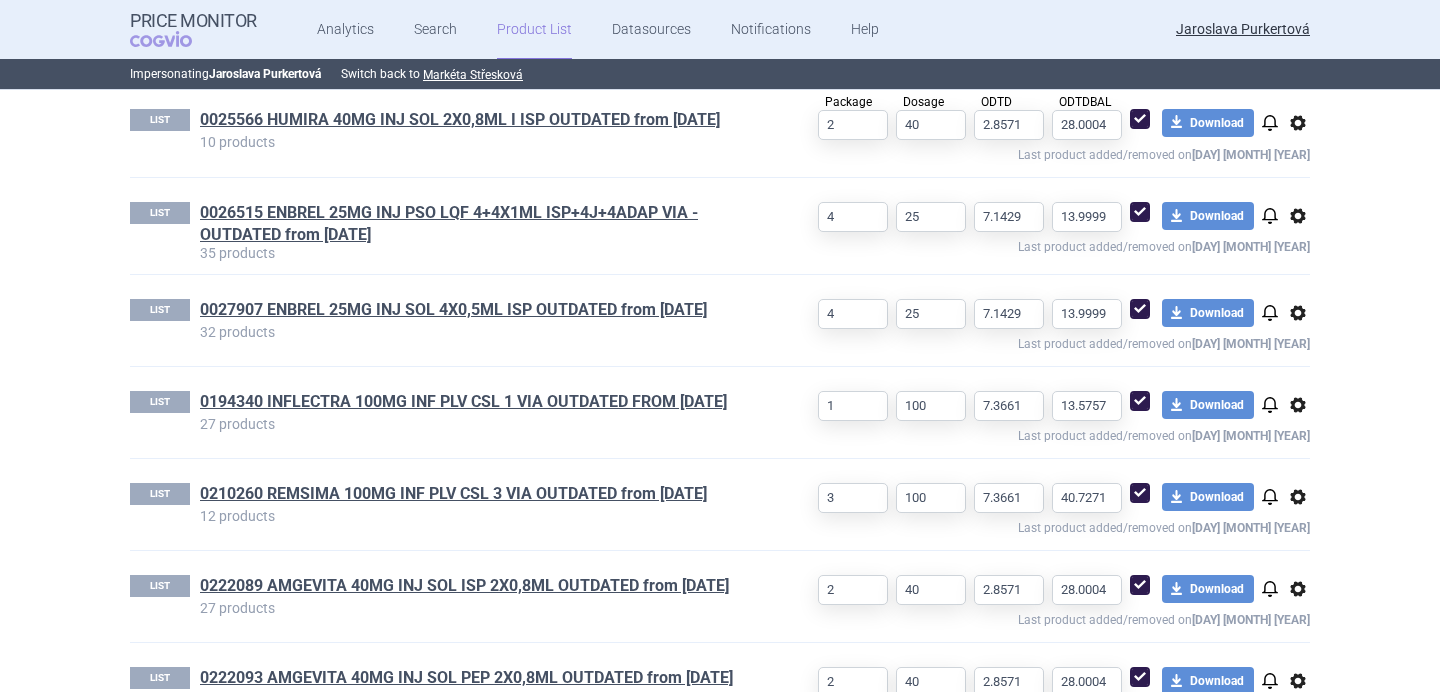 click on "Package [NUMBER] Dosage [NUMBER] ODTD [NUMBER] ODTDBAL [NUMBER] download  Download notifications options Last product added/removed on  [DATE]" at bounding box center (1032, 137) 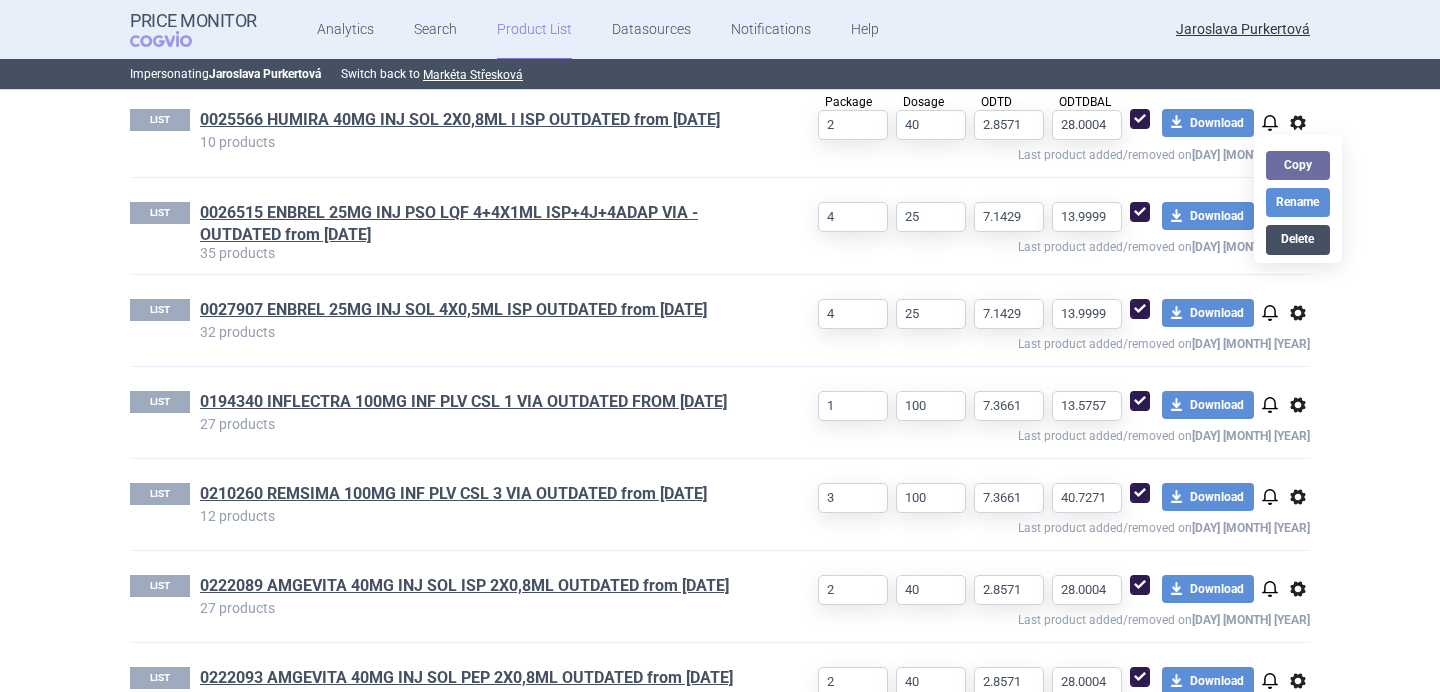 click on "Delete" at bounding box center [1298, 239] 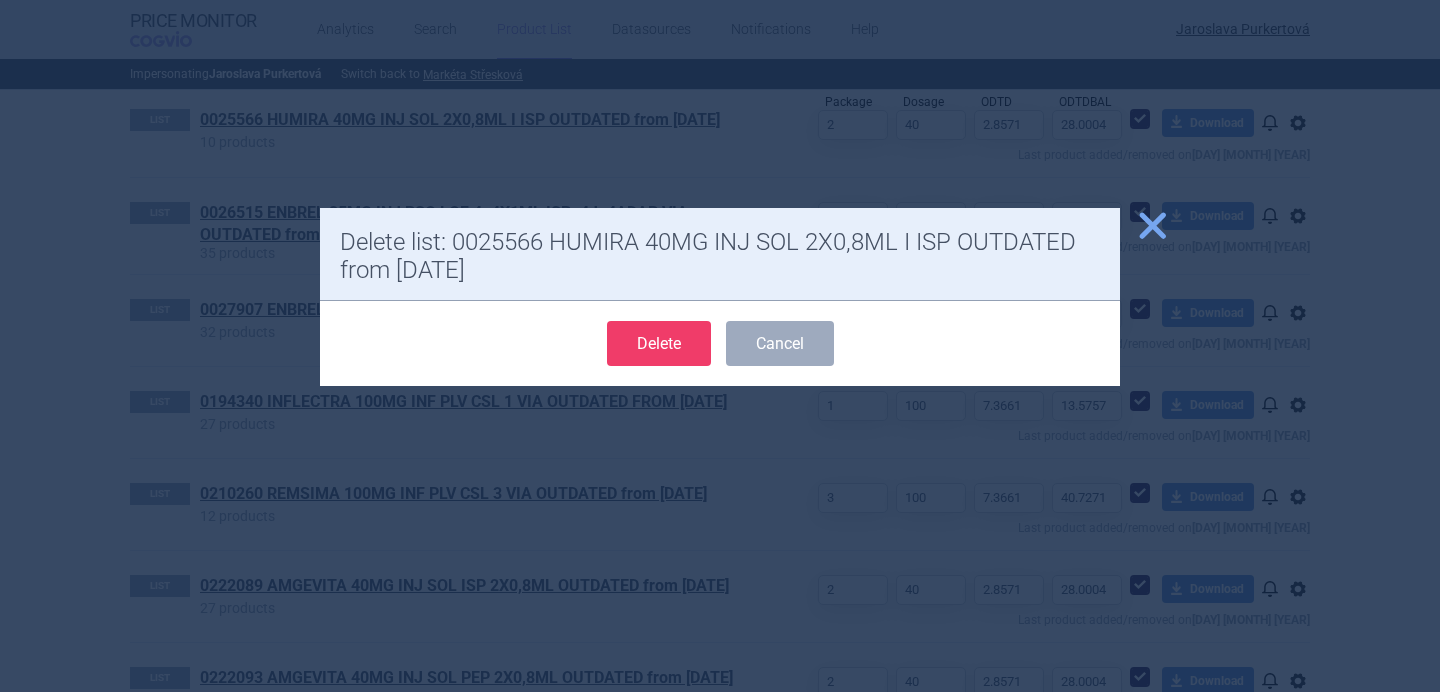 click on "Delete" at bounding box center [659, 343] 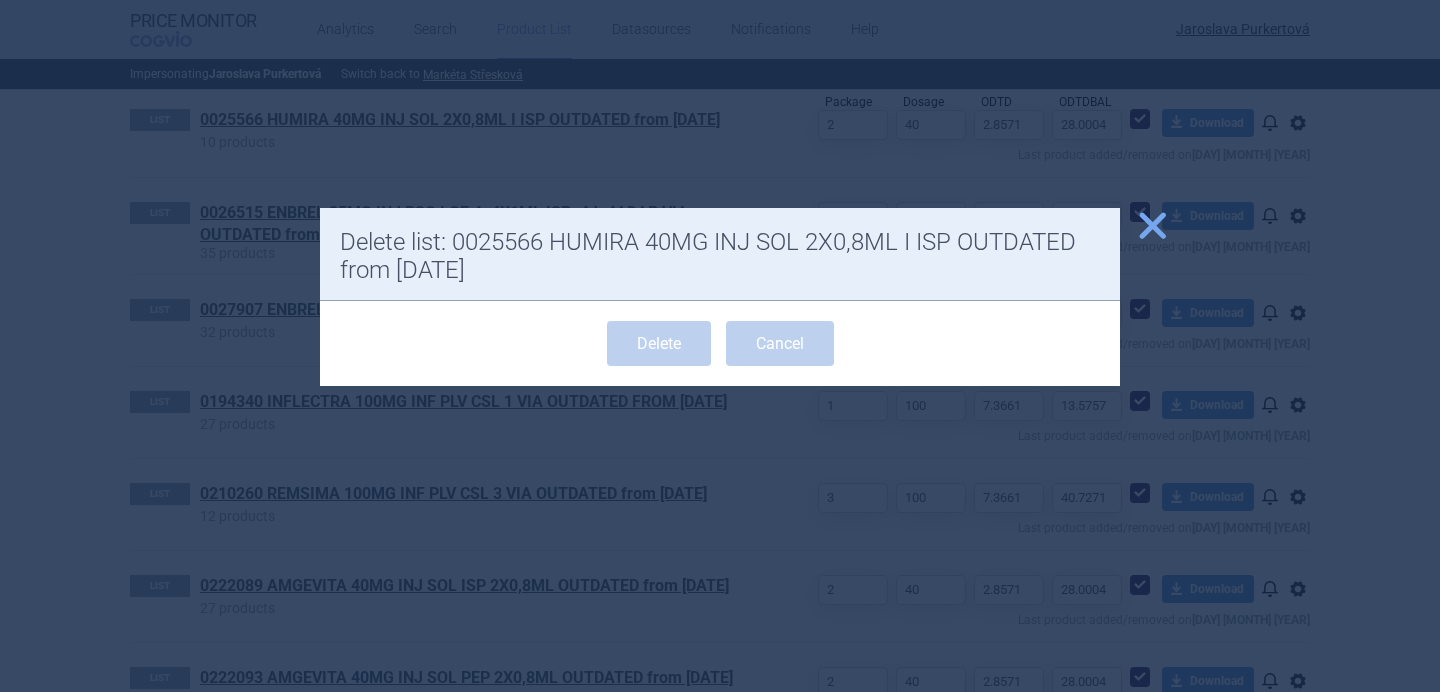 scroll, scrollTop: 591, scrollLeft: 0, axis: vertical 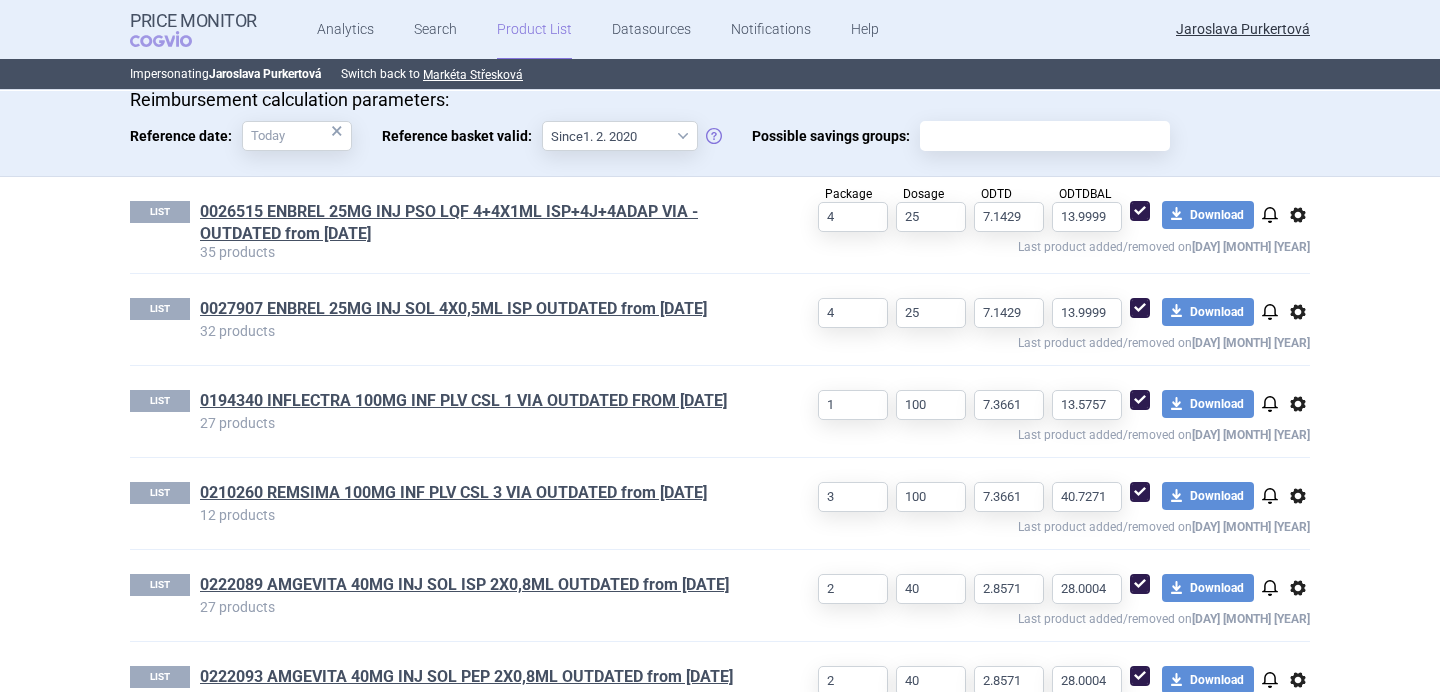 click on "options" at bounding box center (1298, 215) 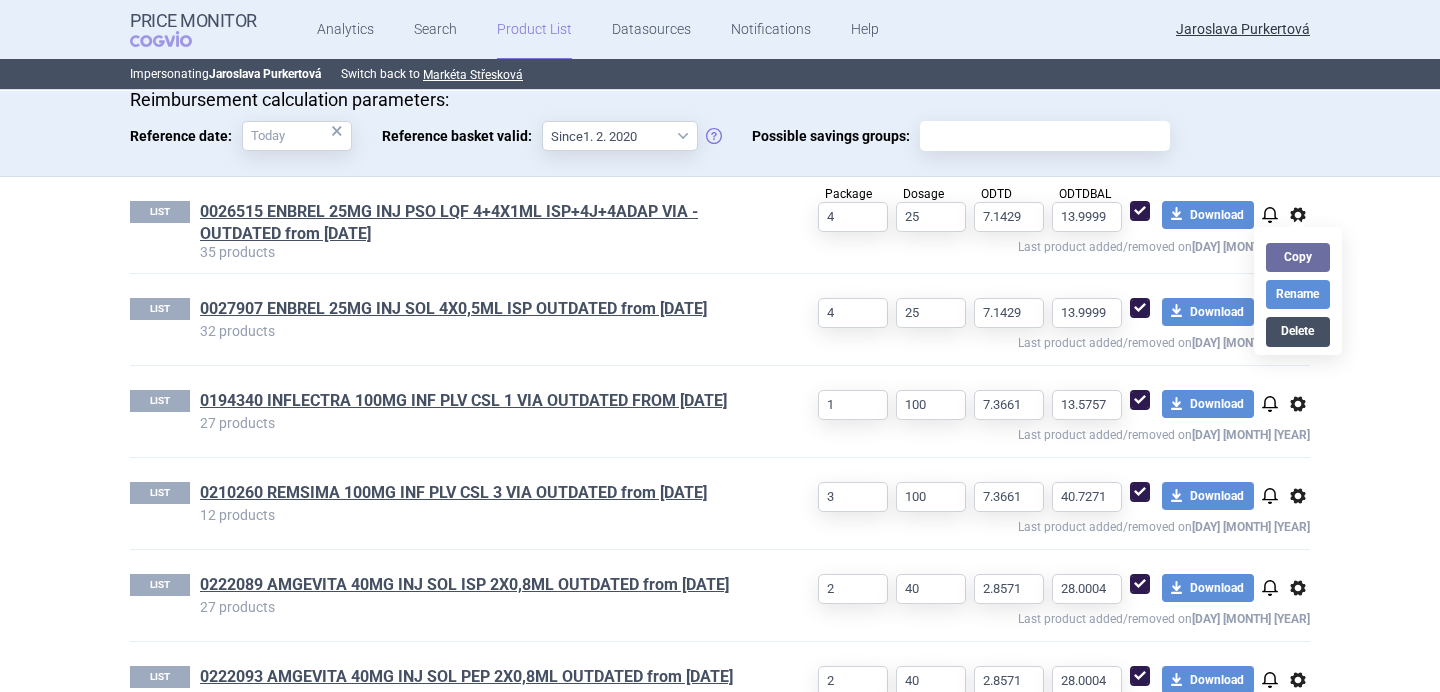 click on "Delete" at bounding box center (1298, 331) 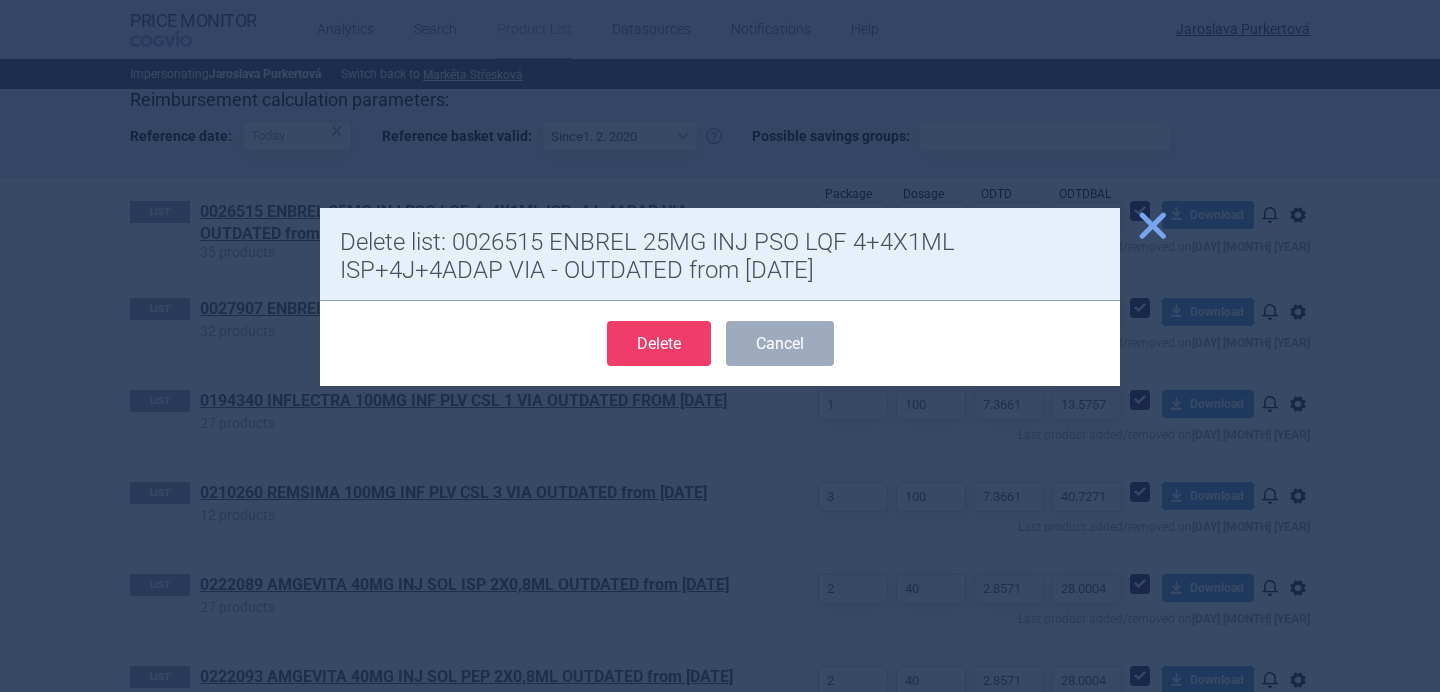 click on "Delete" at bounding box center [659, 343] 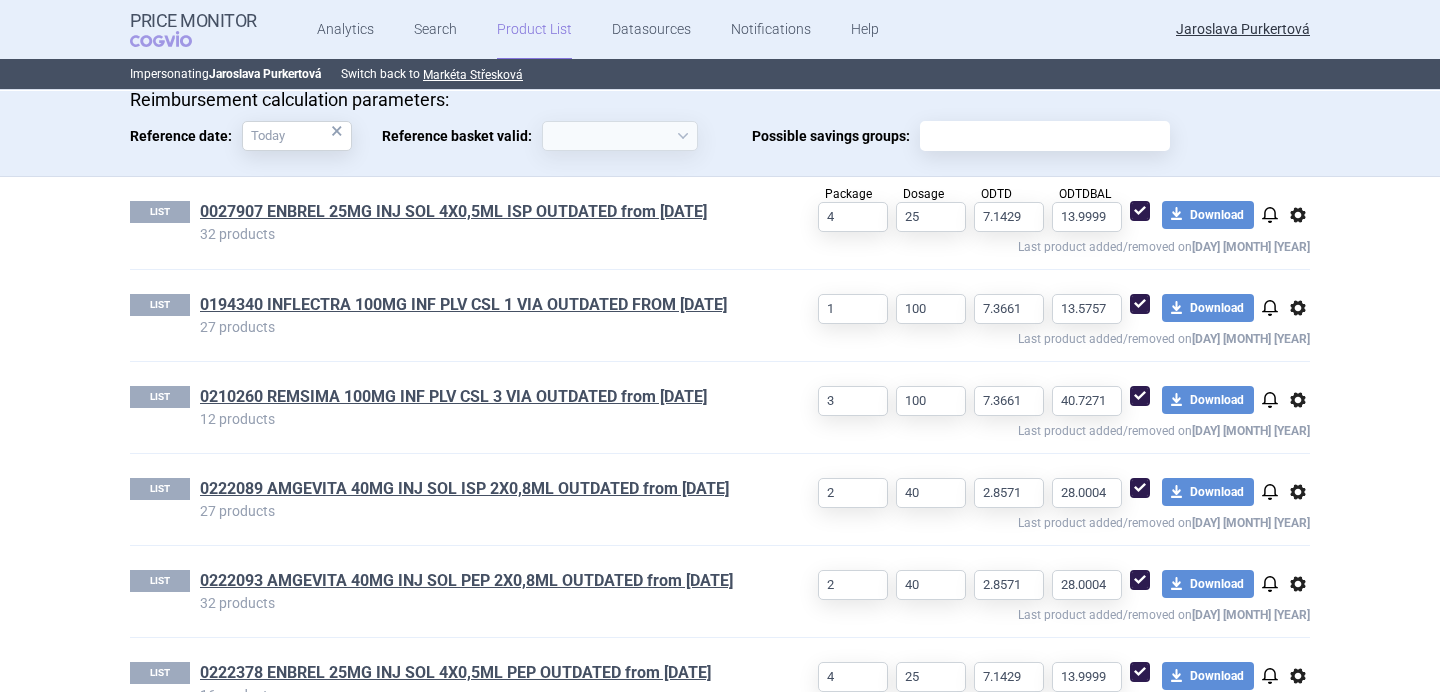 select on "[YYYY]-[MM]-[DD]" 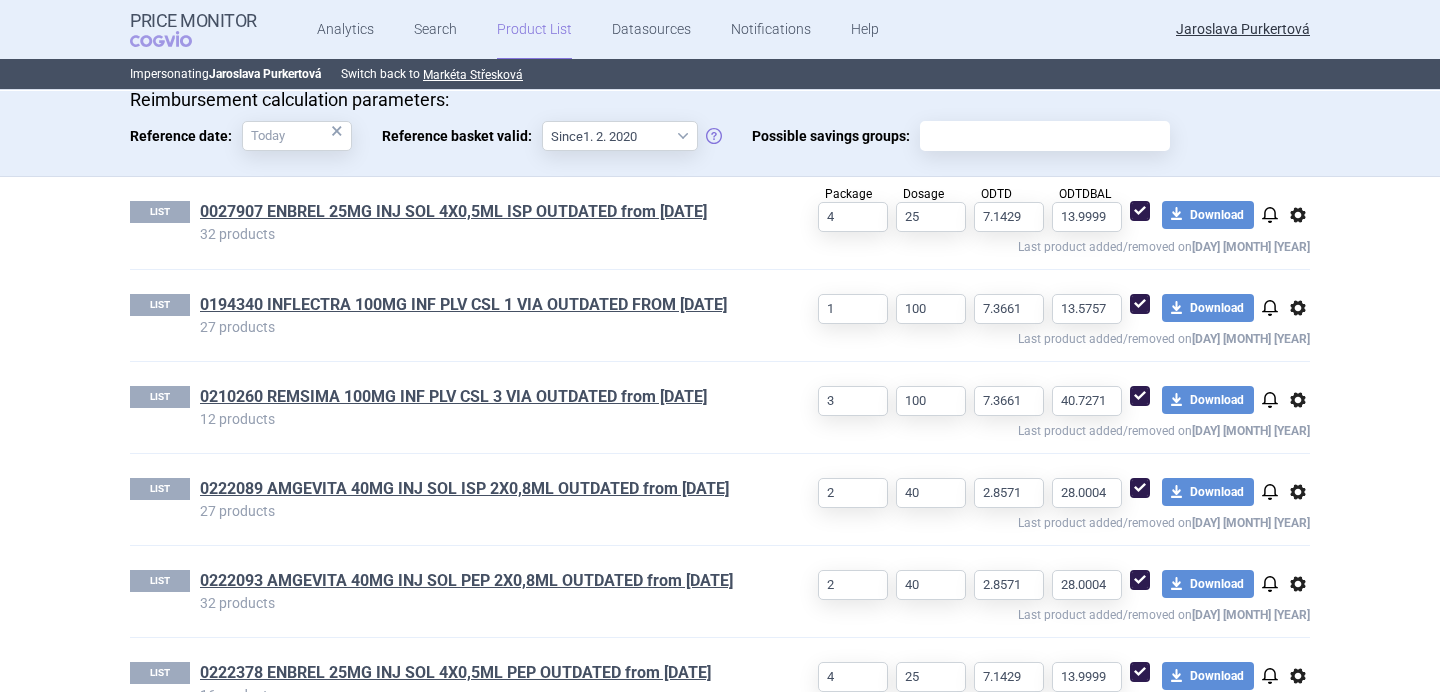 click on "LIST 0027907 ENBREL 25MG INJ SOL 4X0,5ML ISP OUTDATED from 3.11.2021 32   products Package 4 Dosage 25 ODTD 7.1429 ODTDBAL 13.9999 download  Download notifications options Last product added/removed on  7 Aug 2023 LIST 0194340 INFLECTRA 100MG INF PLV CSL 1 VIA OUTDATED FROM 6.2.2024 27   products 1 100 7.3661 13.5757 download  Download notifications options Last product added/removed on  6 Apr 2022 LIST 0210260 REMSIMA 100MG INF PLV CSL 3 VIA OUTDATED from 3.8.2022 12   products 3 100 7.3661 40.7271 download  Download notifications options Last product added/removed on  9 Feb 2022 LIST 0222089 AMGEVITA 40MG	INJ SOL ISP 2X0,8ML OUTDATED from 9.2.2022 27   products 2 40 2.8571 28.0004 download  Download notifications options Last product added/removed on  9 Feb 2022 LIST 0222093 AMGEVITA 40MG	INJ SOL PEP 2X0,8ML OUTDATED from 9.2.2022 32   products 2 40 2.8571 28.0004 download  Download notifications options Last product added/removed on  9 Feb 2022 LIST 16   products 4 25 7.1429 13.9999 download LIST" at bounding box center (720, 2167) 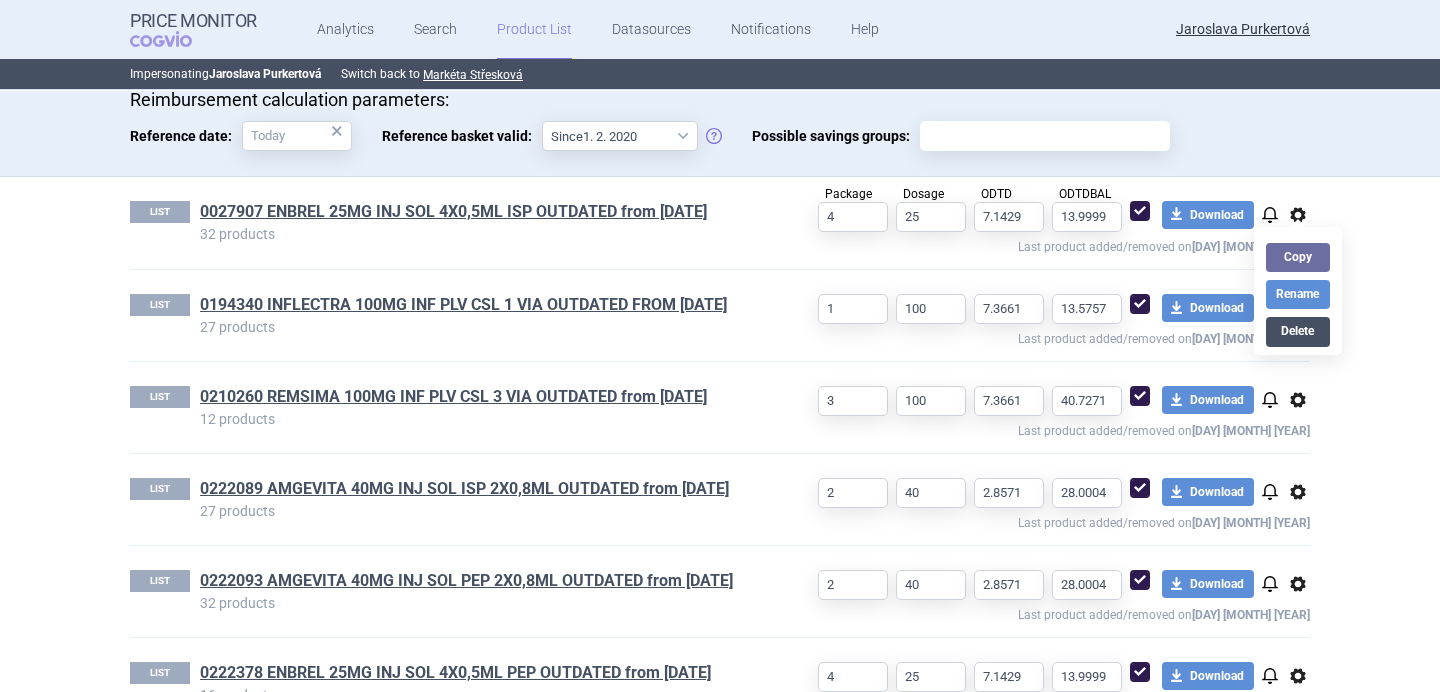 click on "Delete" at bounding box center (1298, 331) 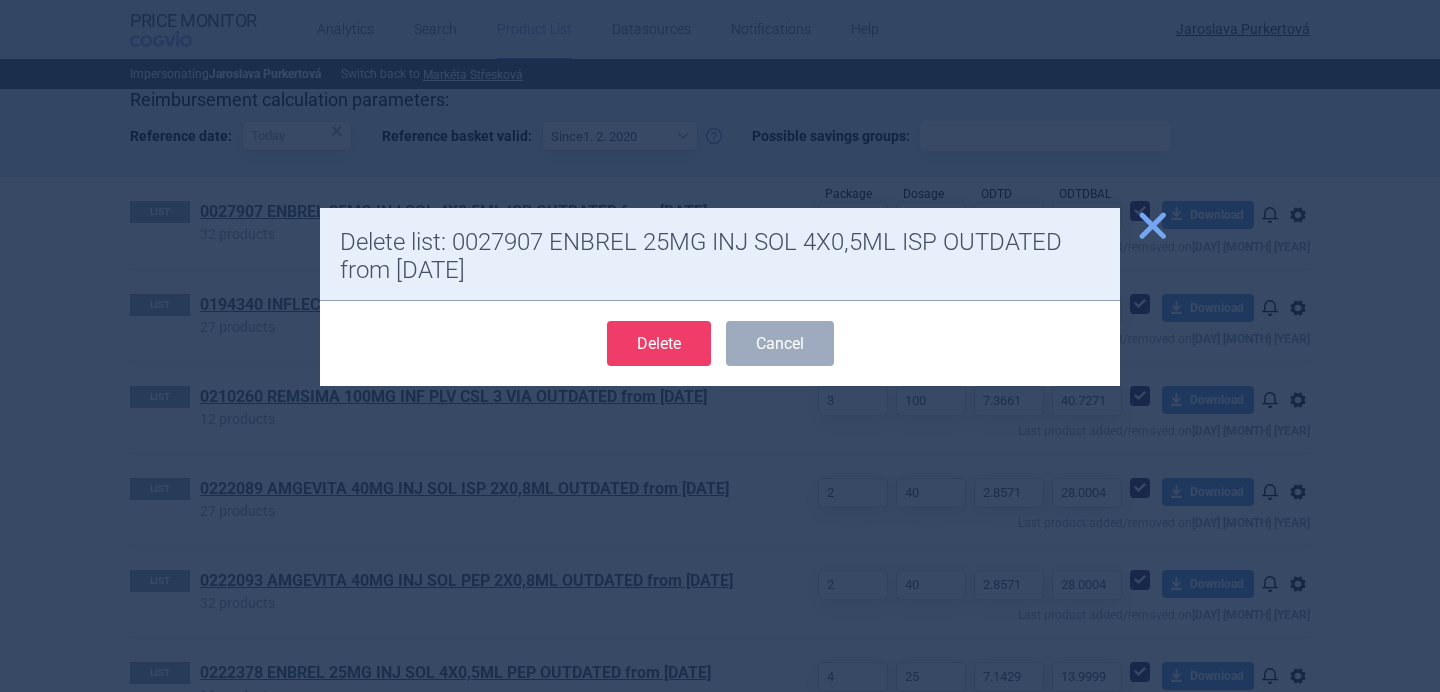 click on "Delete" at bounding box center (659, 343) 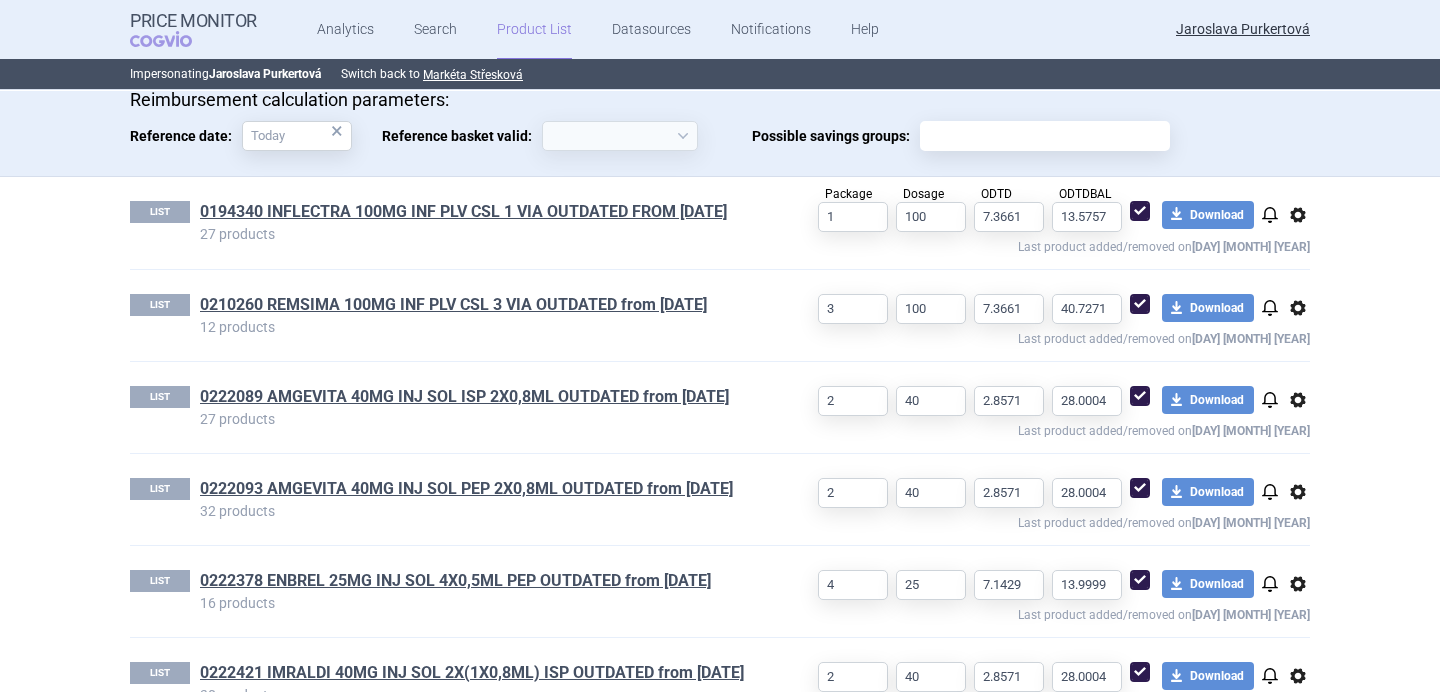select on "[YYYY]-[MM]-[DD]" 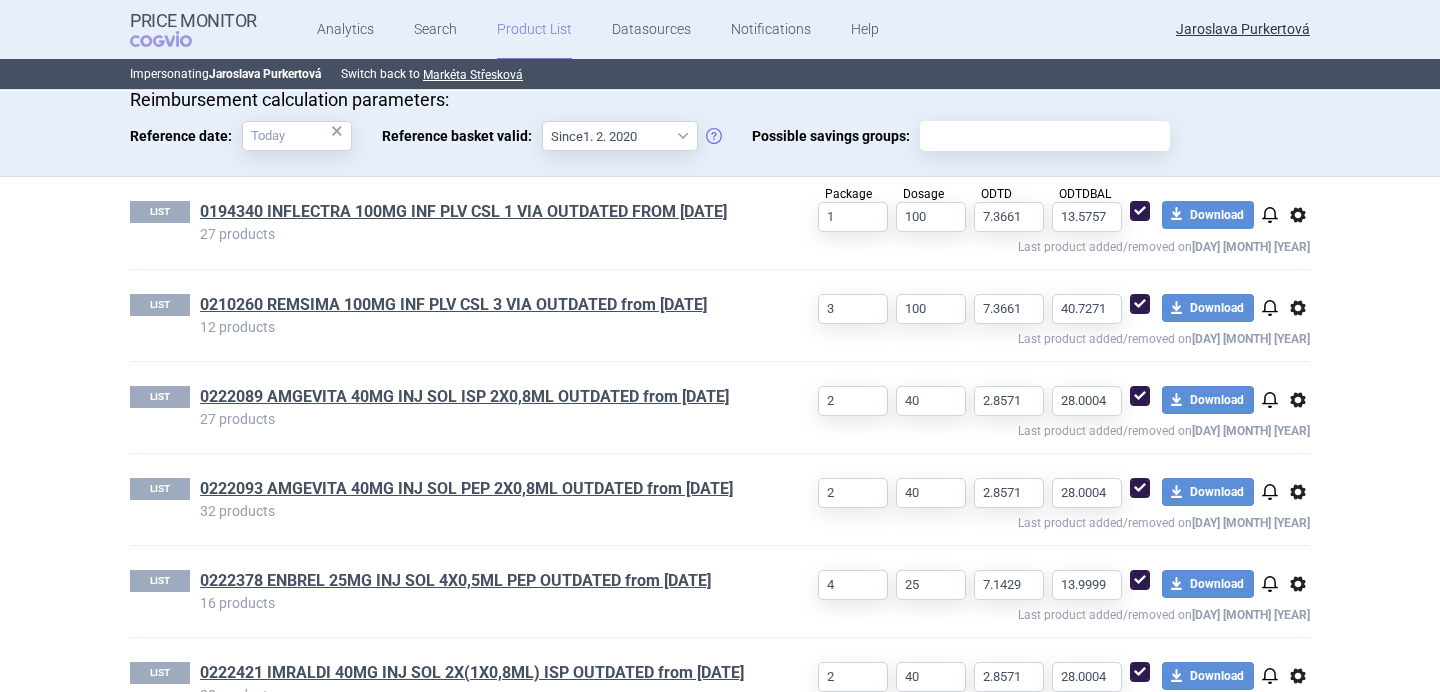 click on "options" at bounding box center [1298, 215] 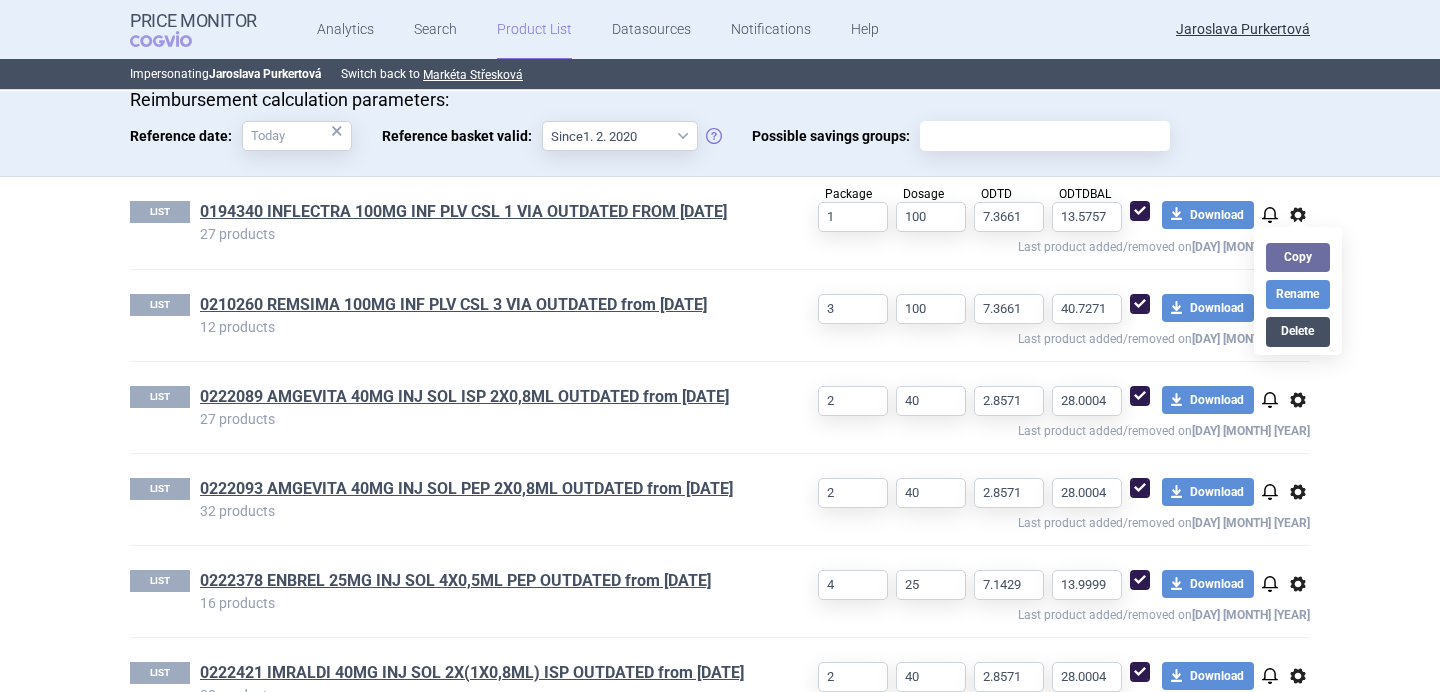 click on "Delete" at bounding box center [1298, 331] 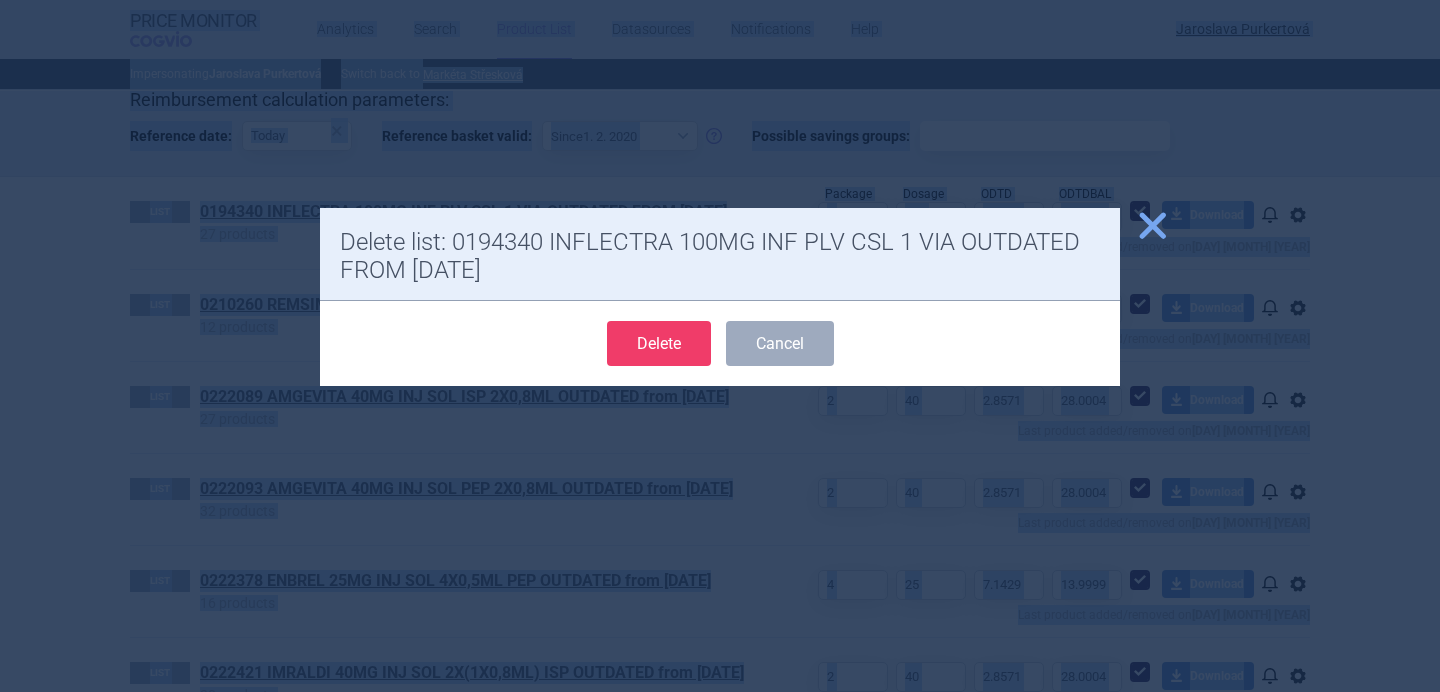 click at bounding box center [720, 346] 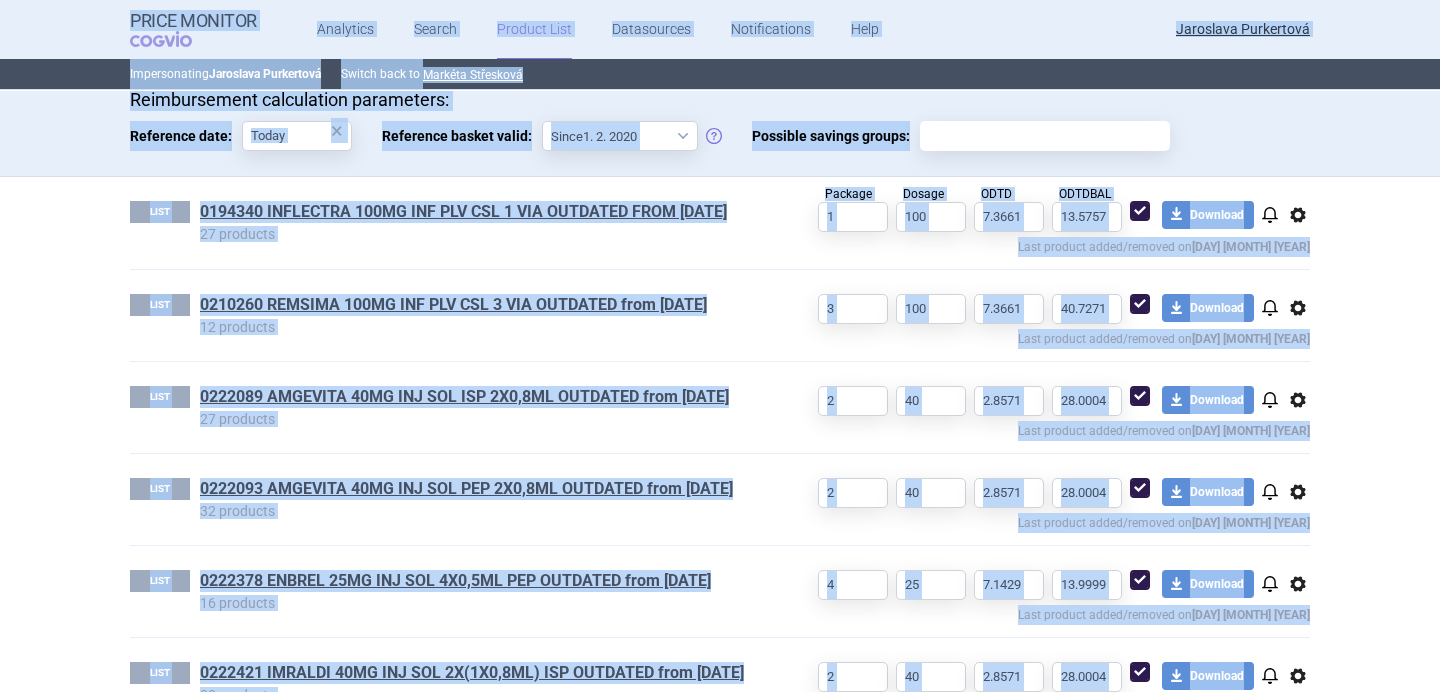 click on "options" at bounding box center [1298, 215] 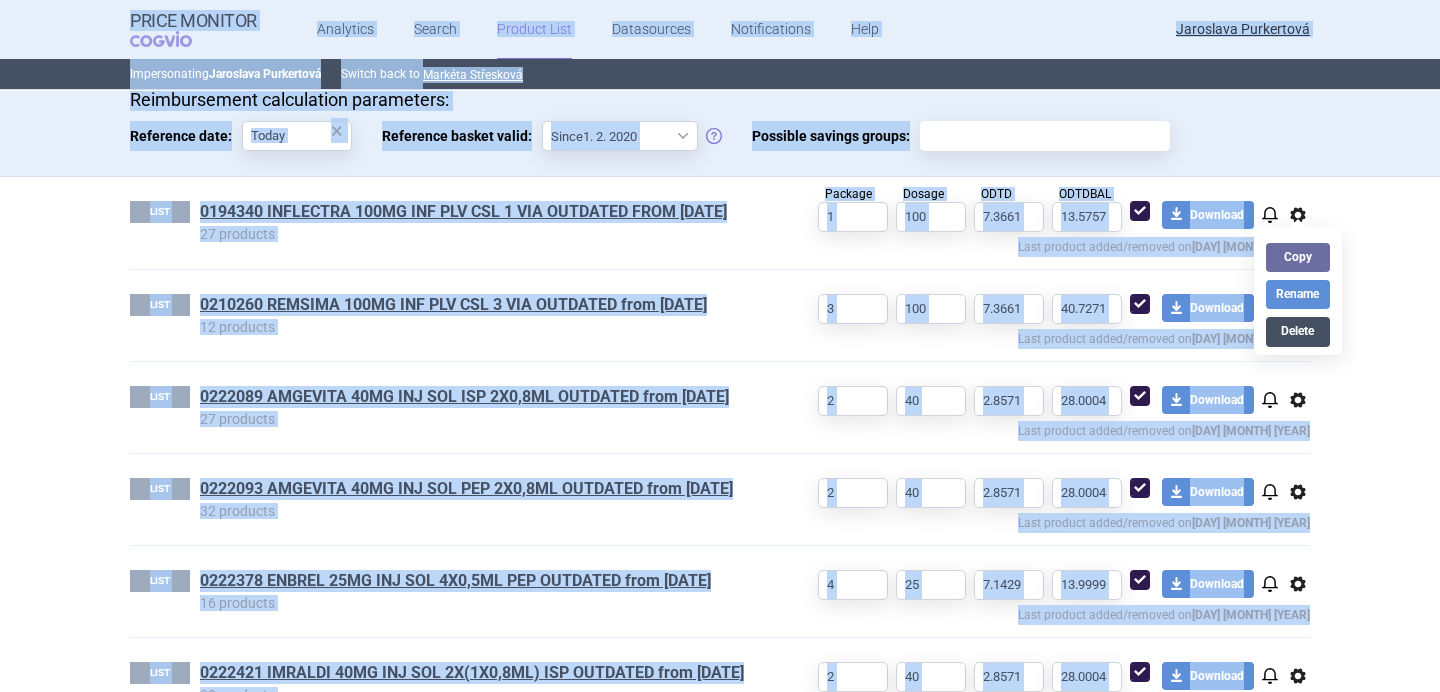 click on "Delete" at bounding box center [1298, 331] 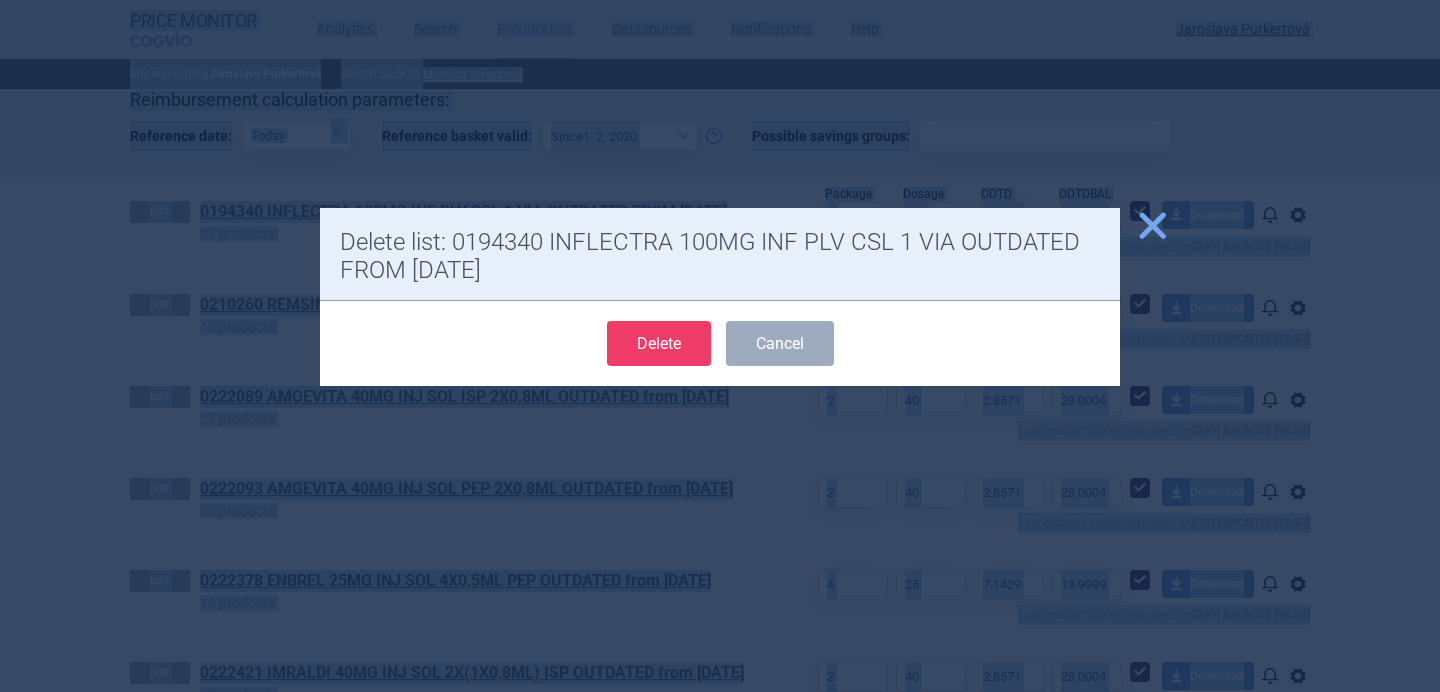click on "Delete" at bounding box center (659, 343) 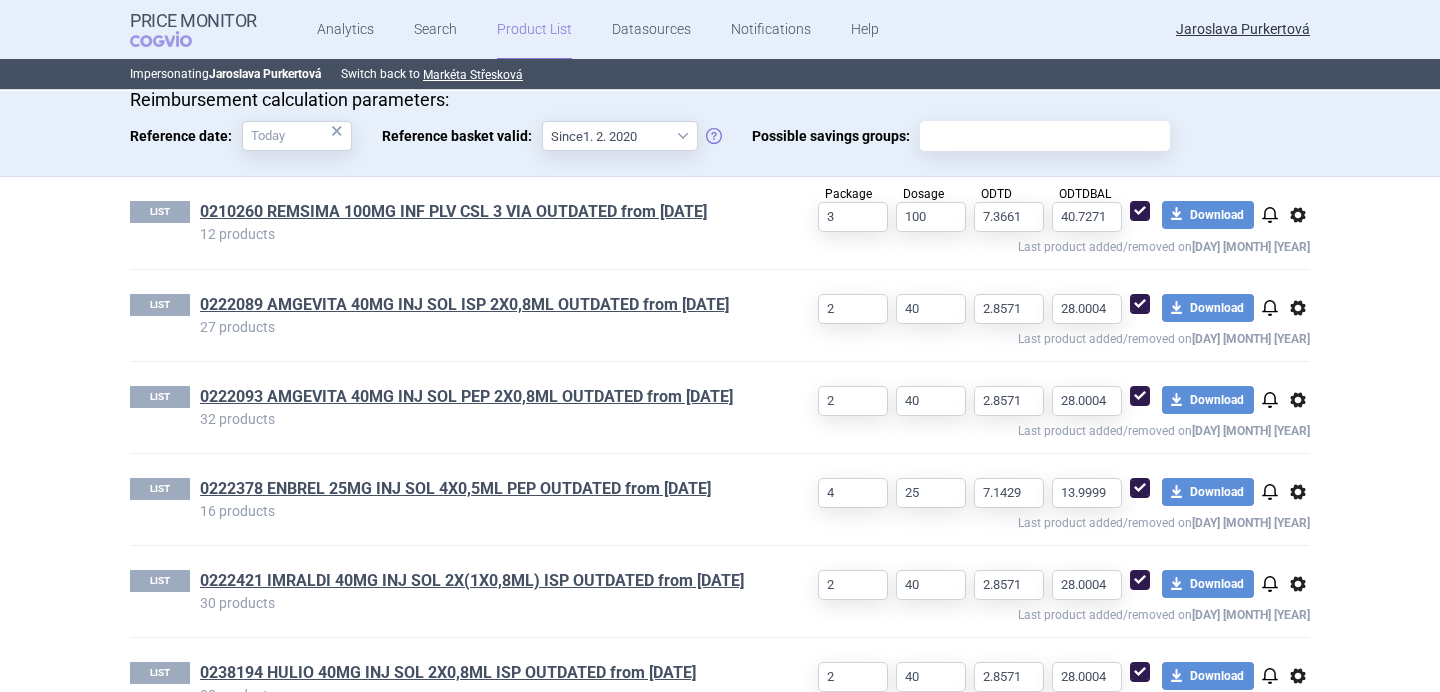 click on "options" at bounding box center [1298, 215] 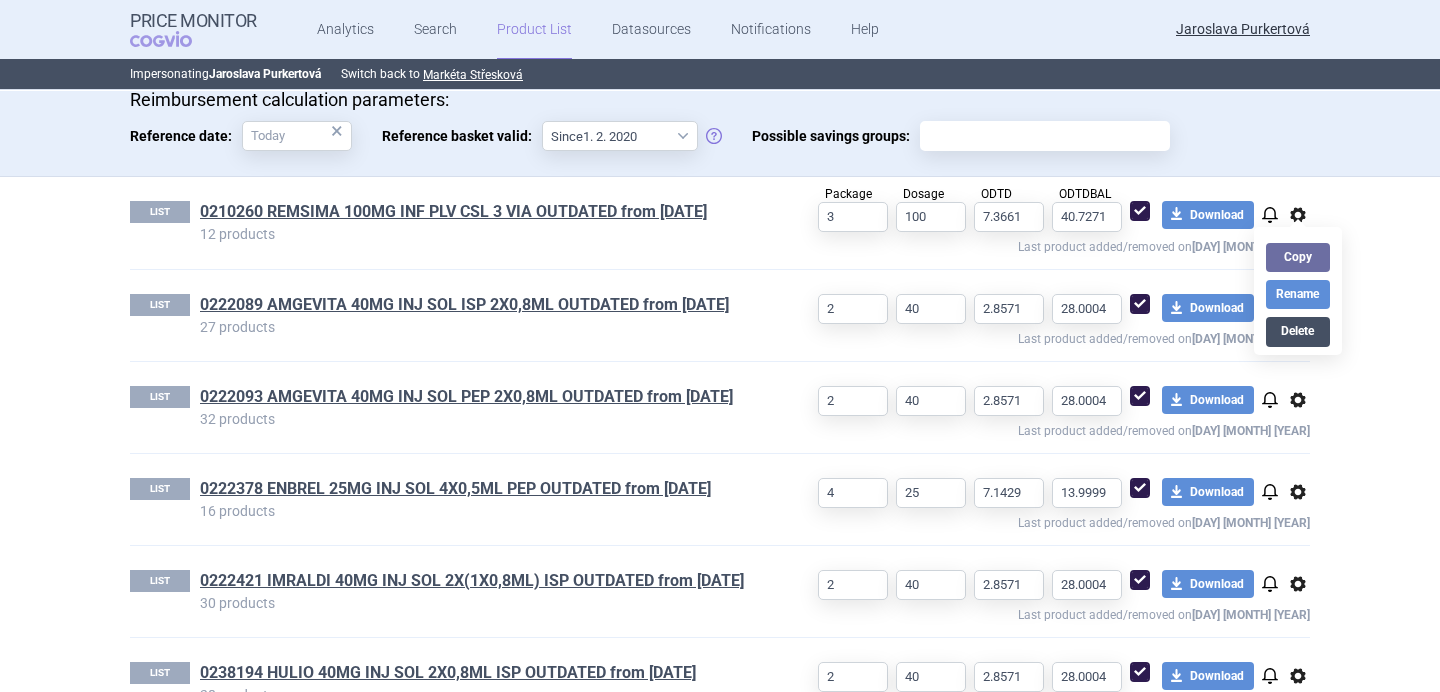 click on "Delete" at bounding box center (1298, 331) 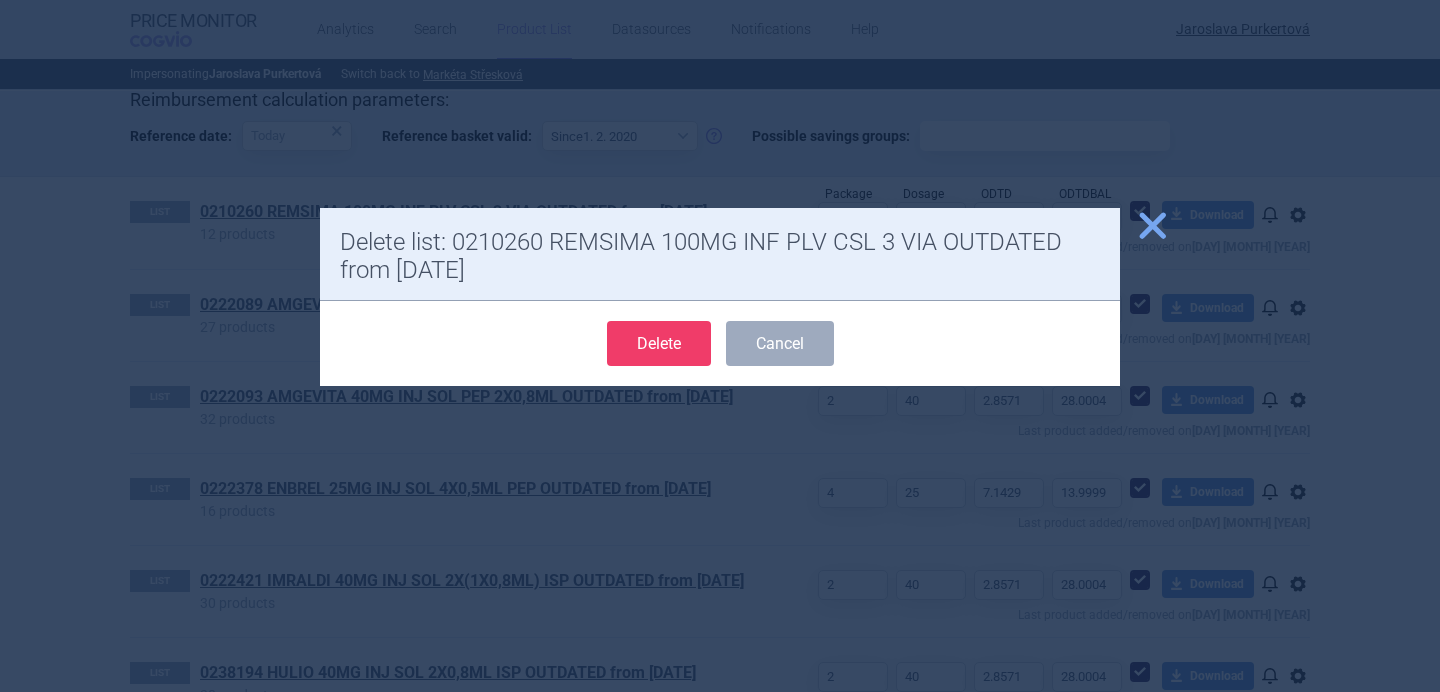 click on "Delete" at bounding box center (659, 343) 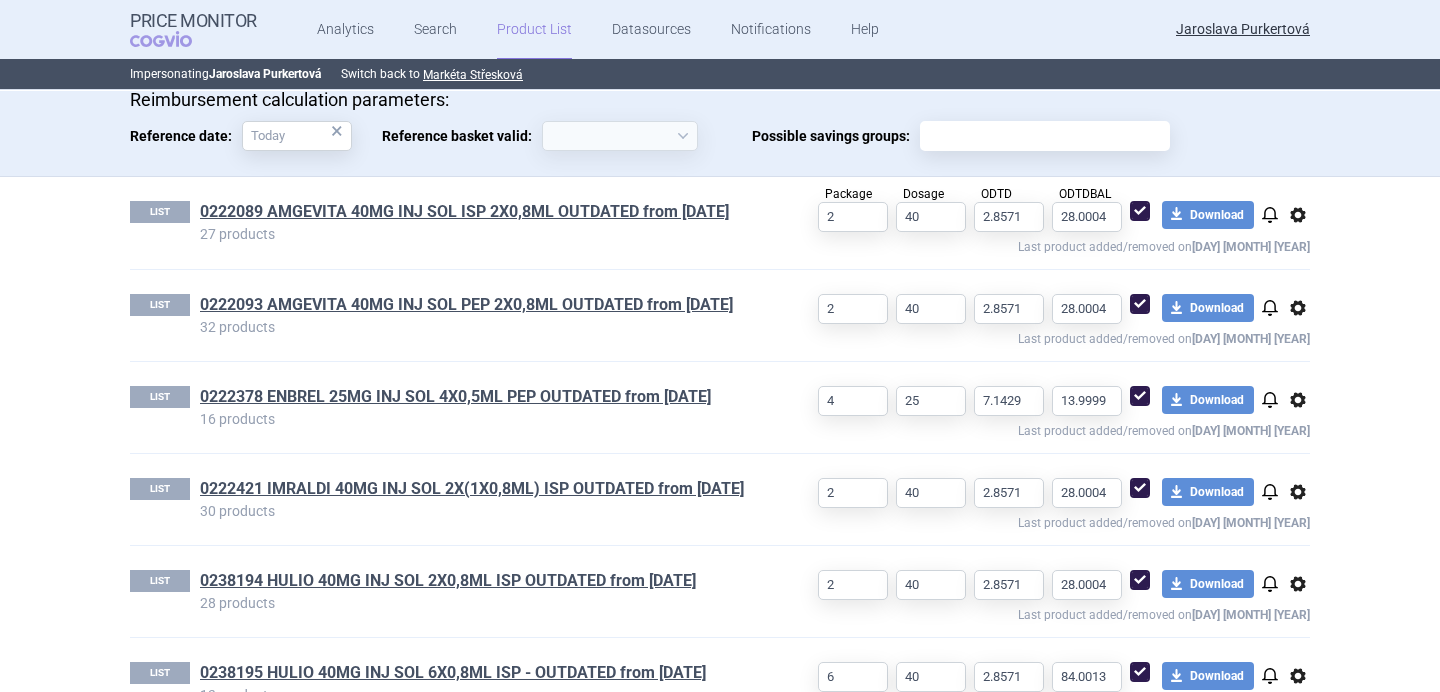 select on "[YYYY]-[MM]-[DD]" 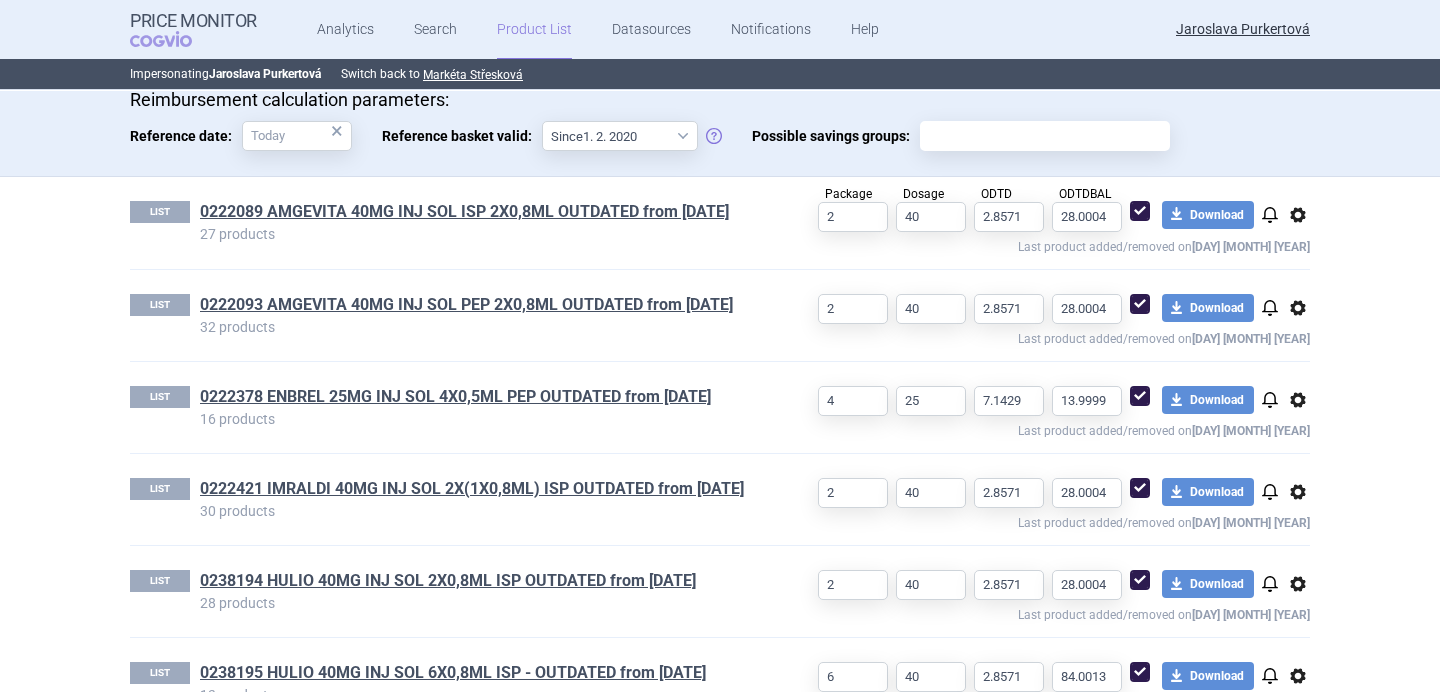 click on "options" at bounding box center [1298, 215] 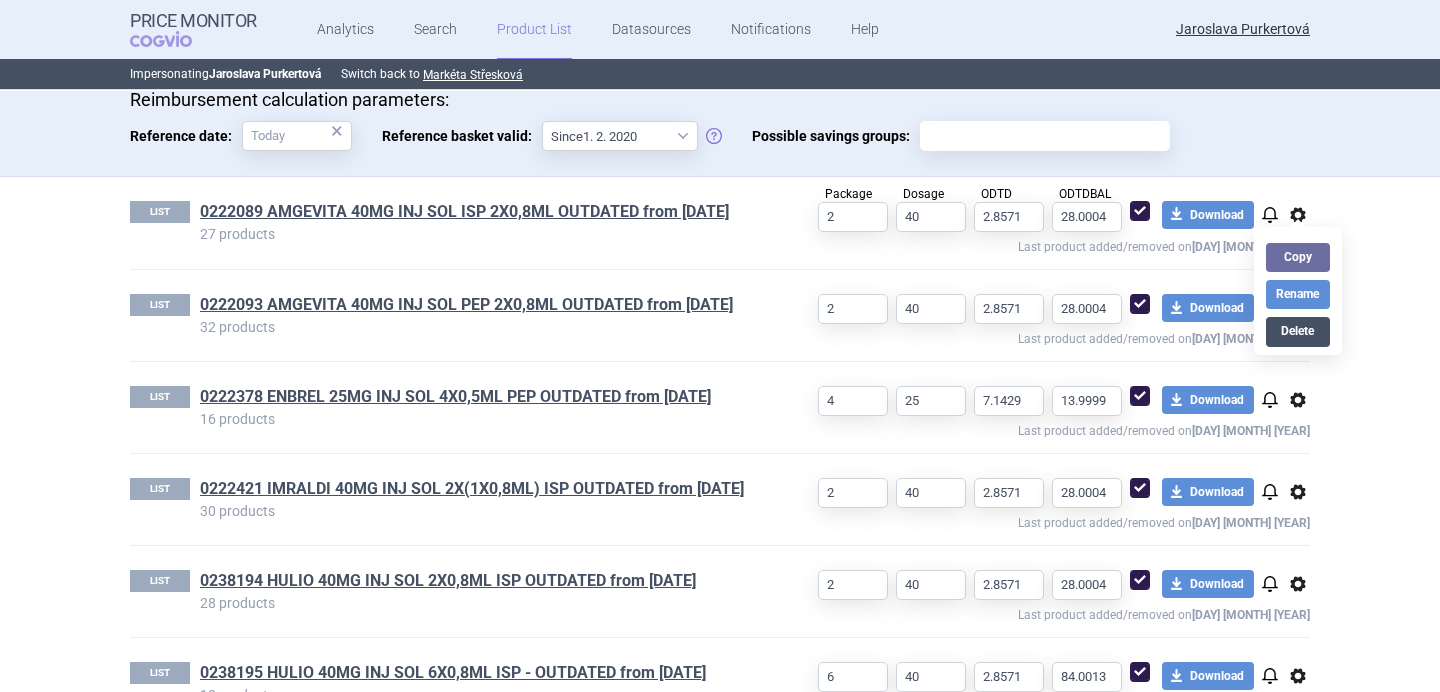 click on "Delete" at bounding box center [1298, 331] 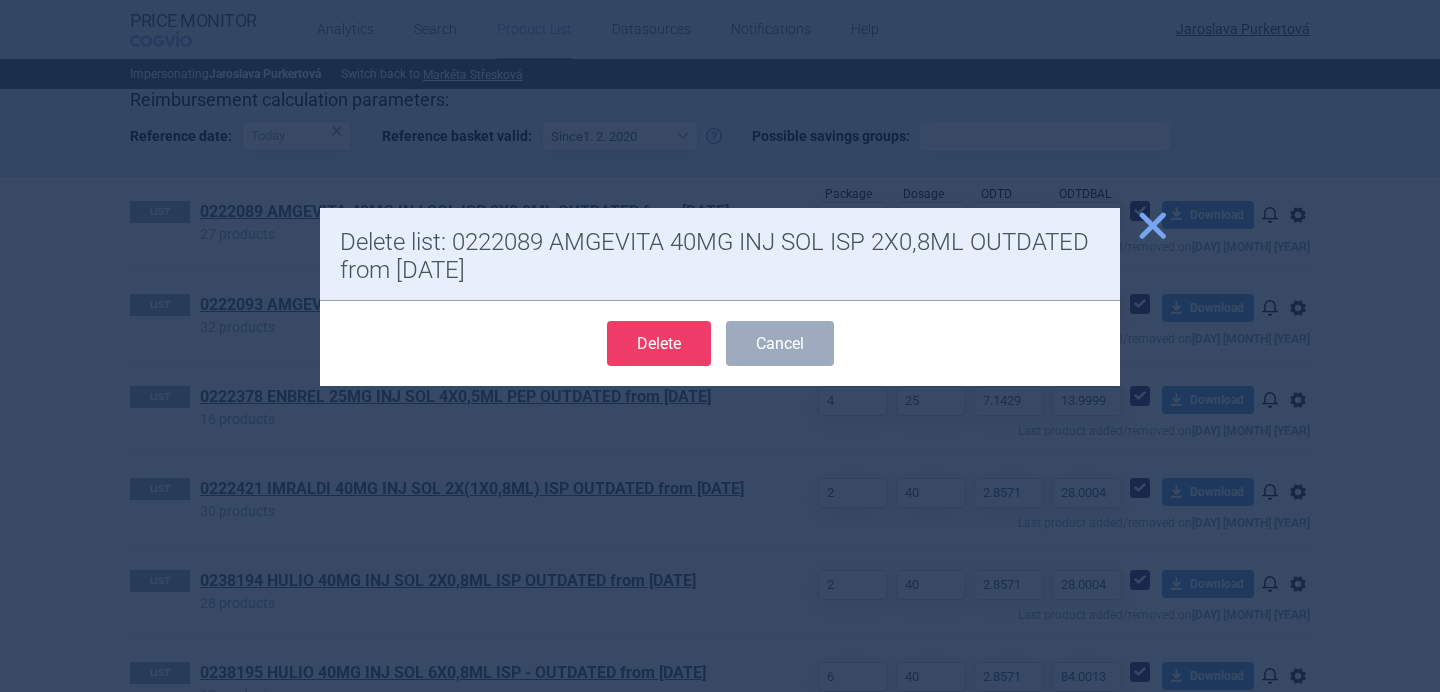 click on "Delete" at bounding box center (659, 343) 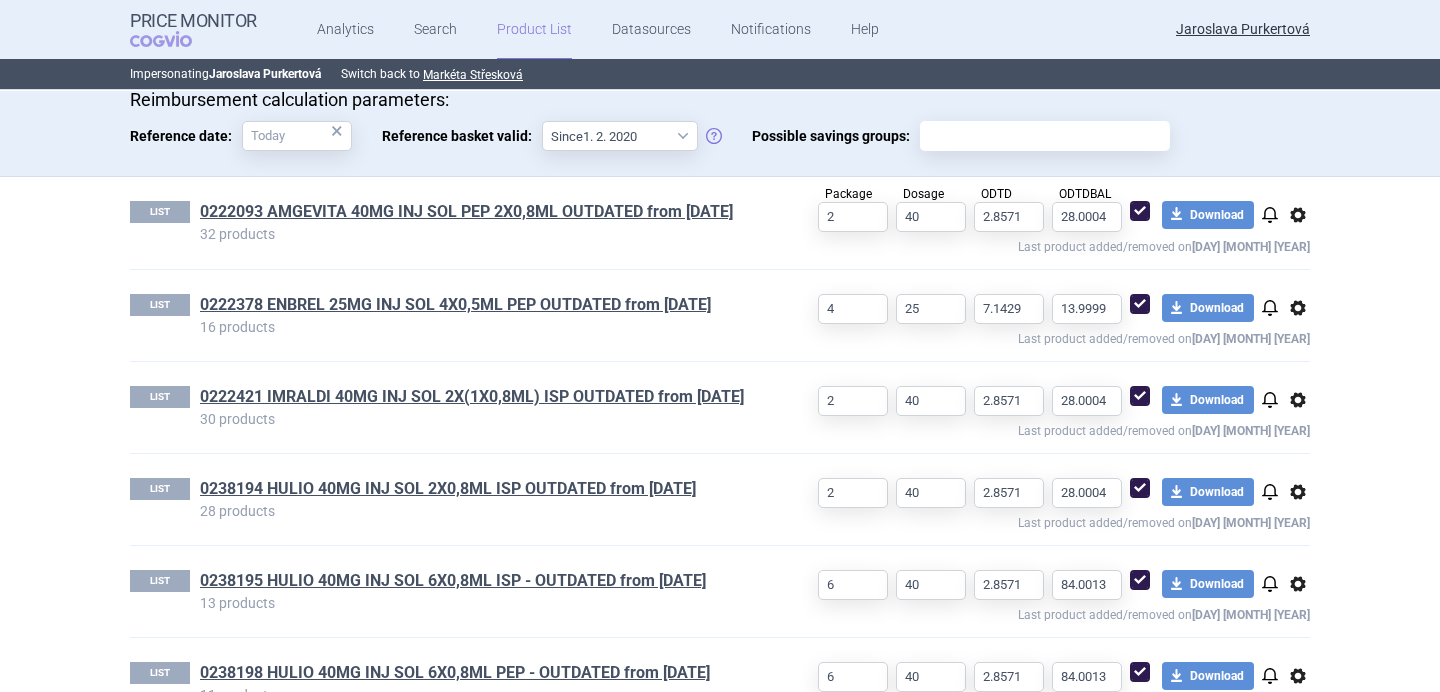 click on "options" at bounding box center (1298, 215) 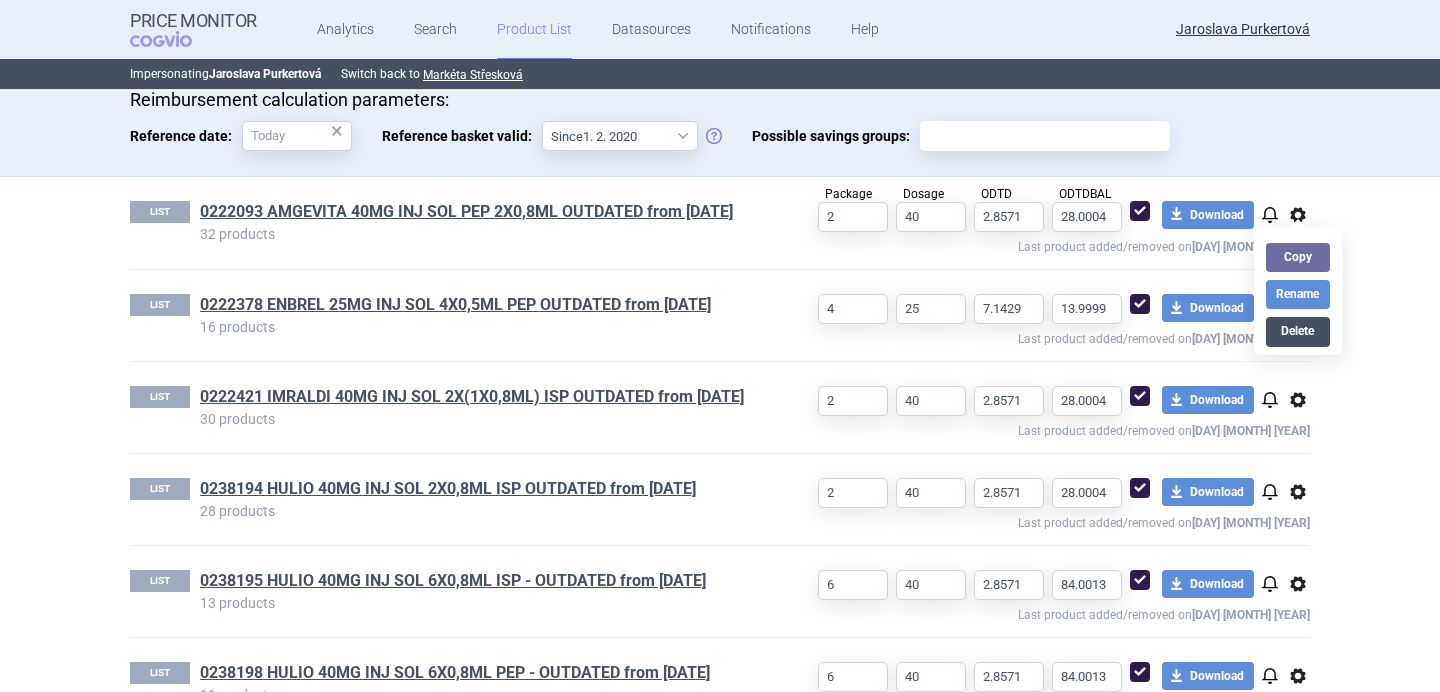click on "Delete" at bounding box center (1298, 331) 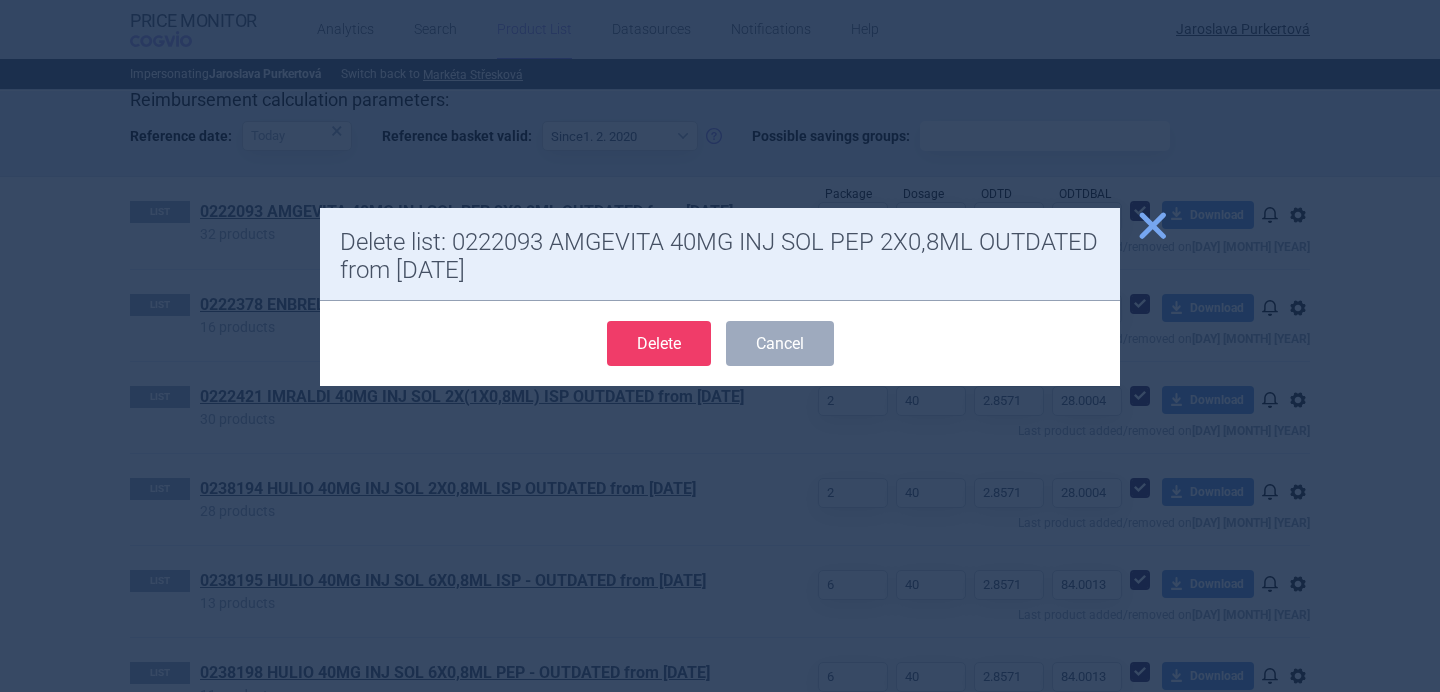 click on "Delete" at bounding box center (659, 343) 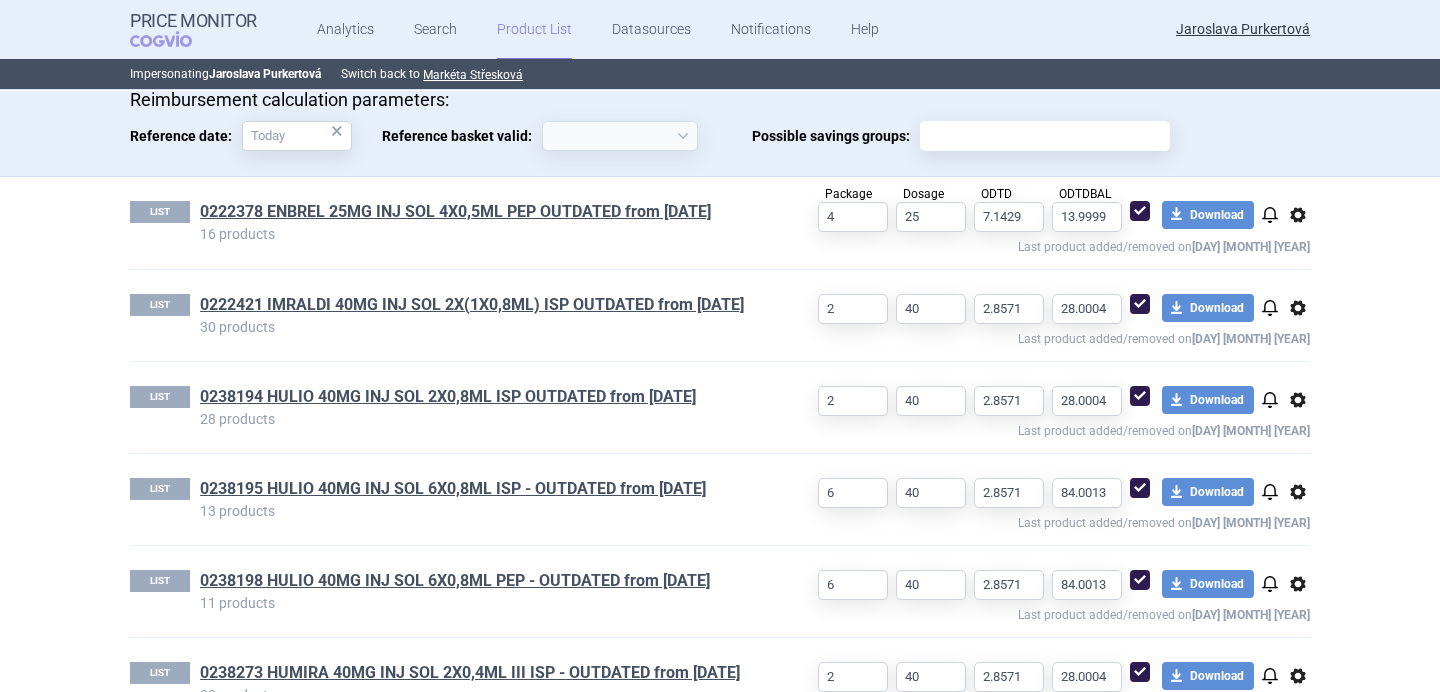 select on "[YYYY]-[MM]-[DD]" 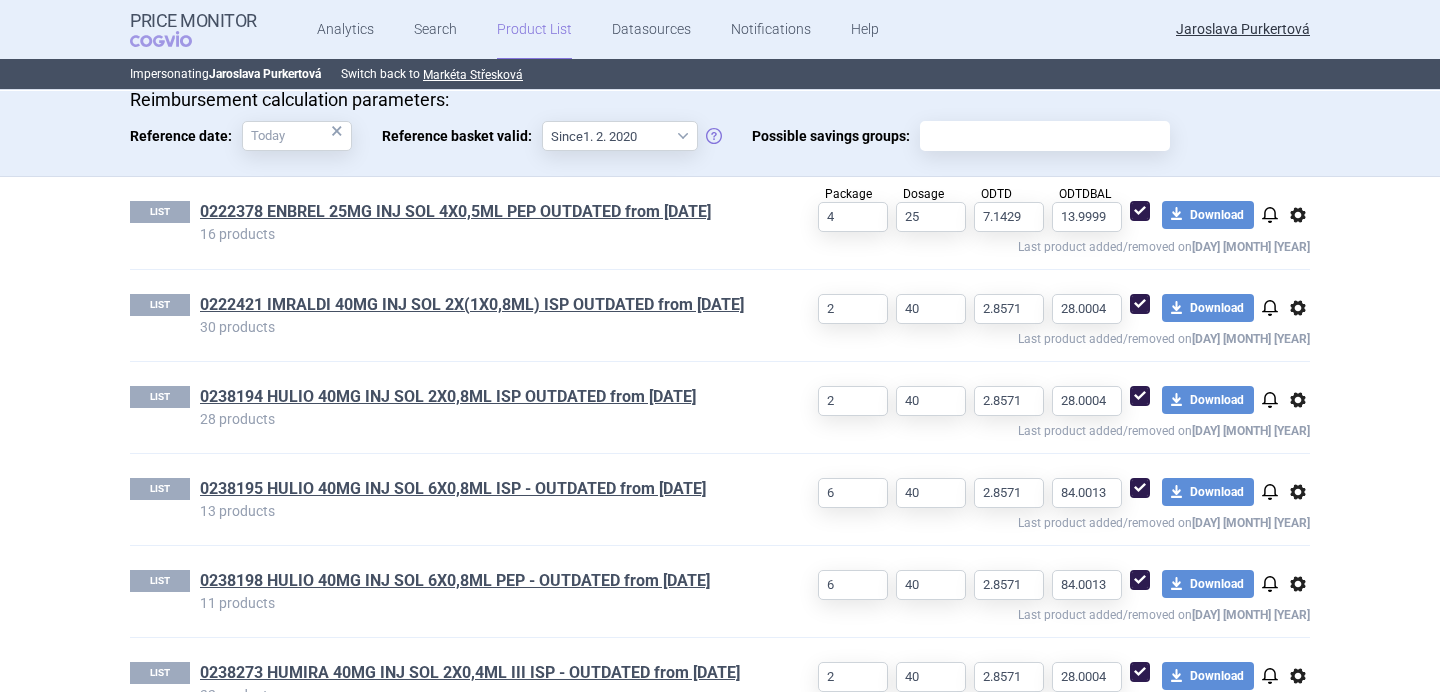 click on "options" at bounding box center (1298, 215) 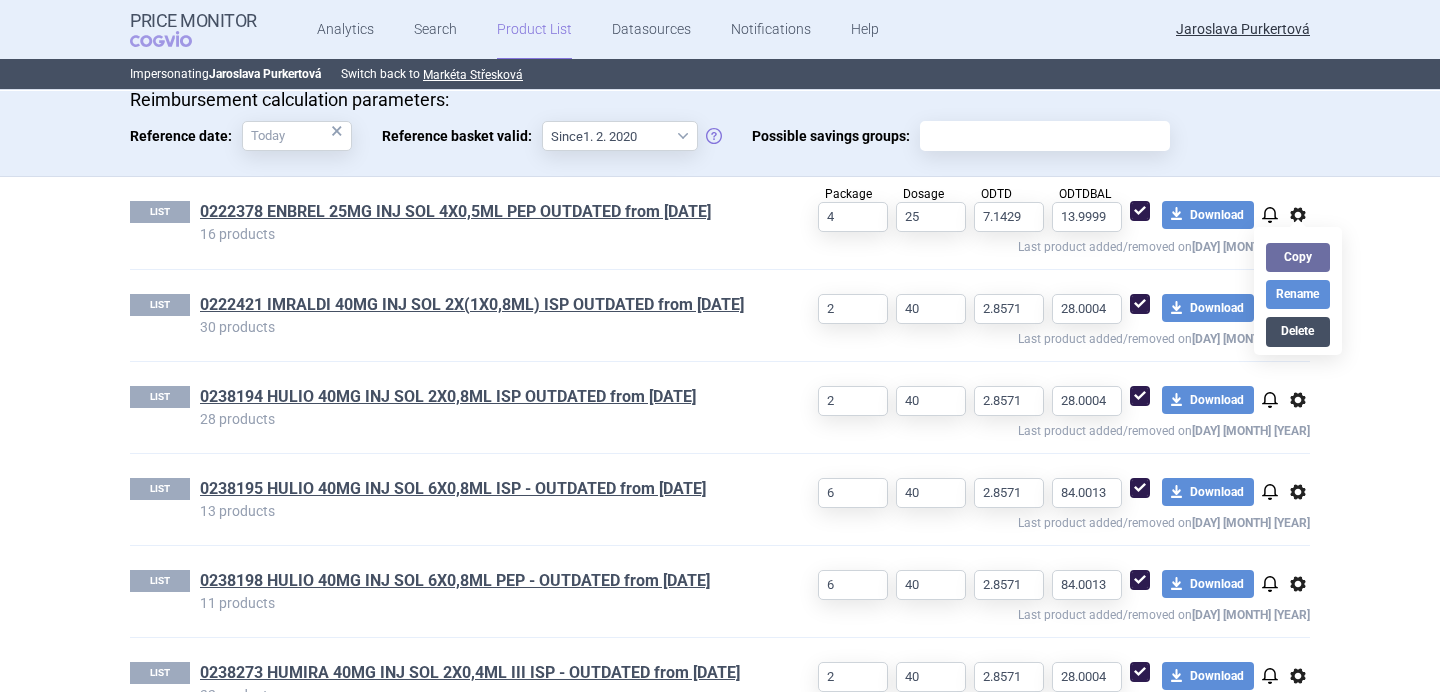 click on "Delete" at bounding box center (1298, 331) 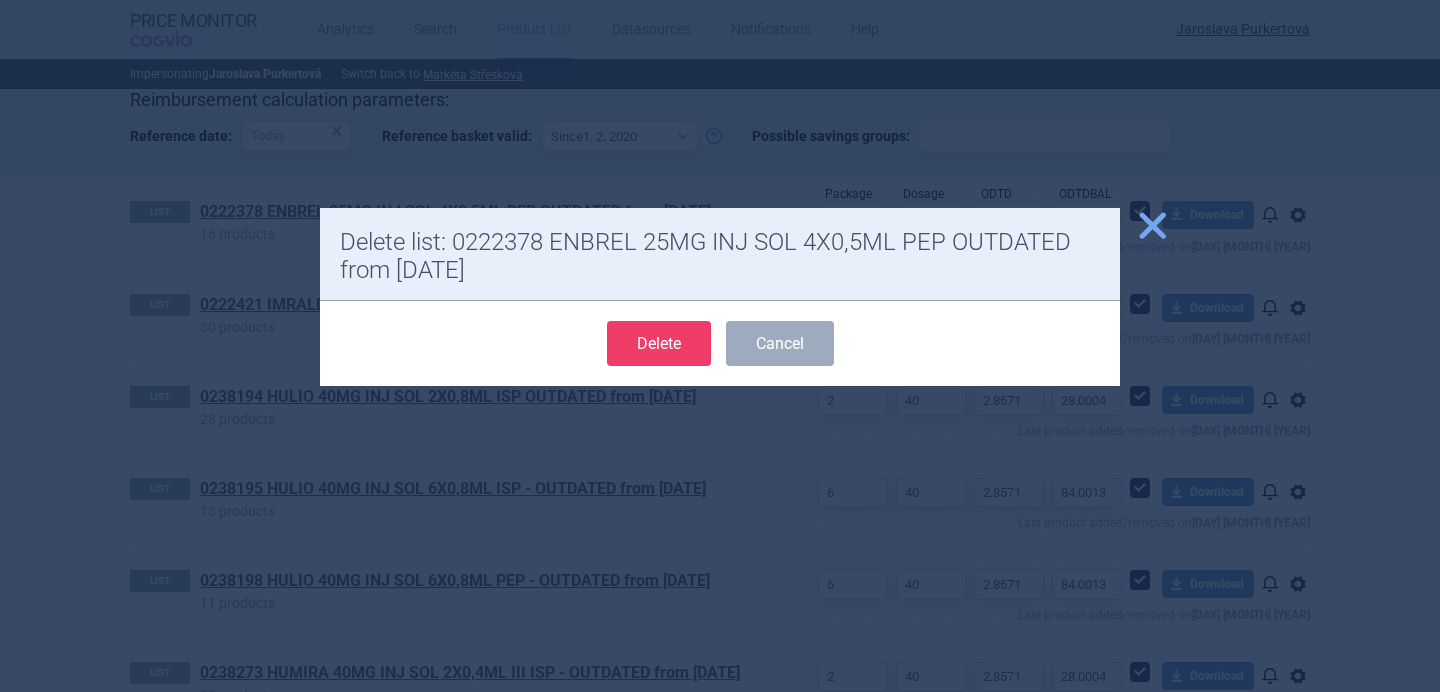 click on "Delete" at bounding box center (659, 343) 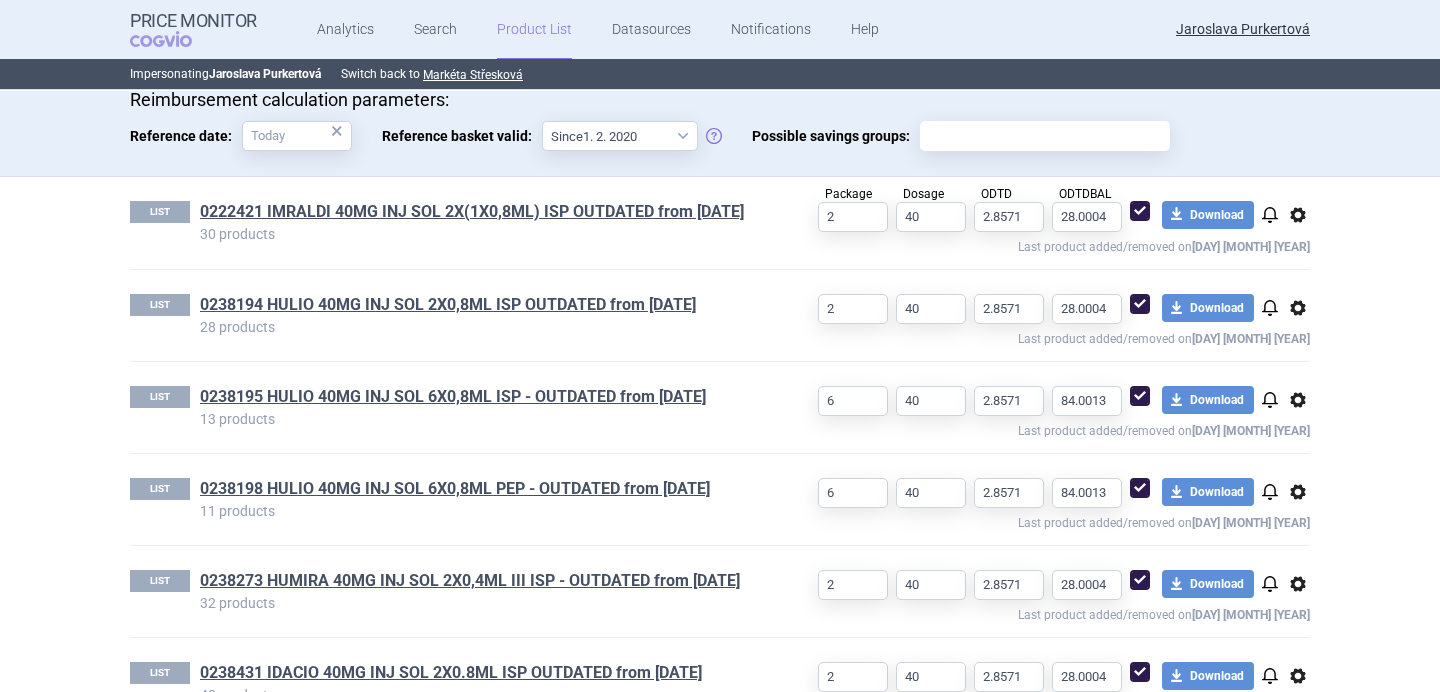 click on "options" at bounding box center (1298, 215) 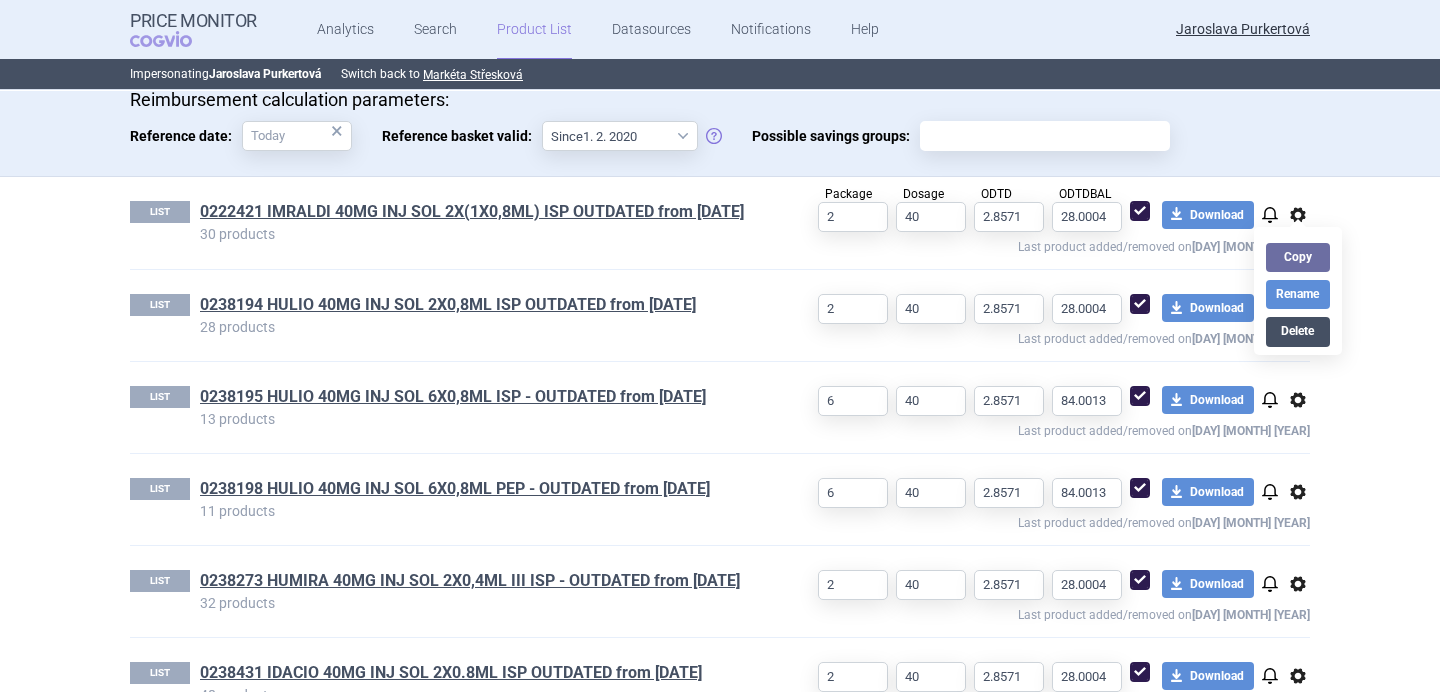 click on "Delete" at bounding box center [1298, 331] 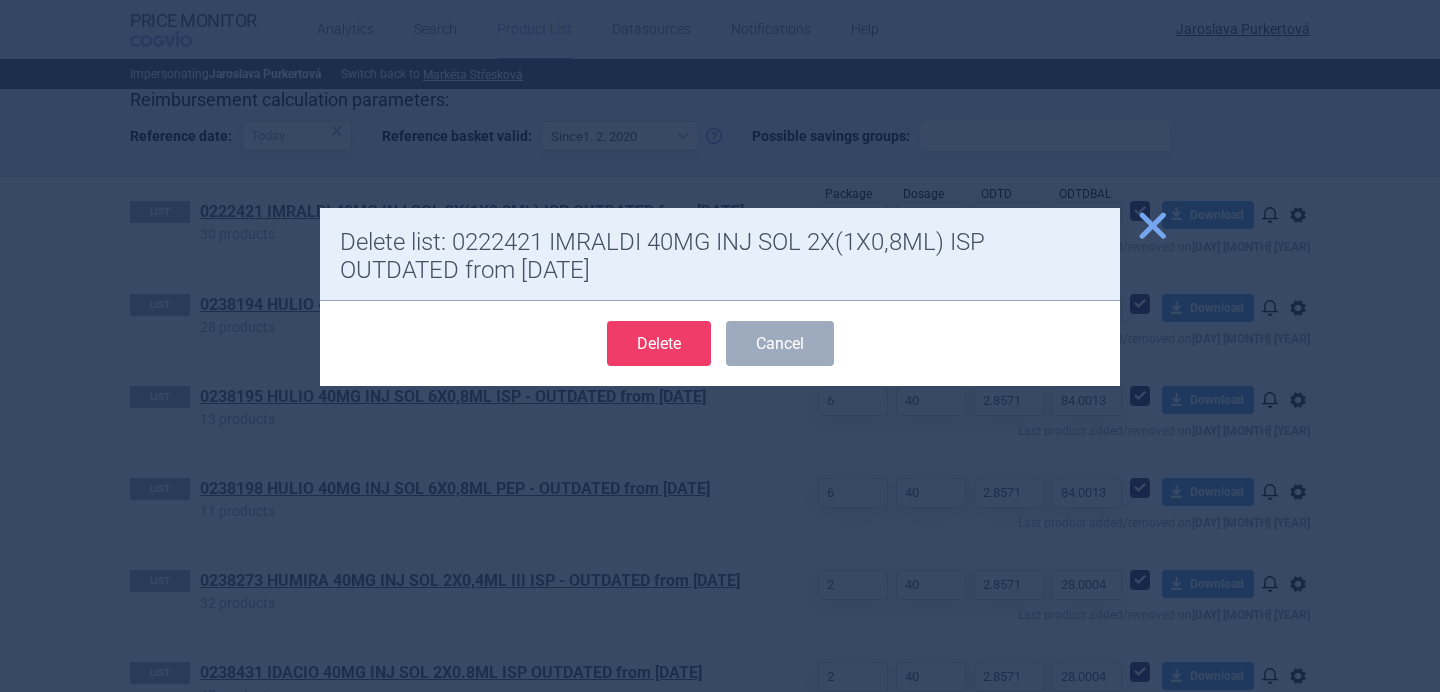 click on "Delete" at bounding box center (659, 343) 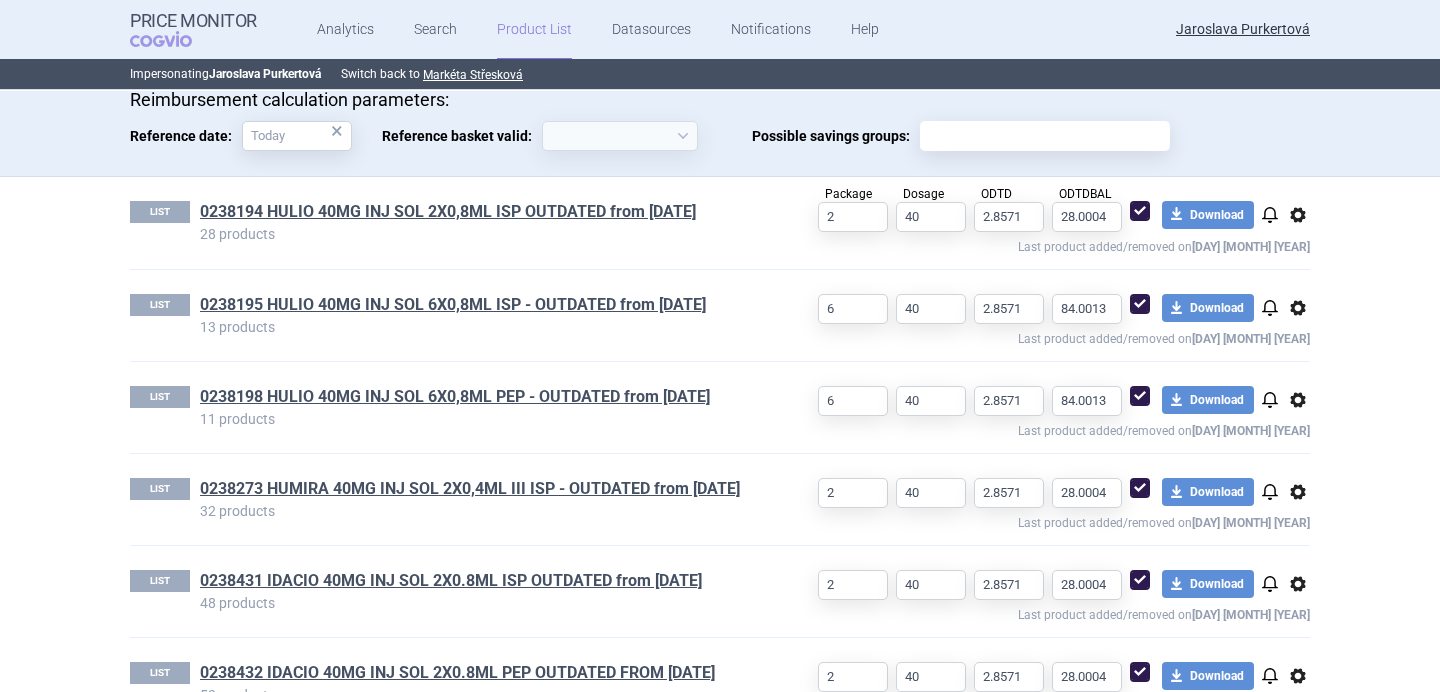 select on "[YYYY]-[MM]-[DD]" 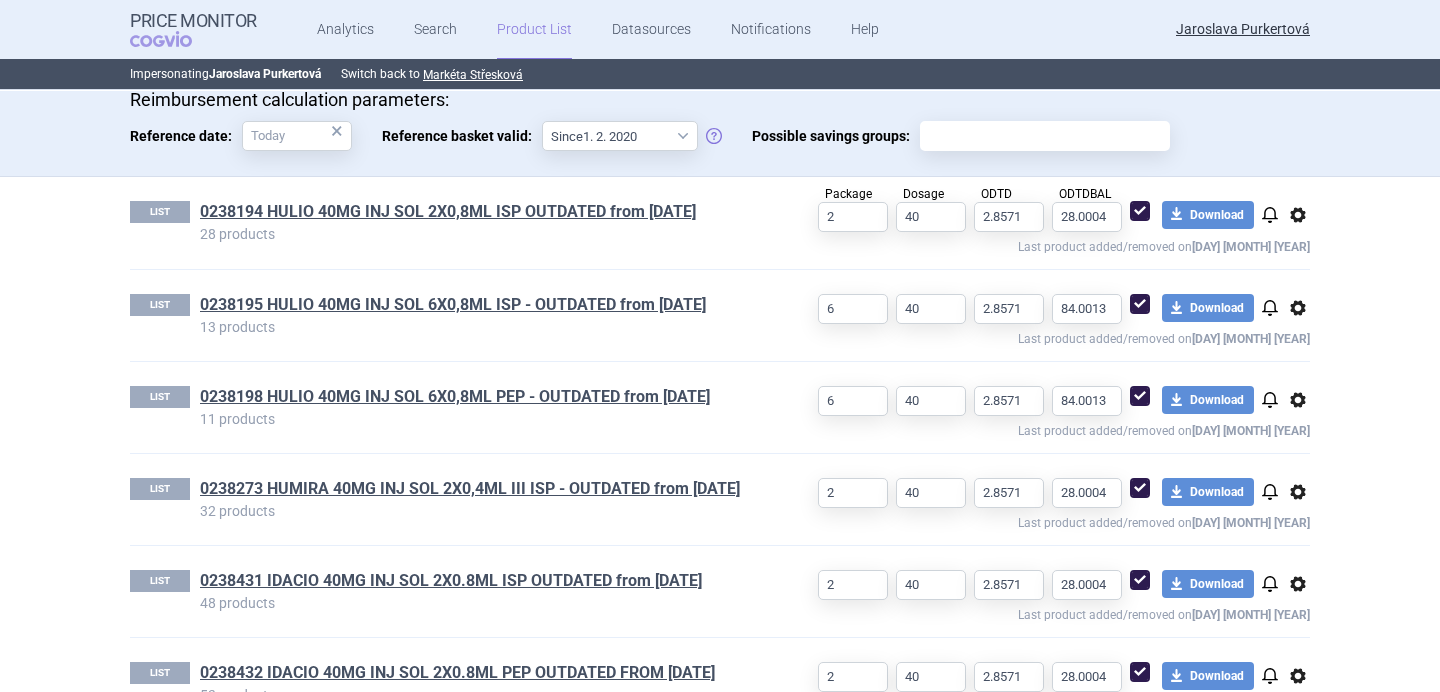 click on "options" at bounding box center [1298, 215] 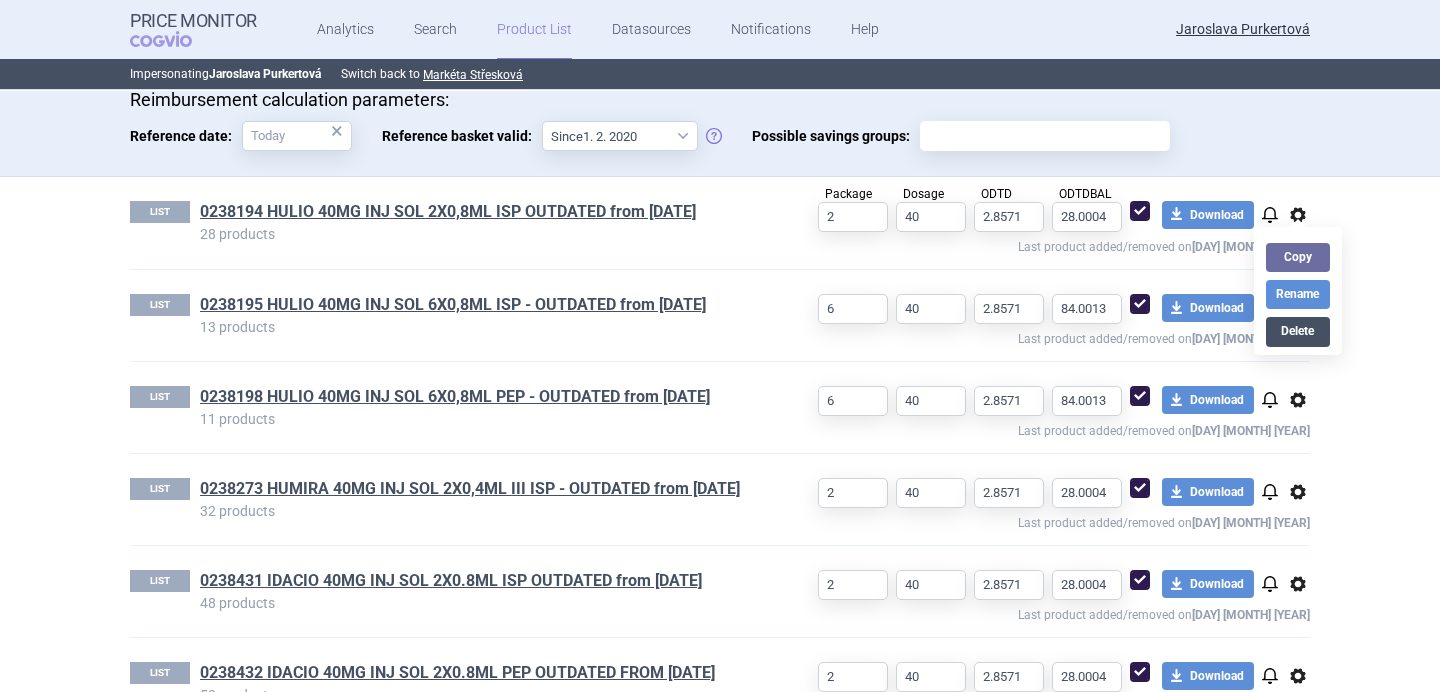 click on "Delete" at bounding box center [1298, 331] 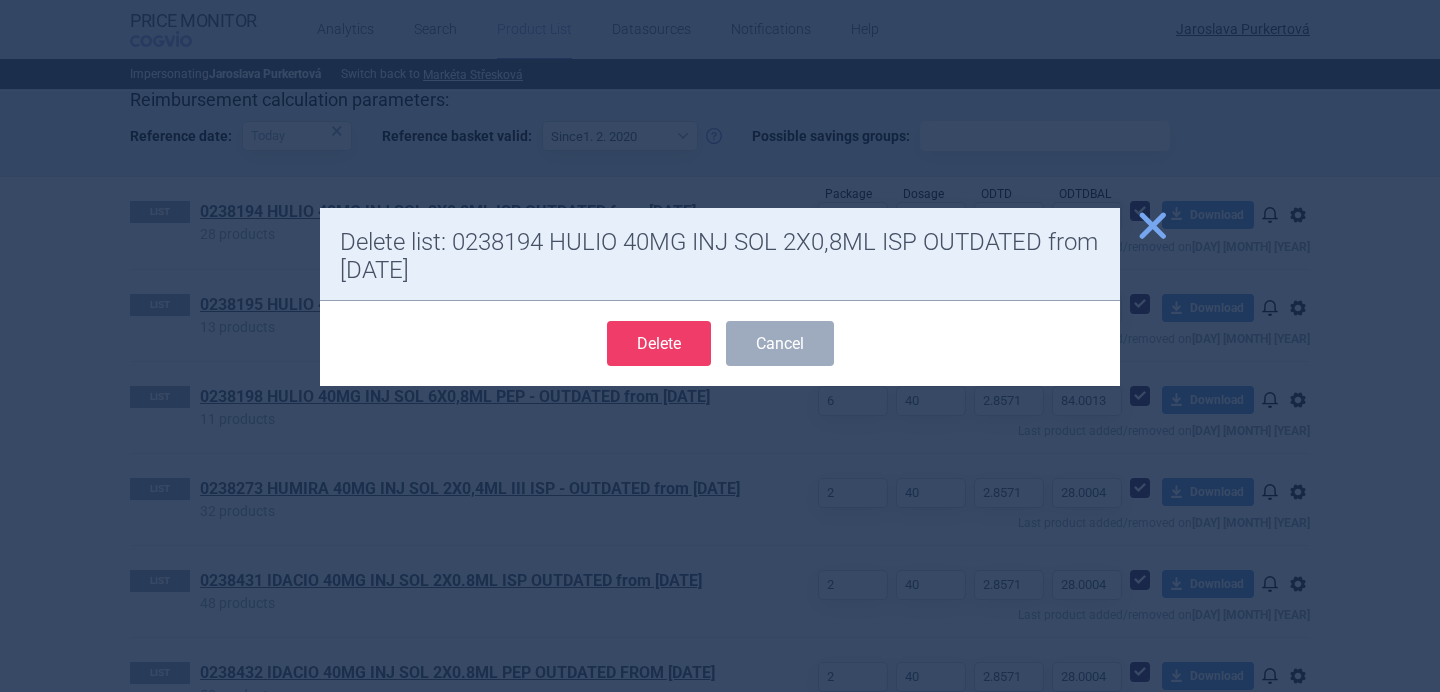 click on "Delete" at bounding box center [659, 343] 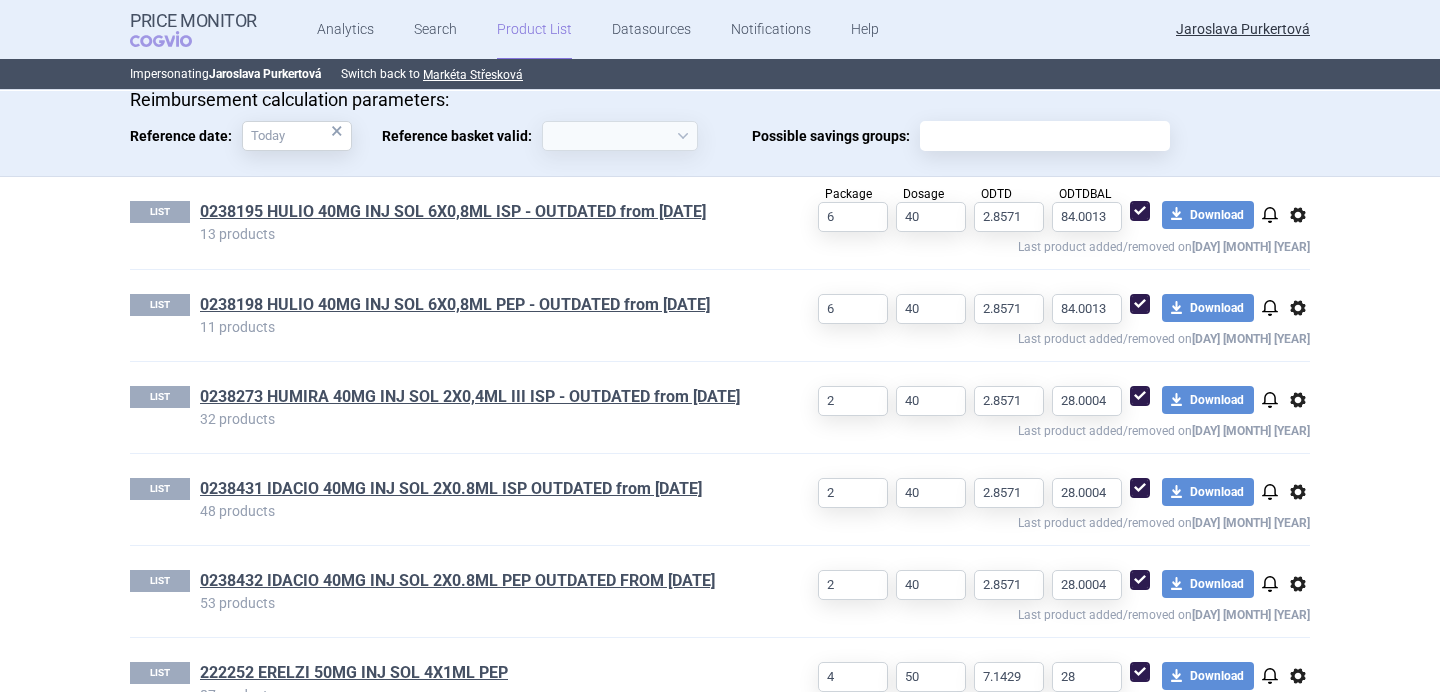 select on "[YYYY]-[MM]-[DD]" 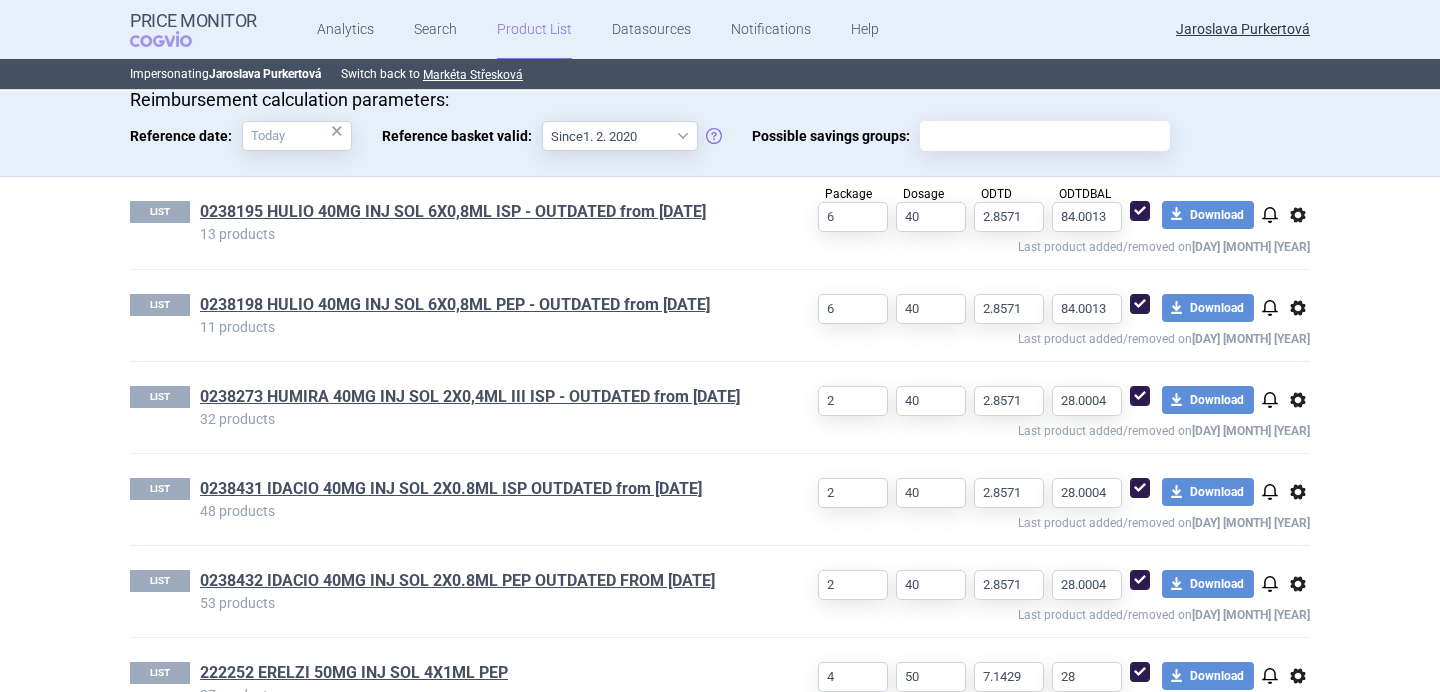 click on "options" at bounding box center (1298, 215) 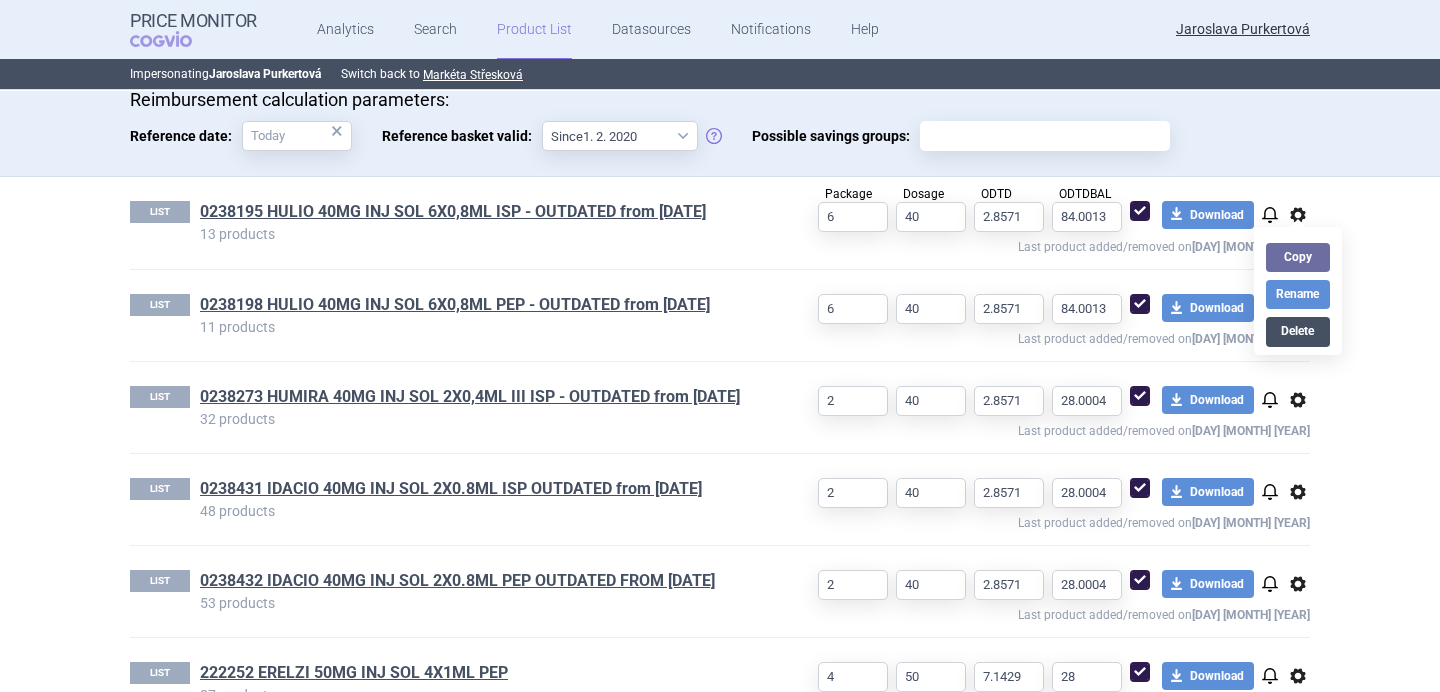 click on "Delete" at bounding box center (1298, 331) 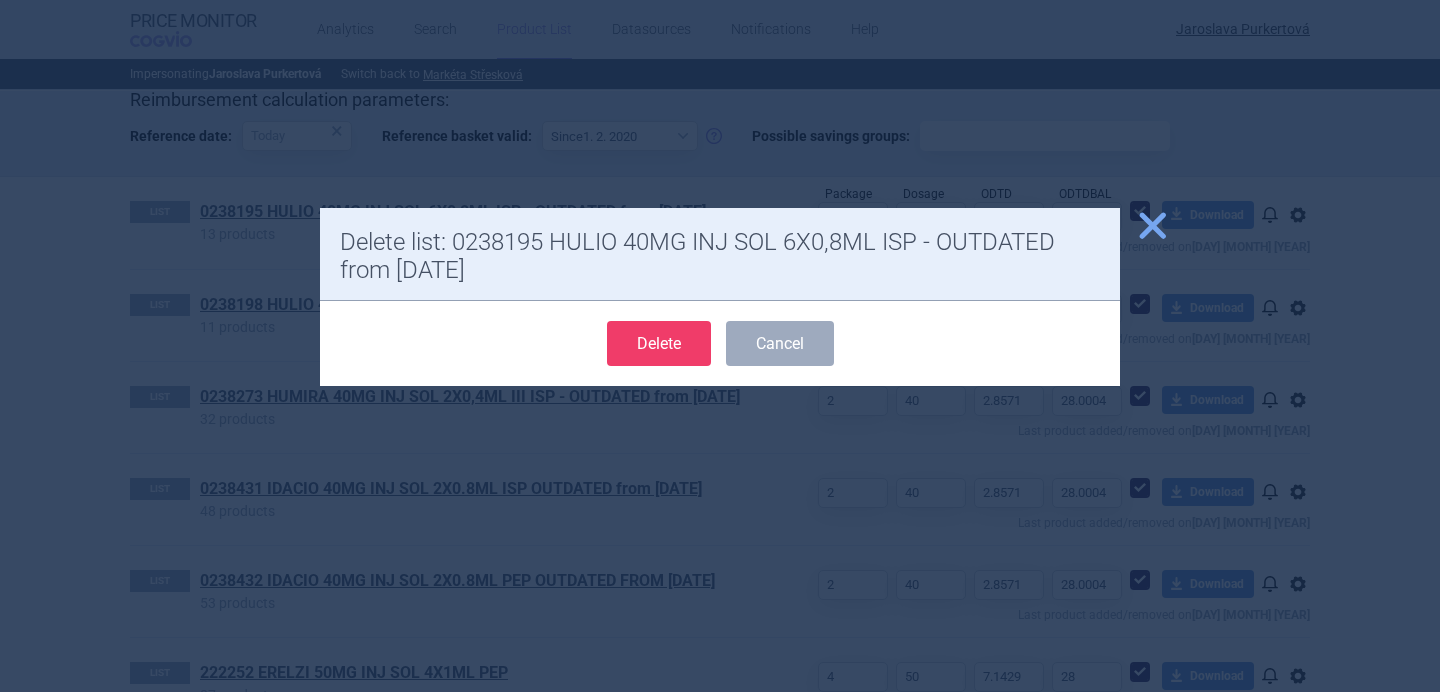 click on "Delete" at bounding box center [659, 343] 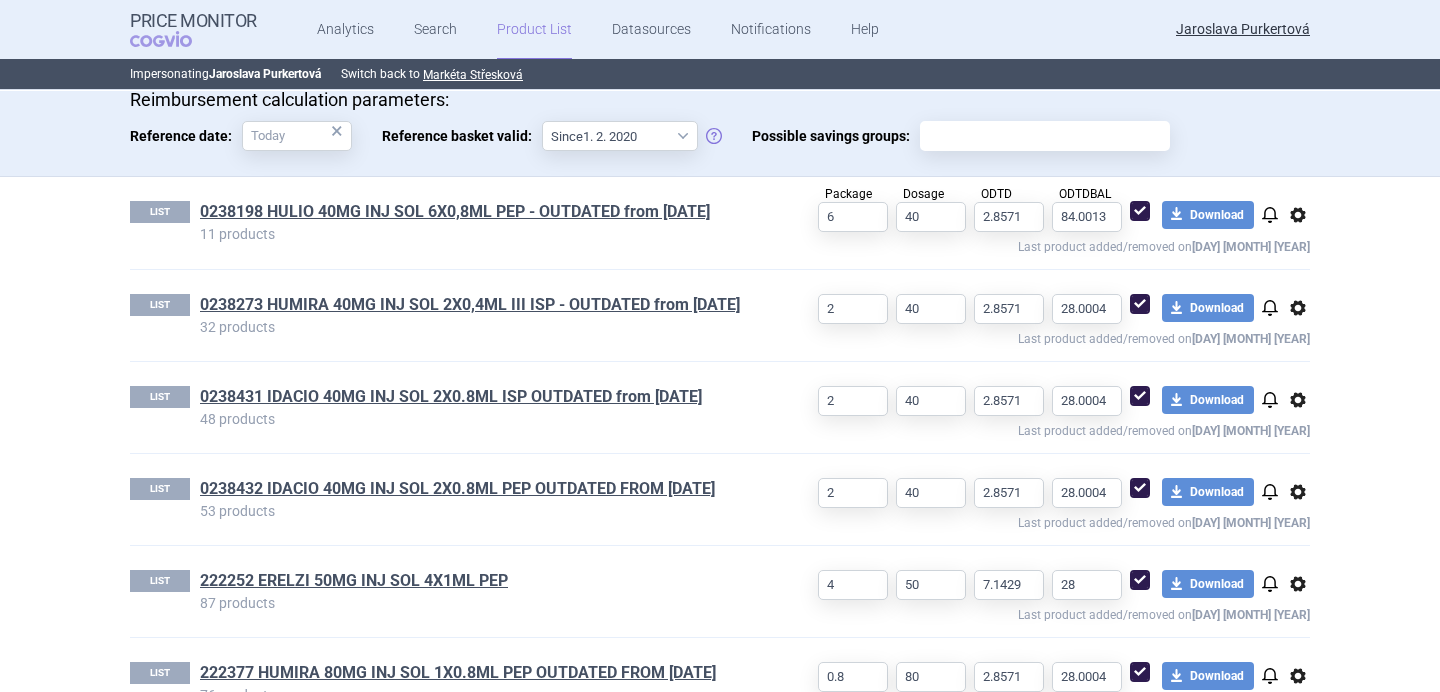 click on "options" at bounding box center [1298, 215] 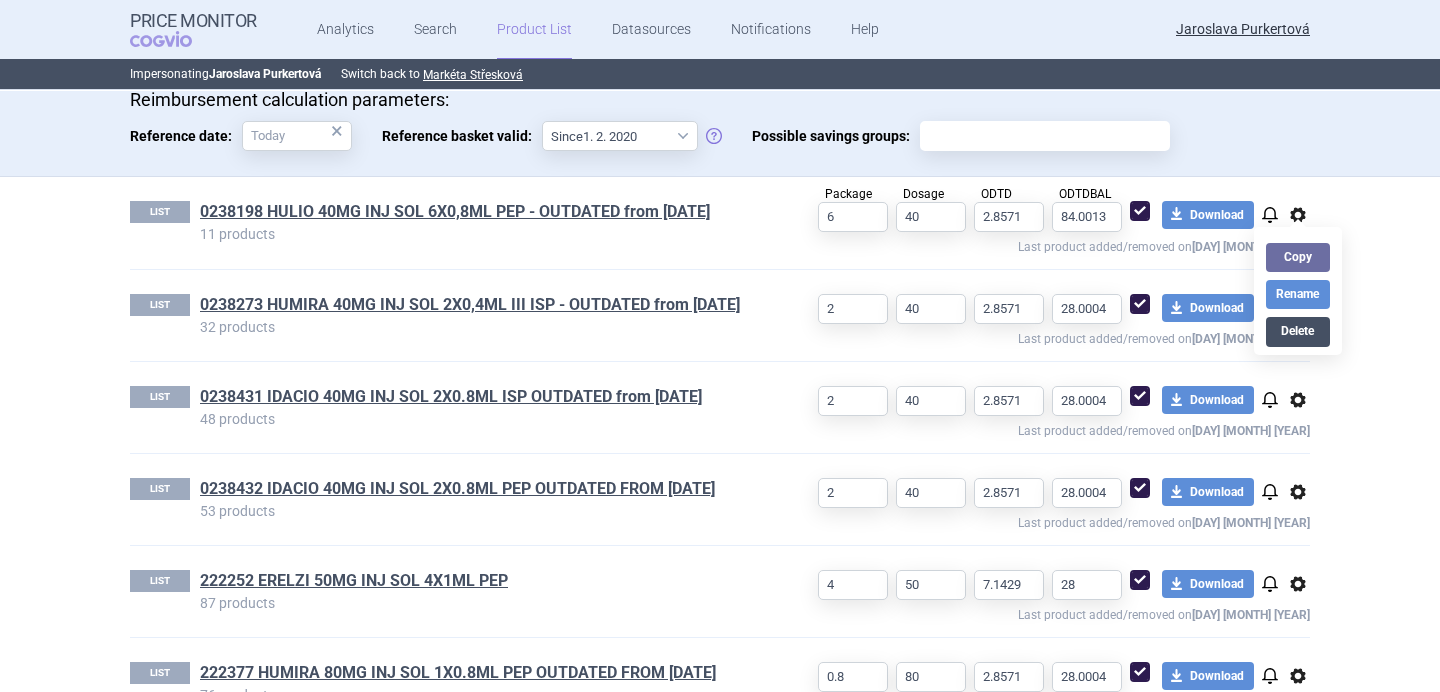 click on "Delete" at bounding box center [1298, 331] 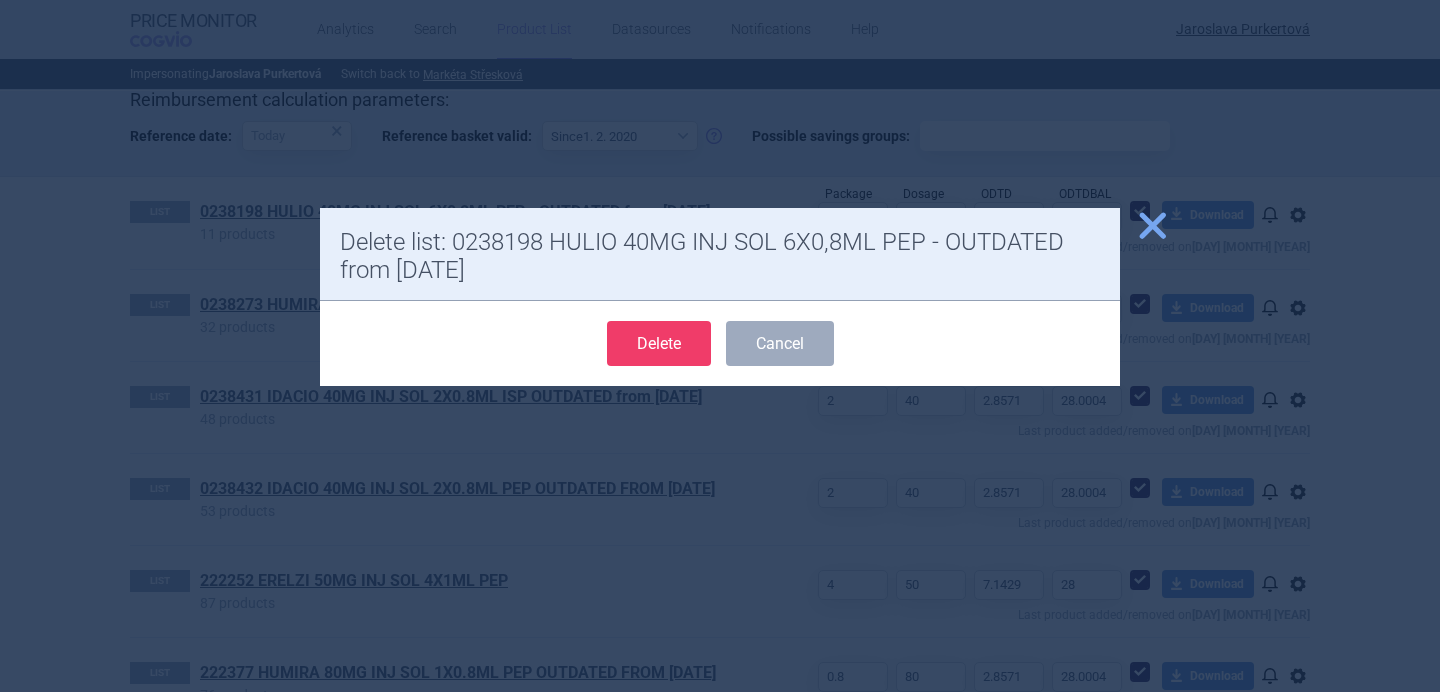 click on "Delete" at bounding box center (659, 343) 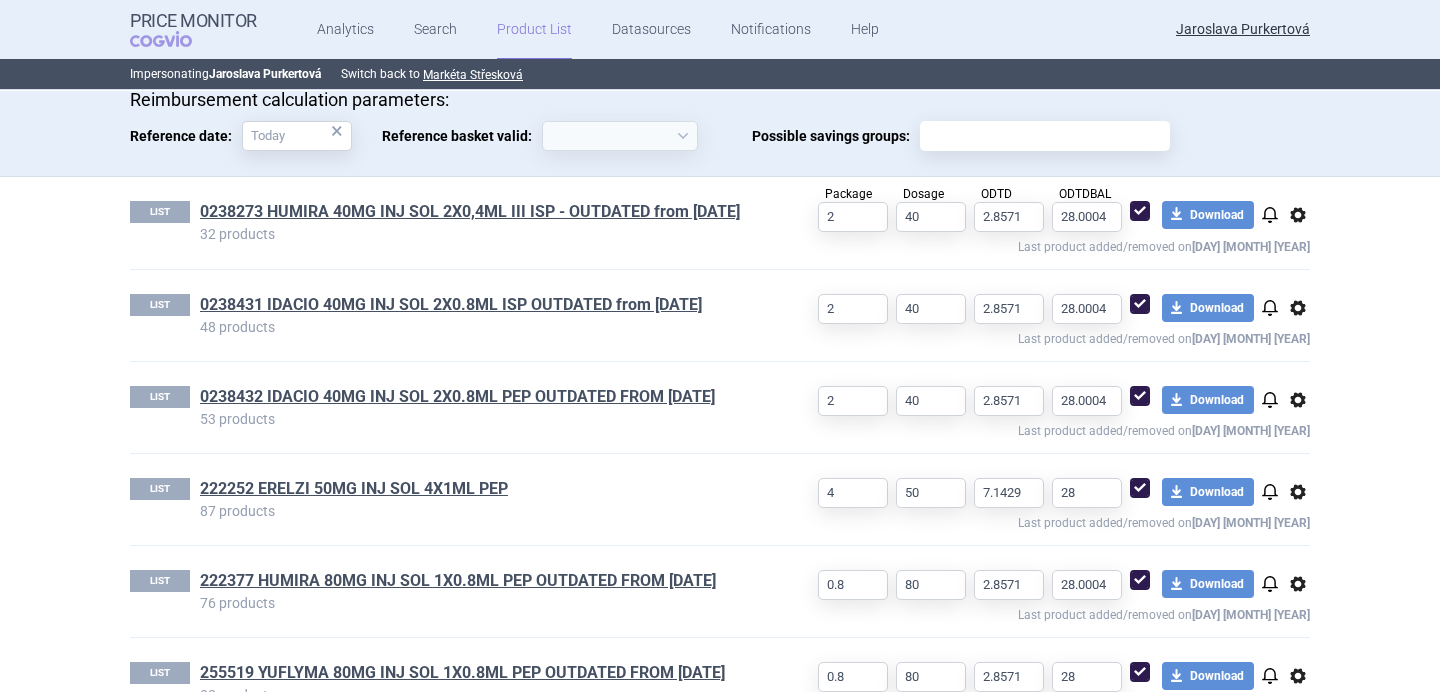 select on "[YYYY]-[MM]-[DD]" 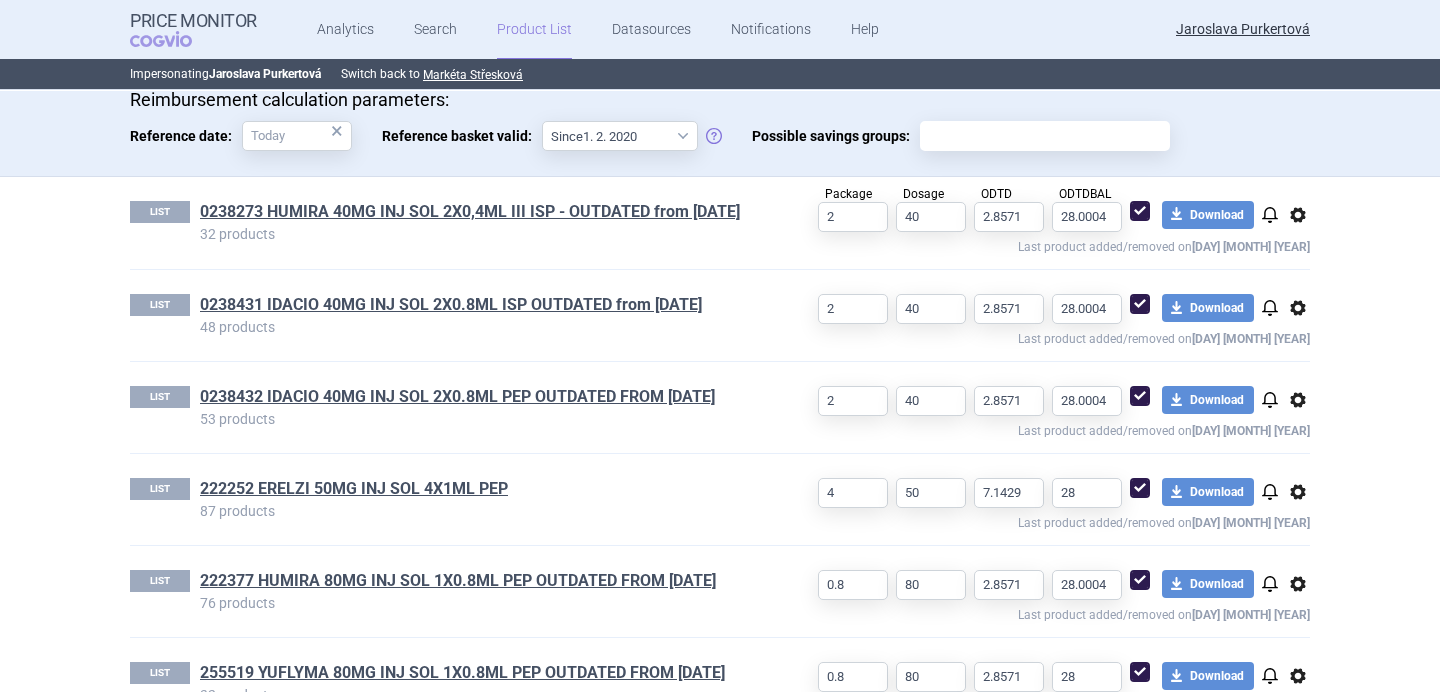 click on "options" at bounding box center [1298, 215] 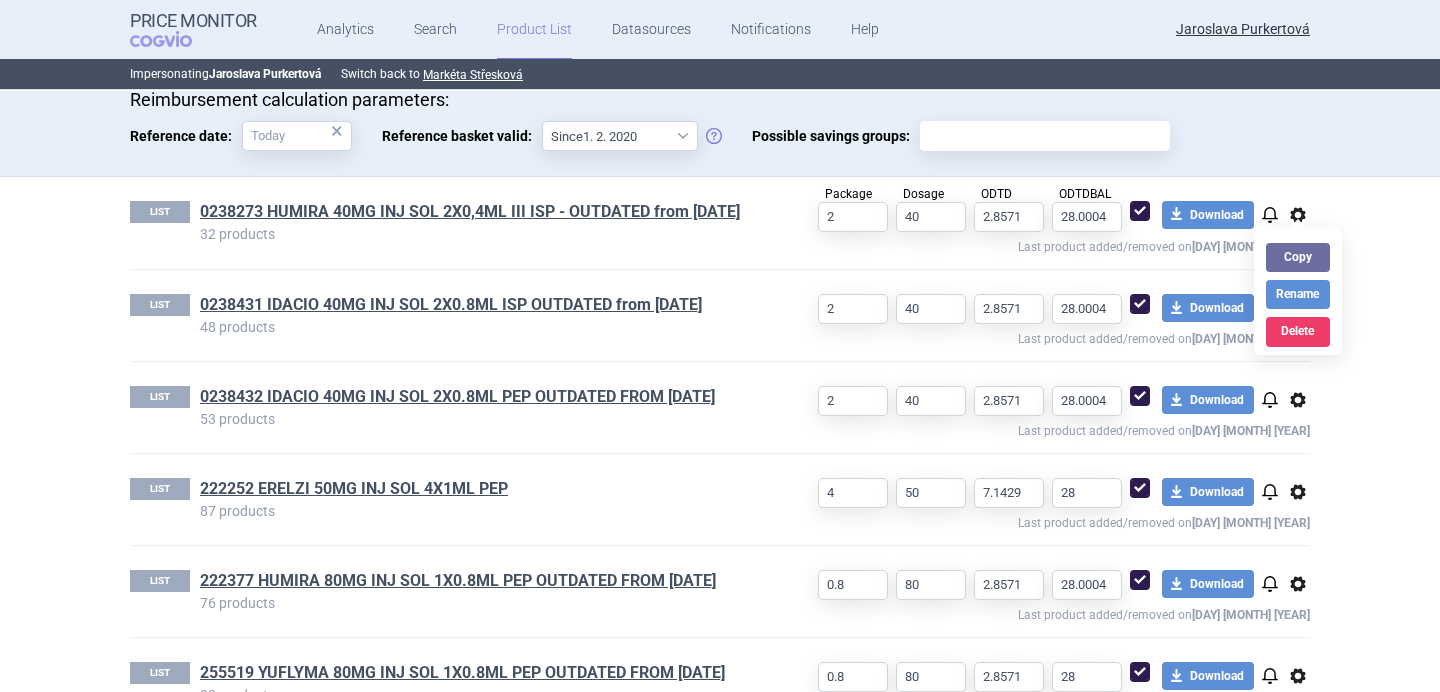 click on "Copy Rename Delete" at bounding box center (1298, 291) 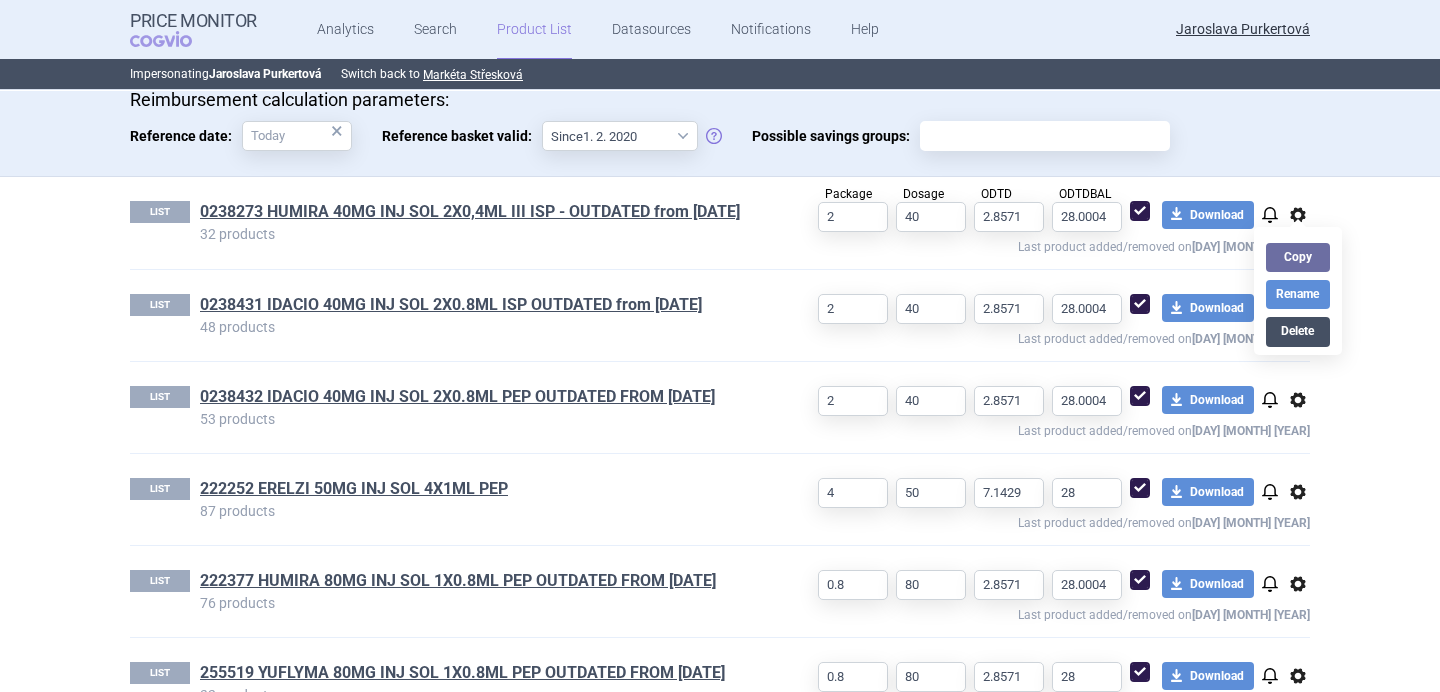 click on "Delete" at bounding box center [1298, 331] 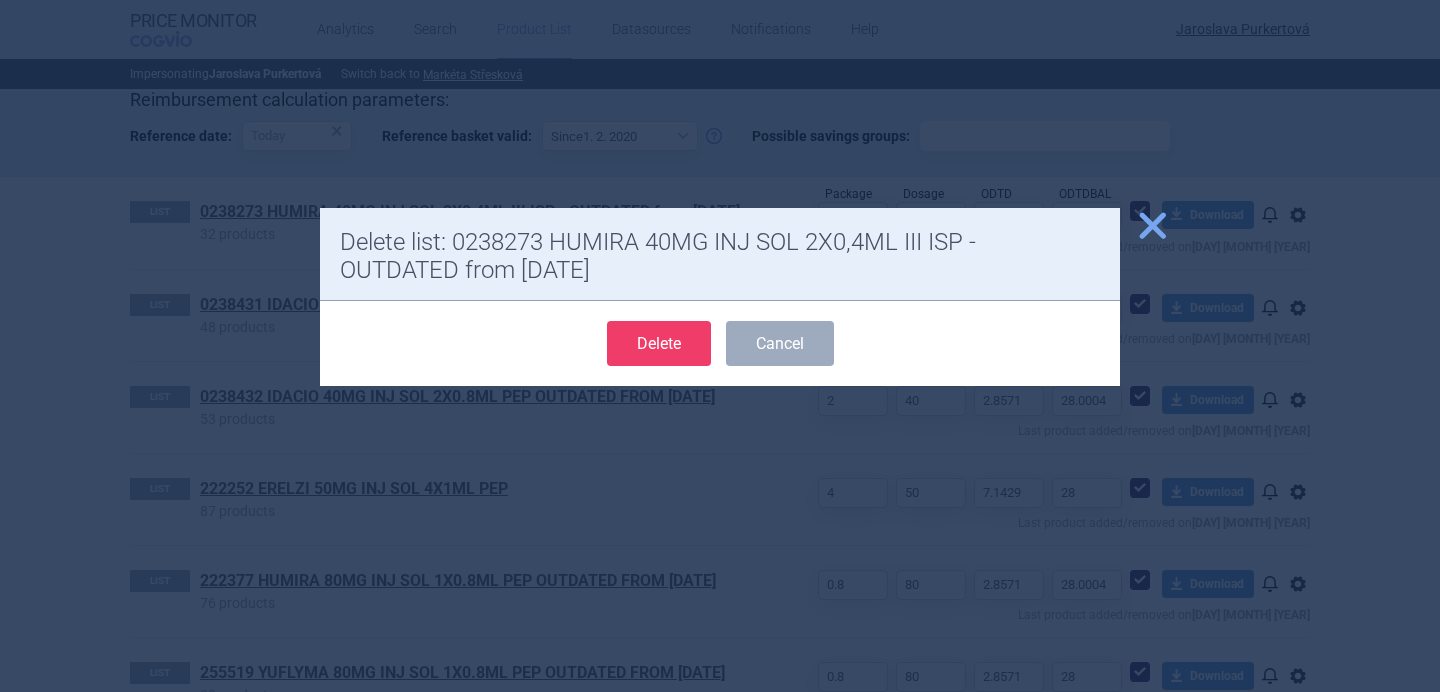 click on "Delete" at bounding box center [659, 343] 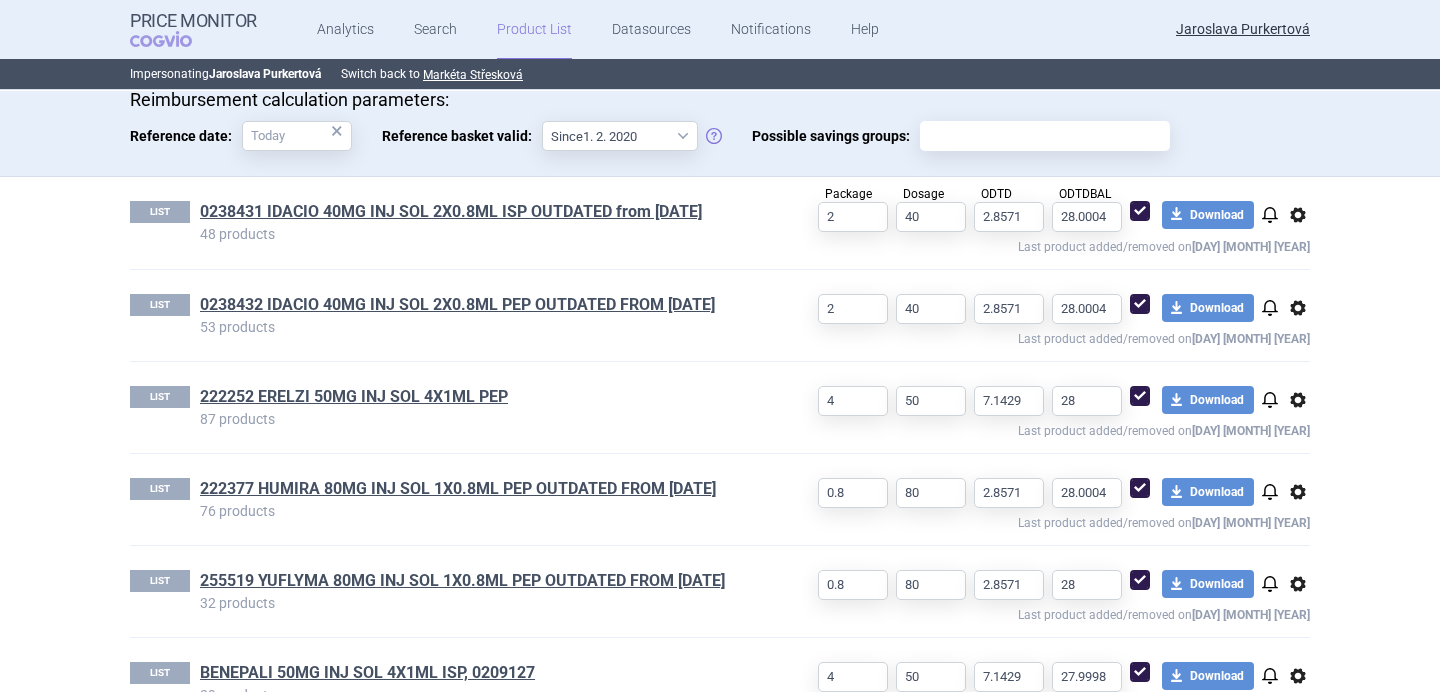 click on "options" at bounding box center [1298, 215] 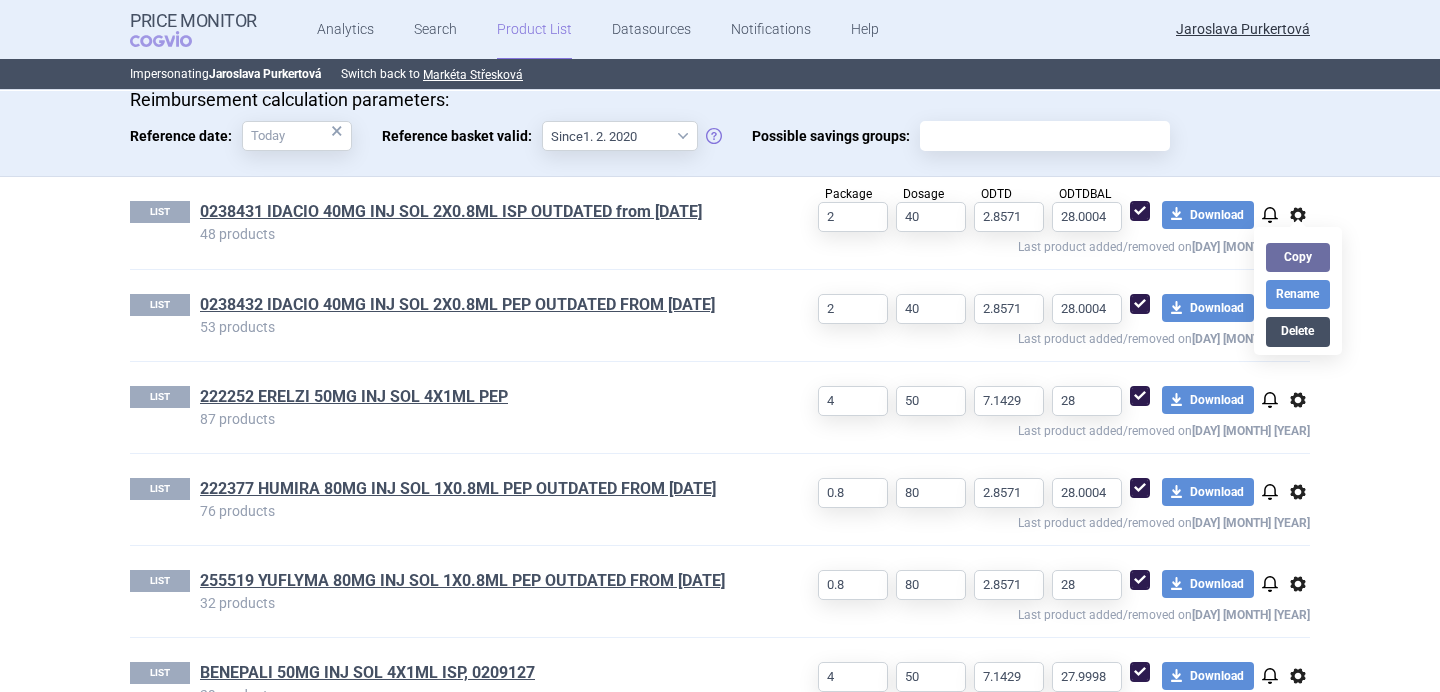 click on "Delete" at bounding box center [1298, 331] 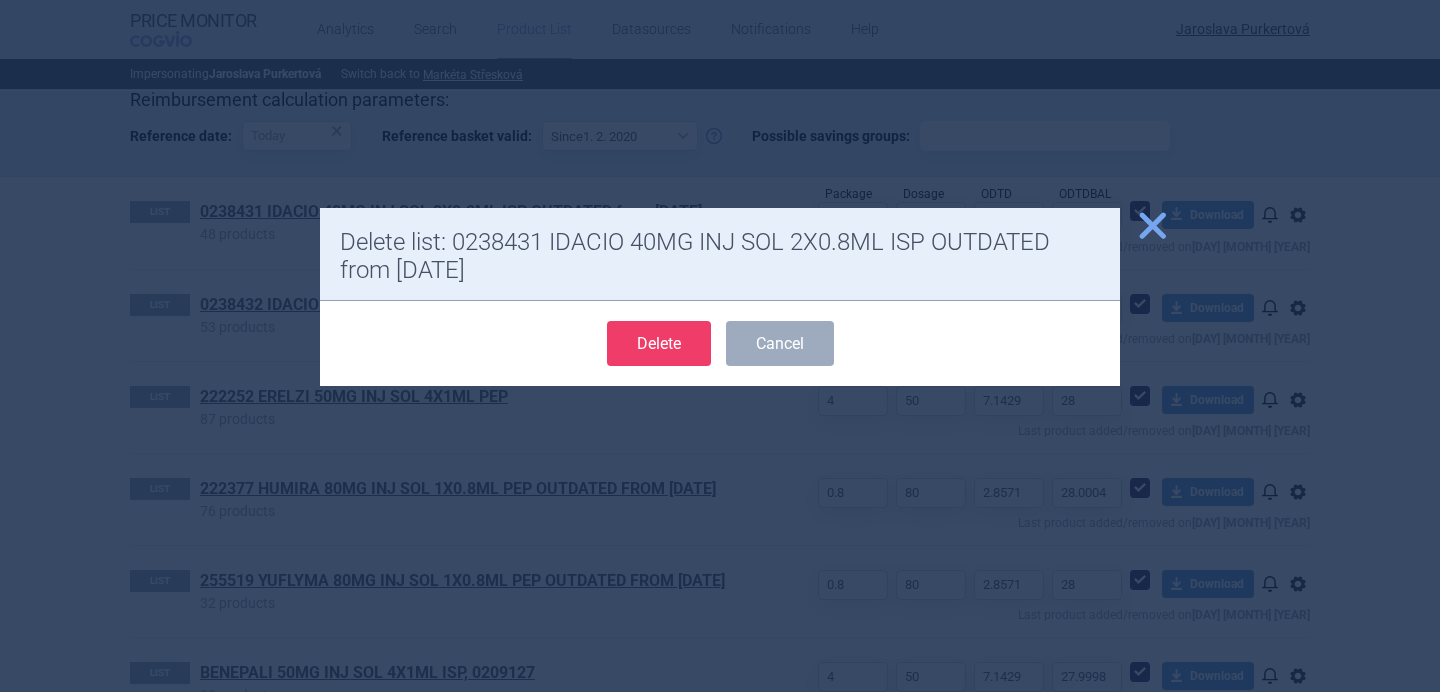 click on "Delete" at bounding box center (659, 343) 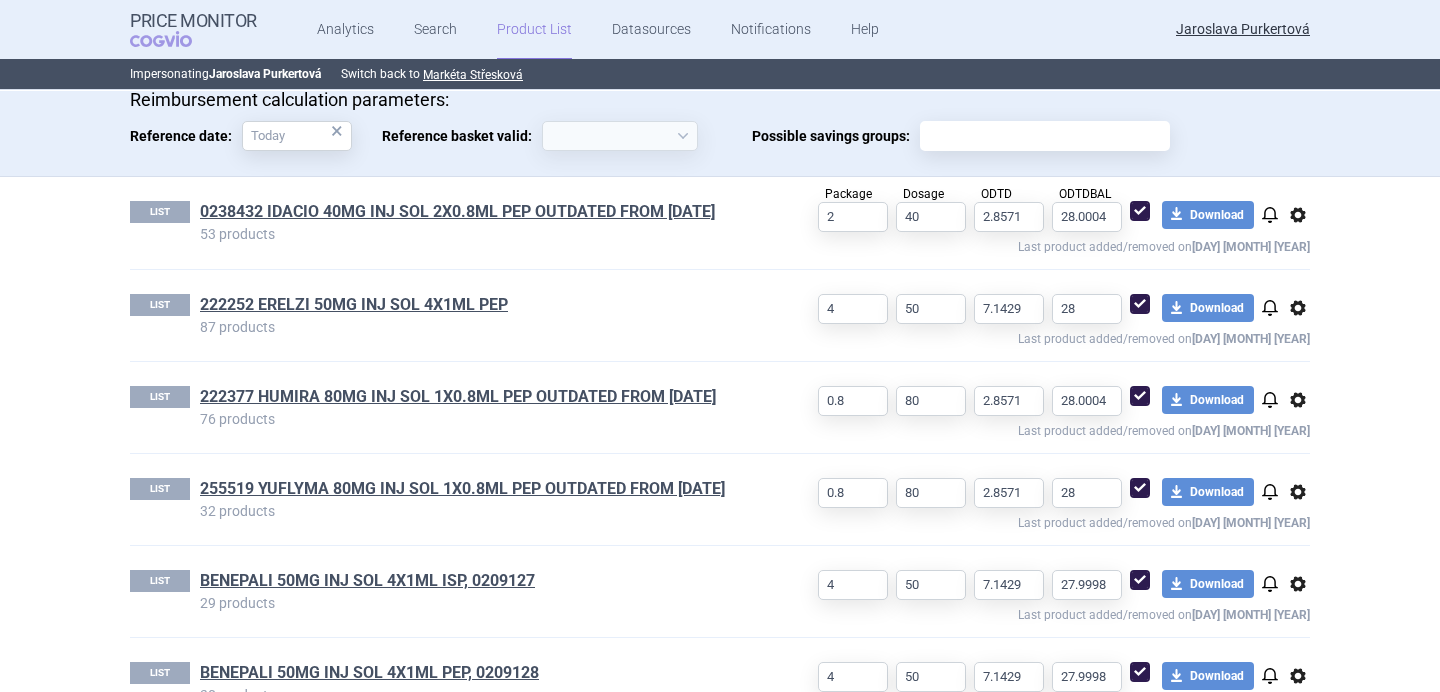 select on "[YYYY]-[MM]-[DD]" 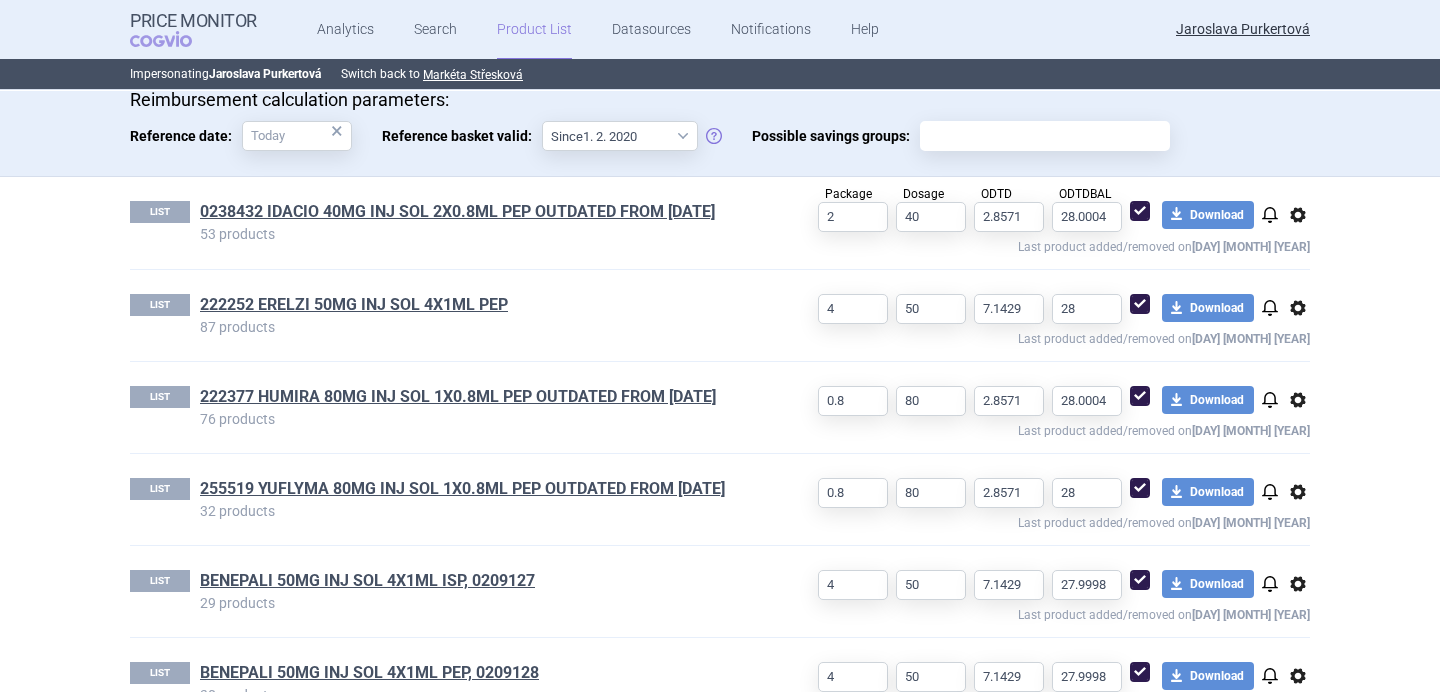 click on "options" at bounding box center [1298, 215] 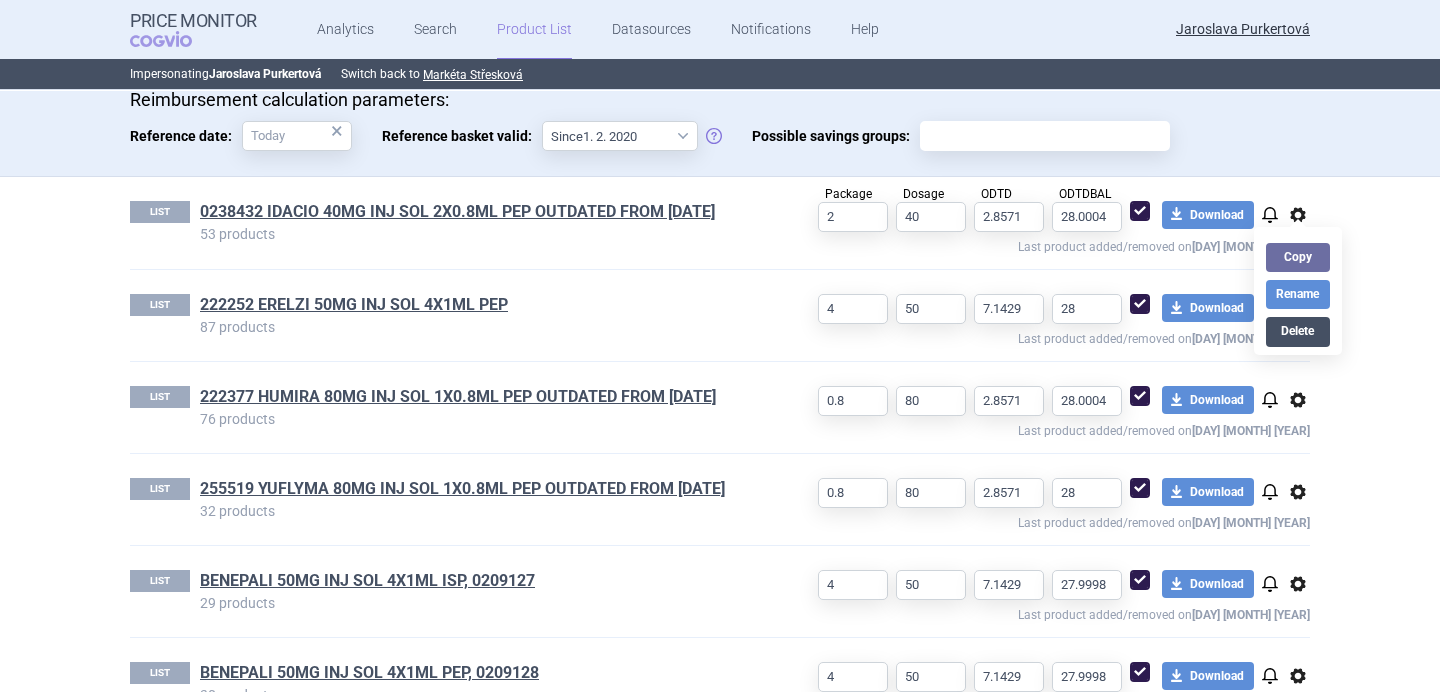 click on "Delete" at bounding box center (1298, 331) 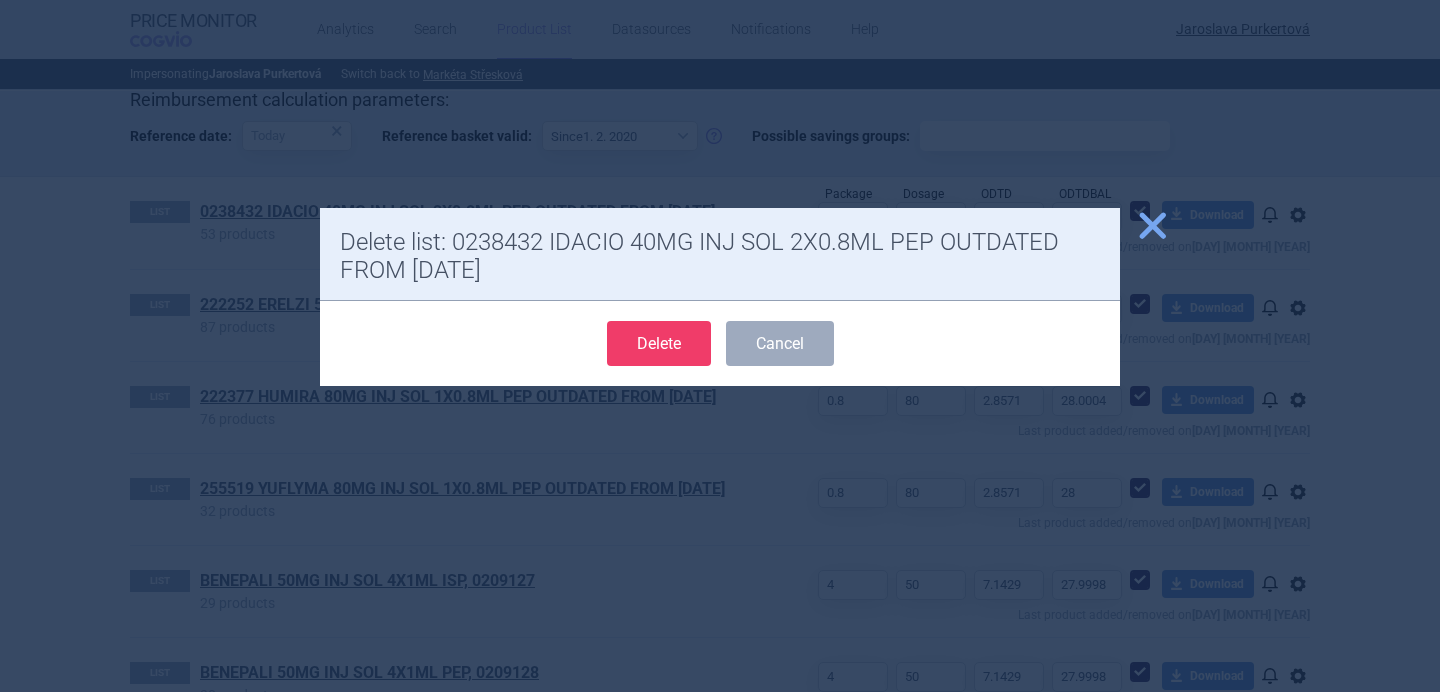 click on "Delete" at bounding box center [659, 343] 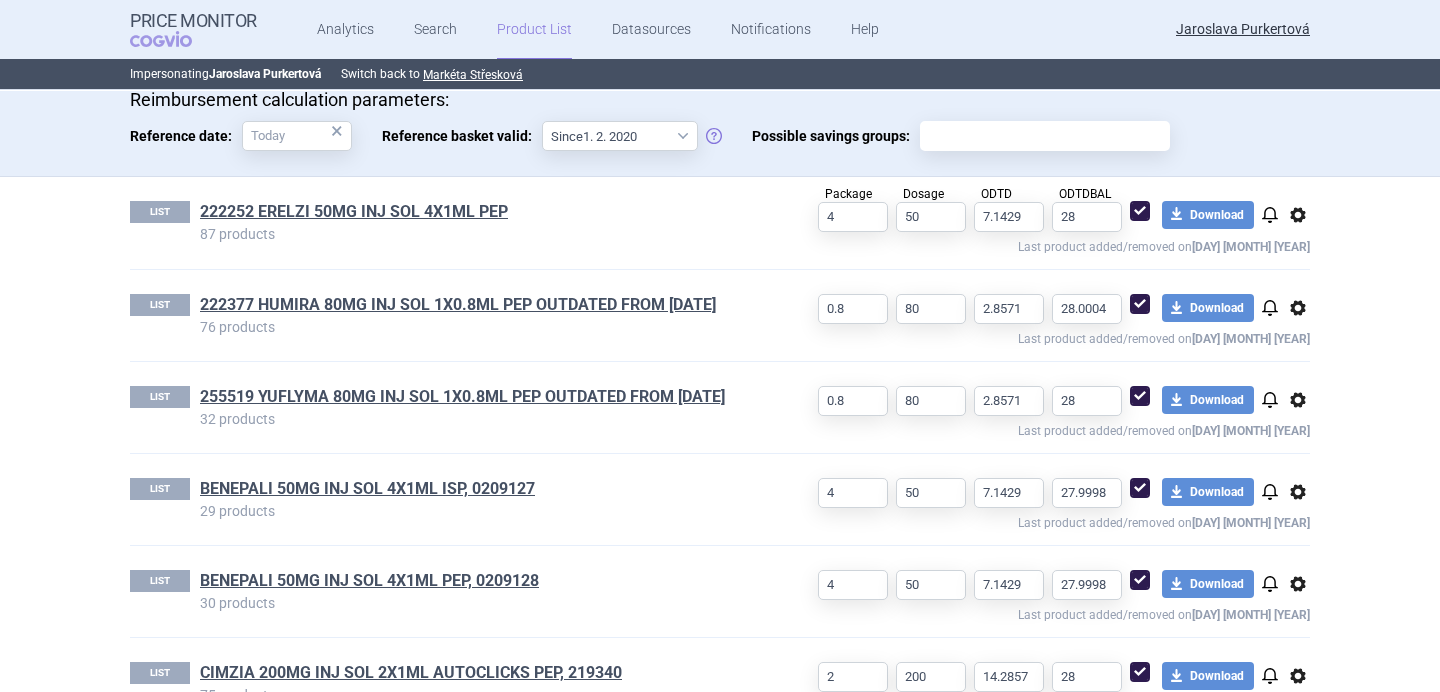 click on "options" at bounding box center (1298, 308) 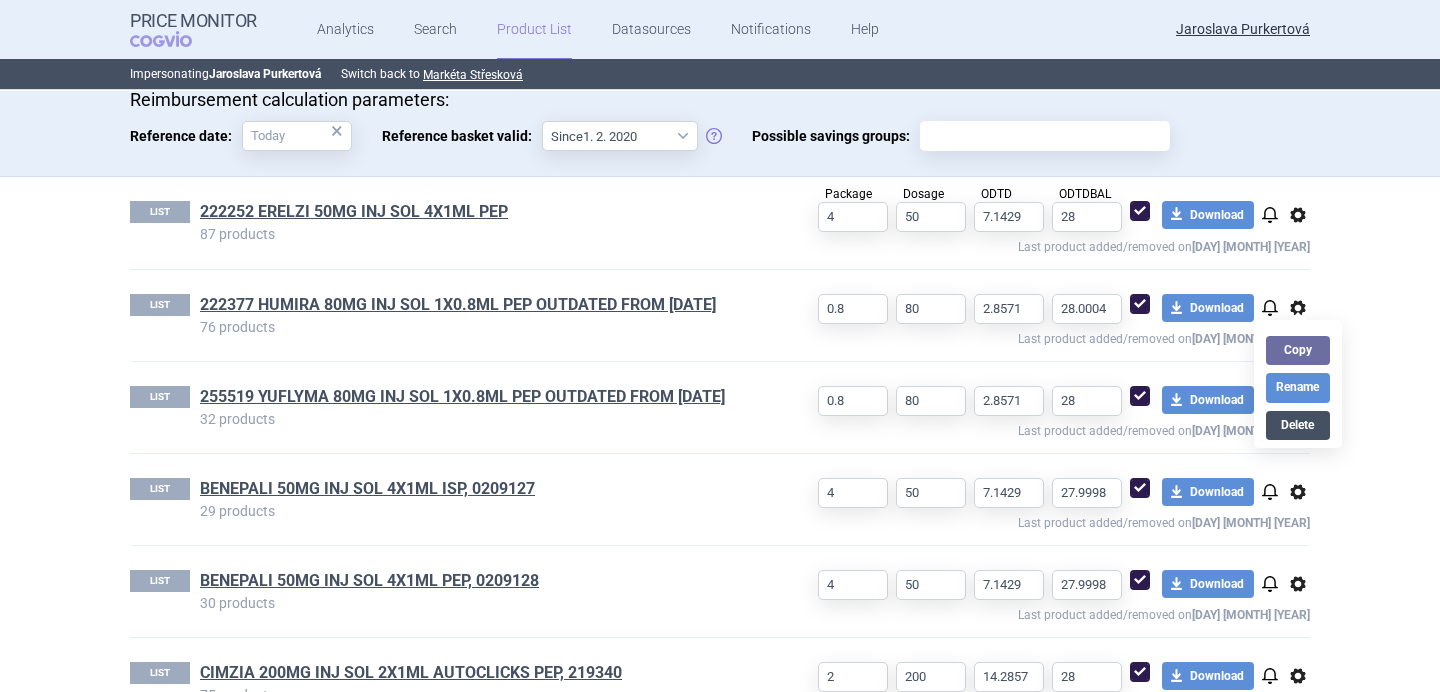 click on "Delete" at bounding box center (1298, 425) 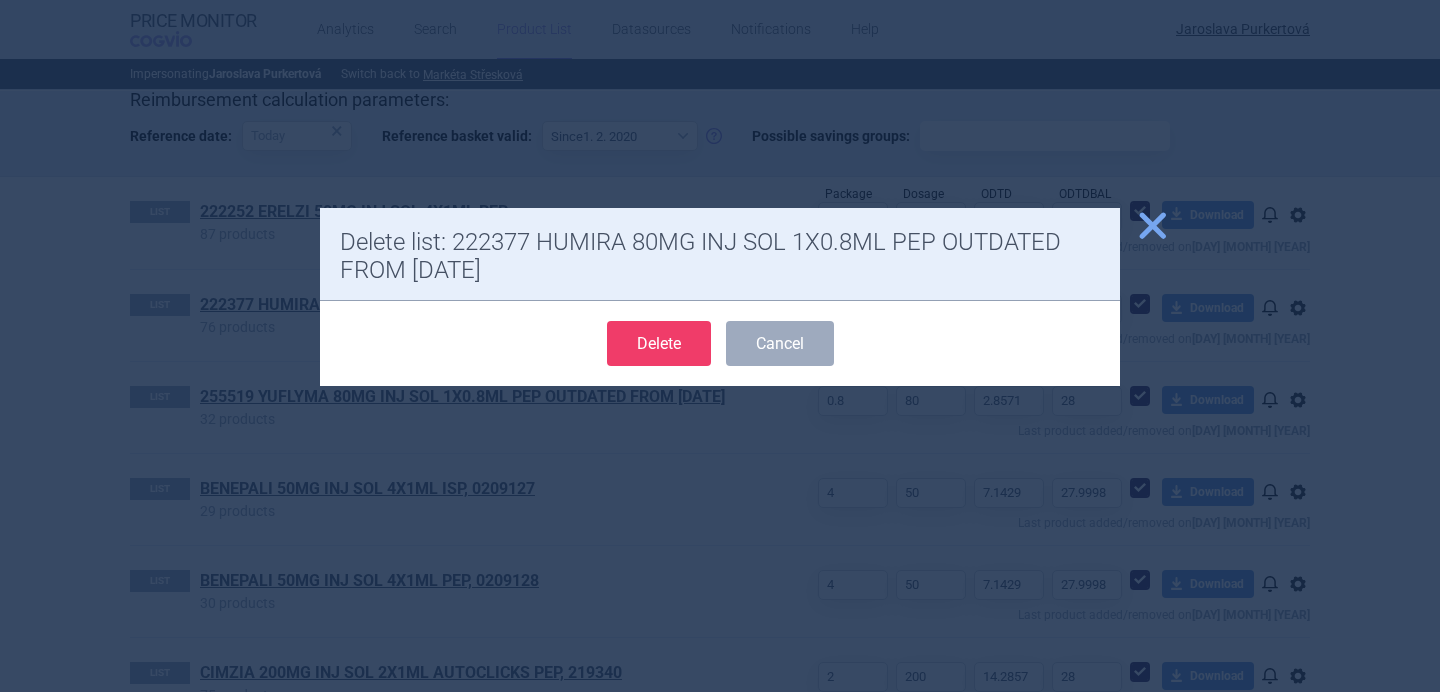 click on "Delete" at bounding box center (659, 343) 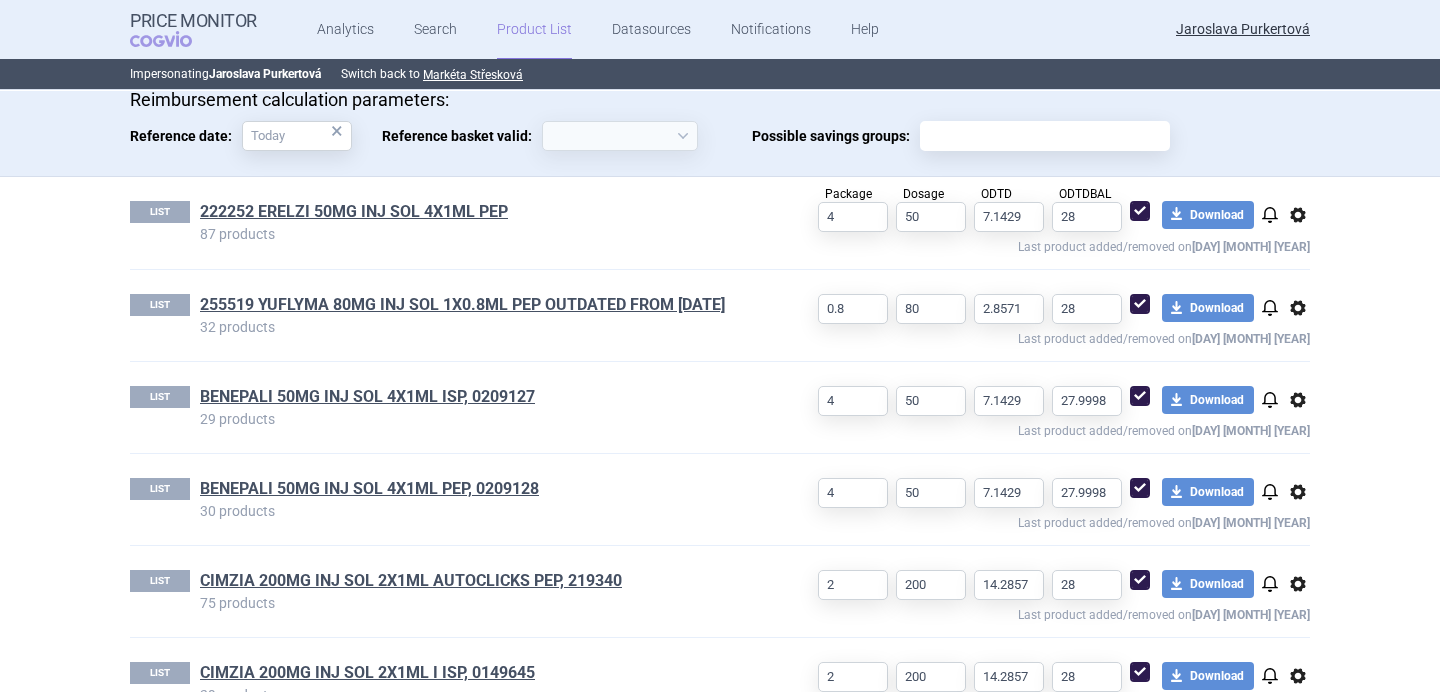 select on "[YYYY]-[MM]-[DD]" 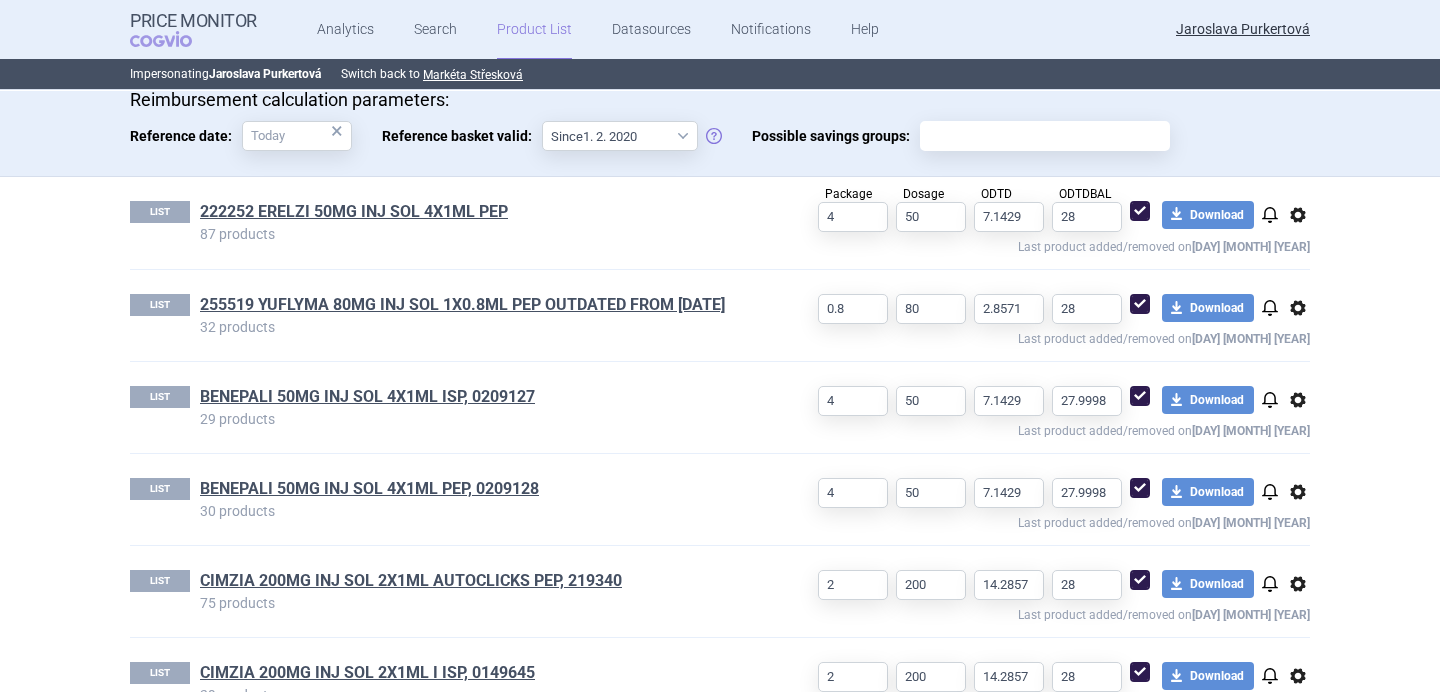 click on "options" at bounding box center [1298, 308] 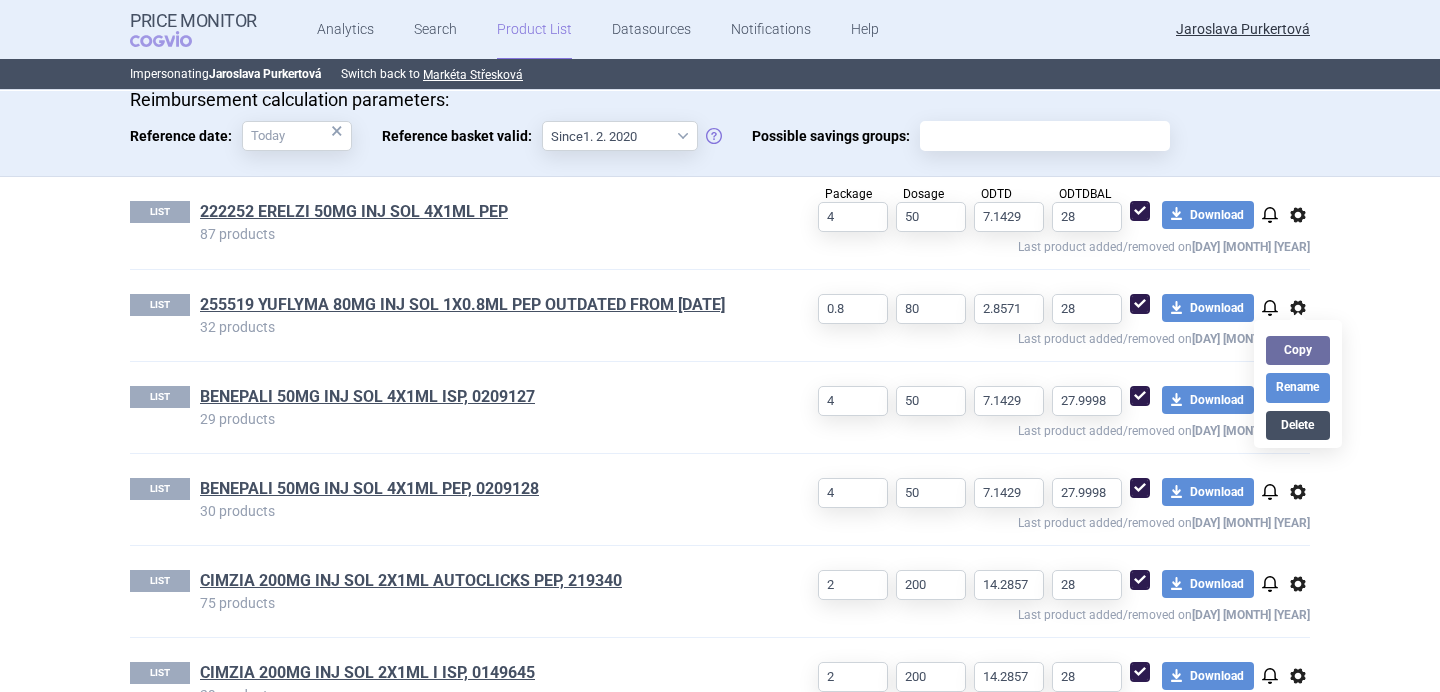 click on "Delete" at bounding box center (1298, 425) 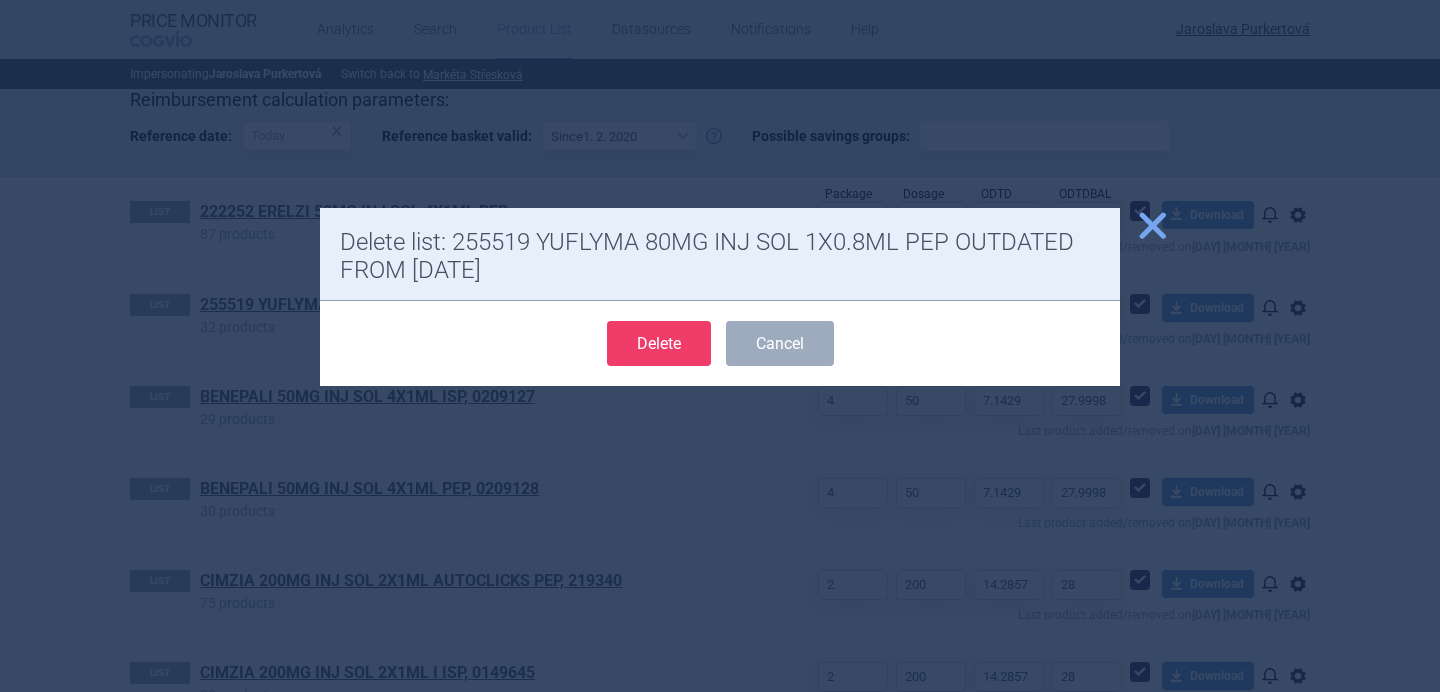 click on "Delete" at bounding box center [659, 343] 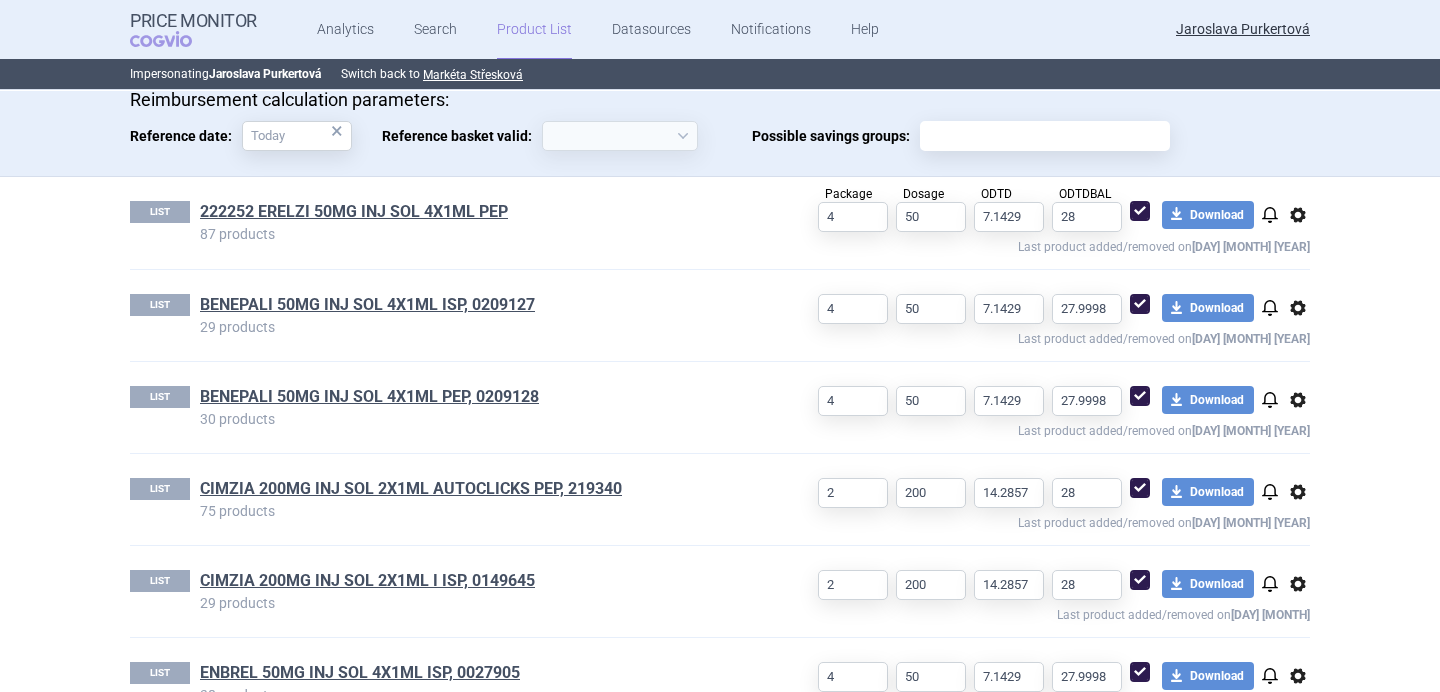 select on "[YYYY]-[MM]-[DD]" 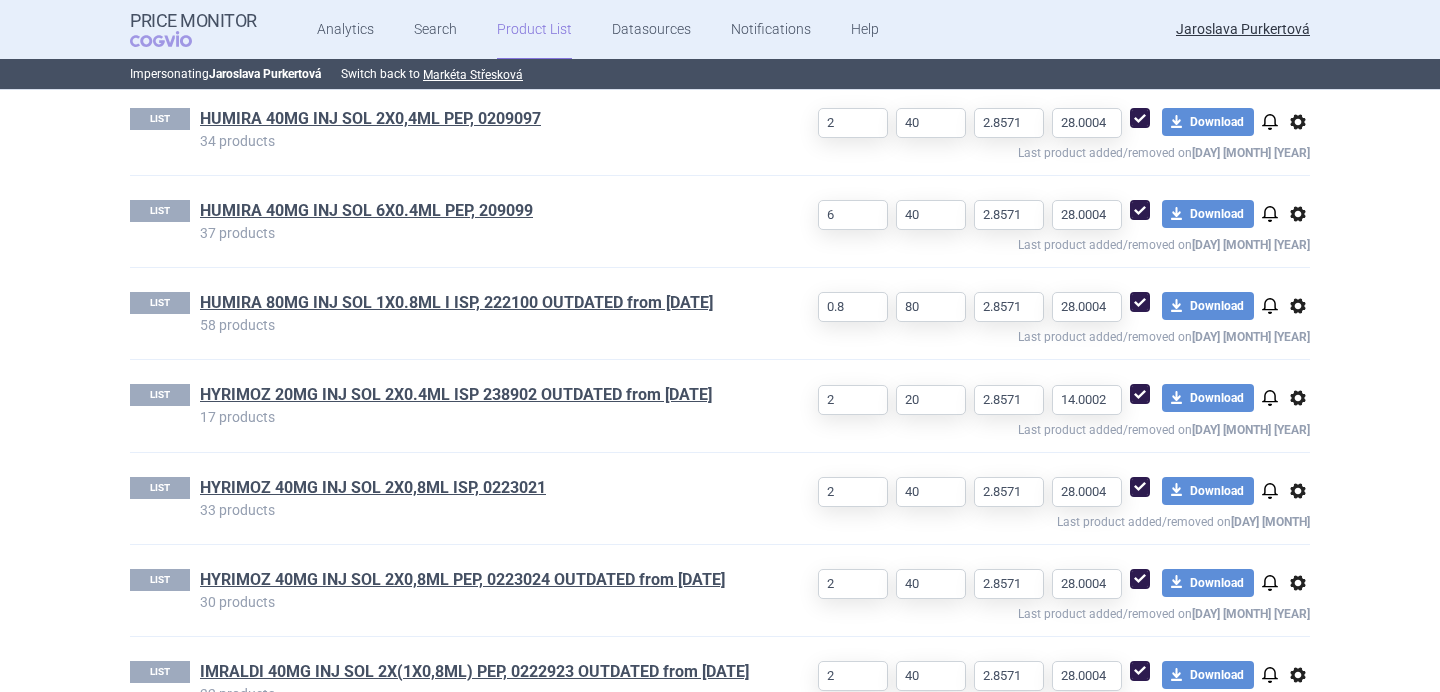 scroll, scrollTop: 1702, scrollLeft: 0, axis: vertical 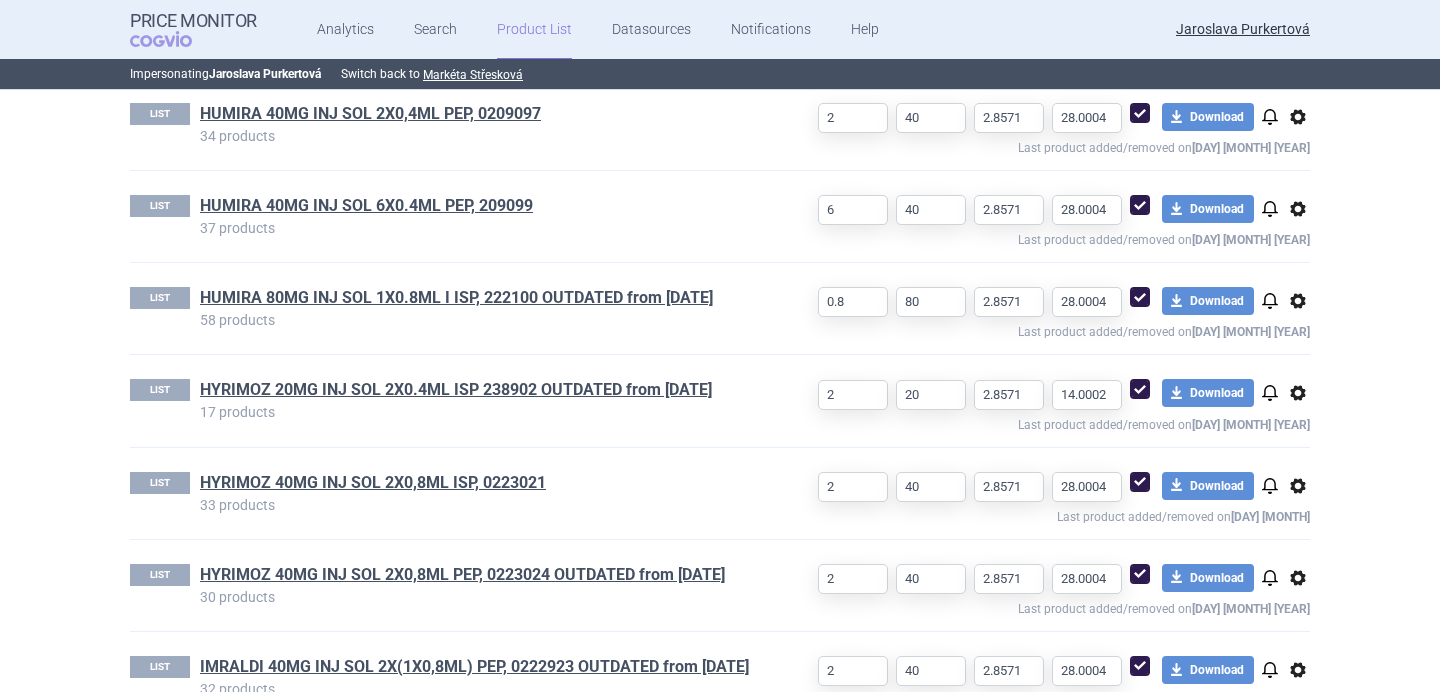 click on "0.8 80 2.8571 28.0004 download  Download notifications options Last product added/removed on  6 Feb 2024" at bounding box center (1032, 314) 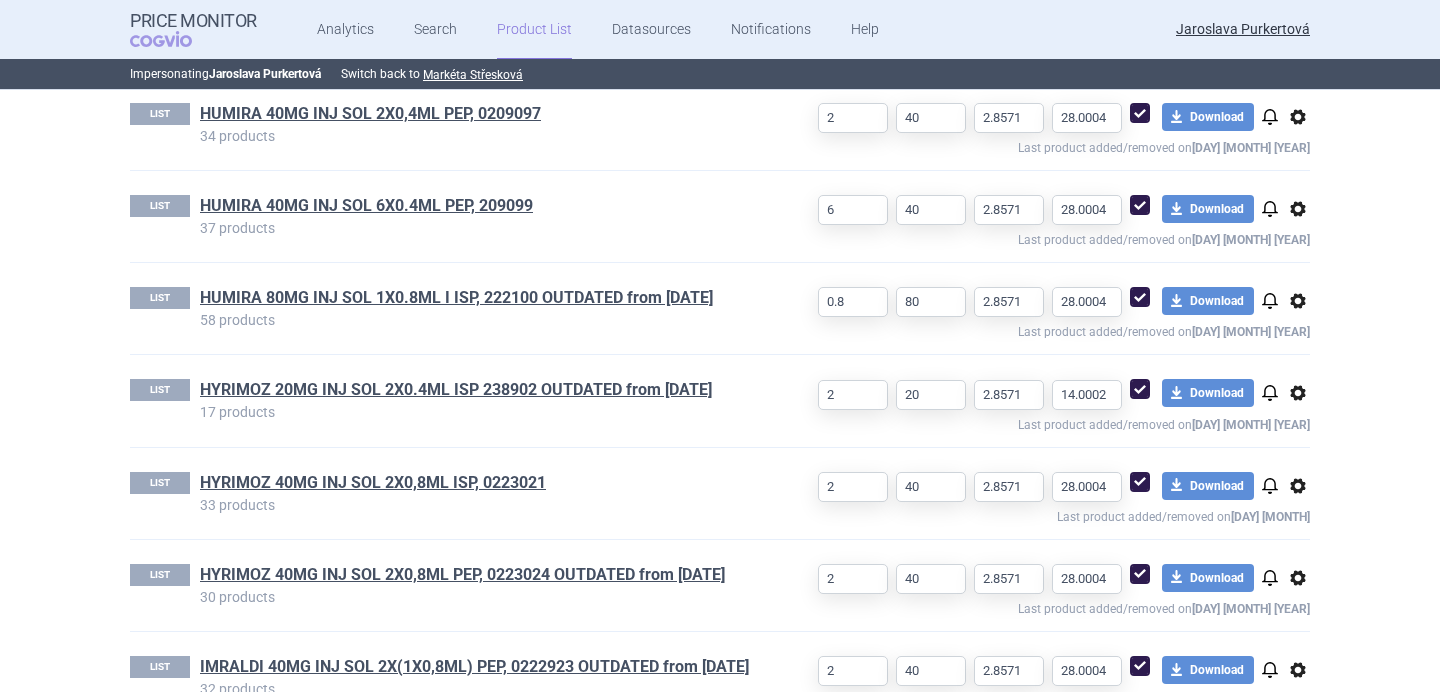 click on "options" at bounding box center [1298, 301] 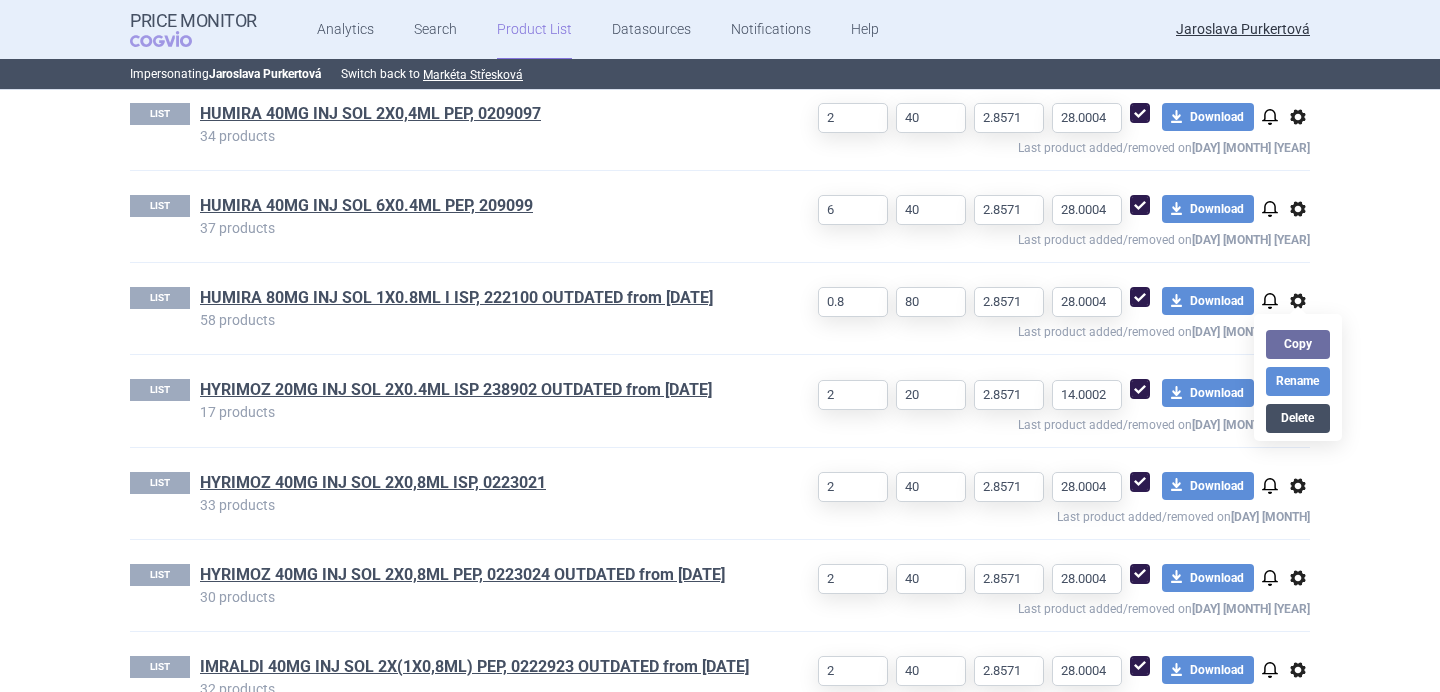 click on "Delete" at bounding box center (1298, 418) 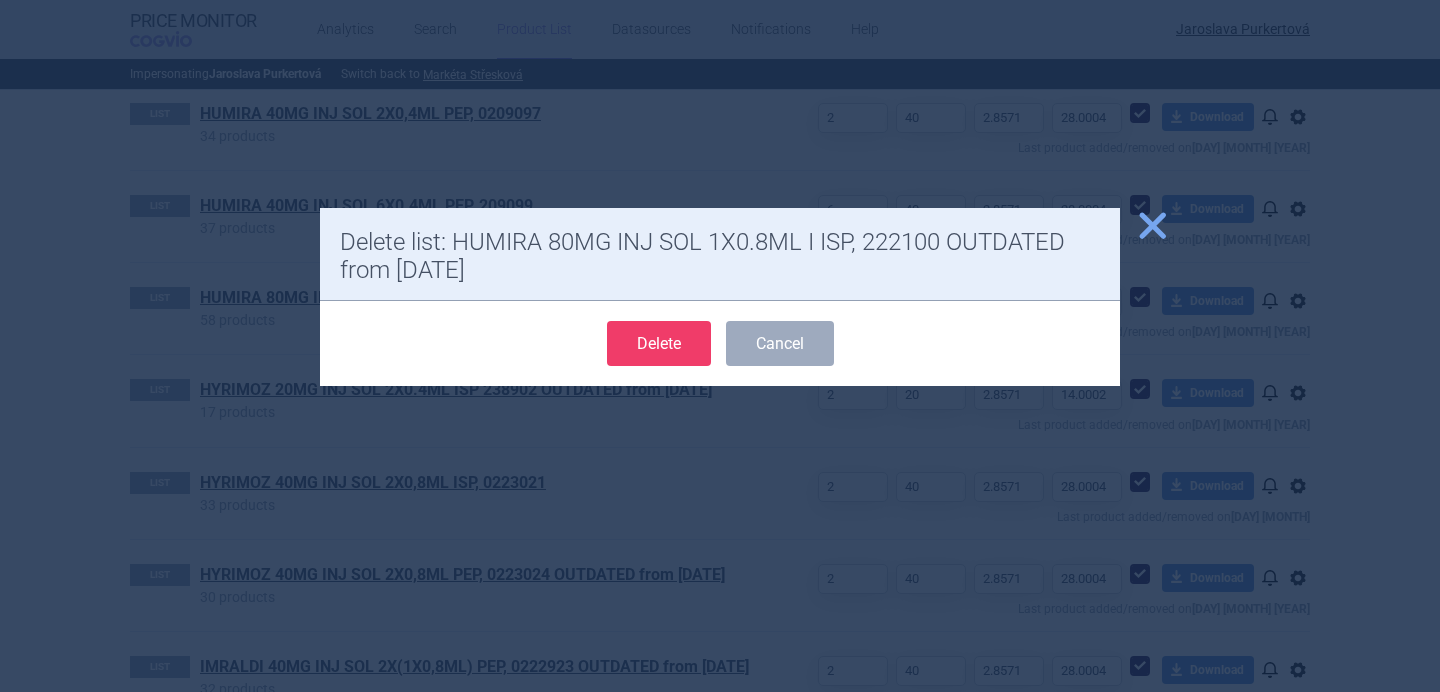 click on "Delete" at bounding box center [659, 343] 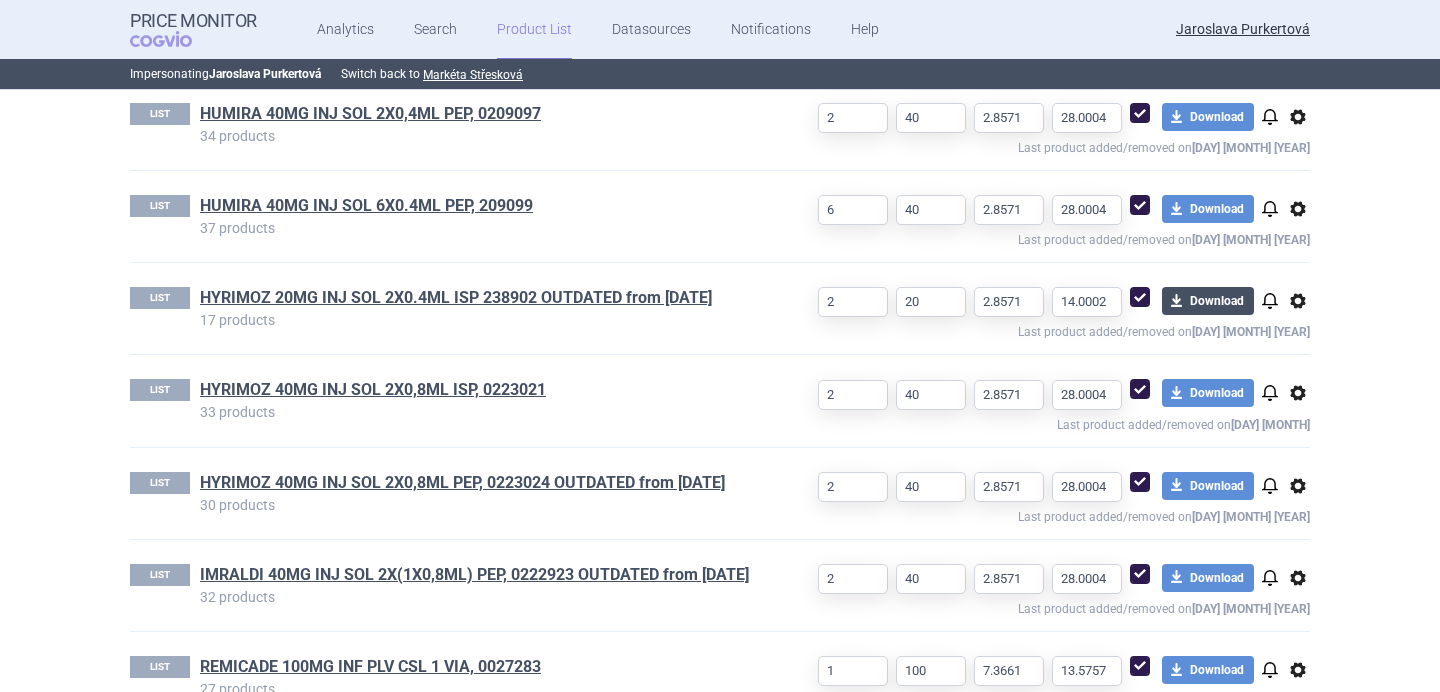select on "[YYYY]-[MM]-[DD]" 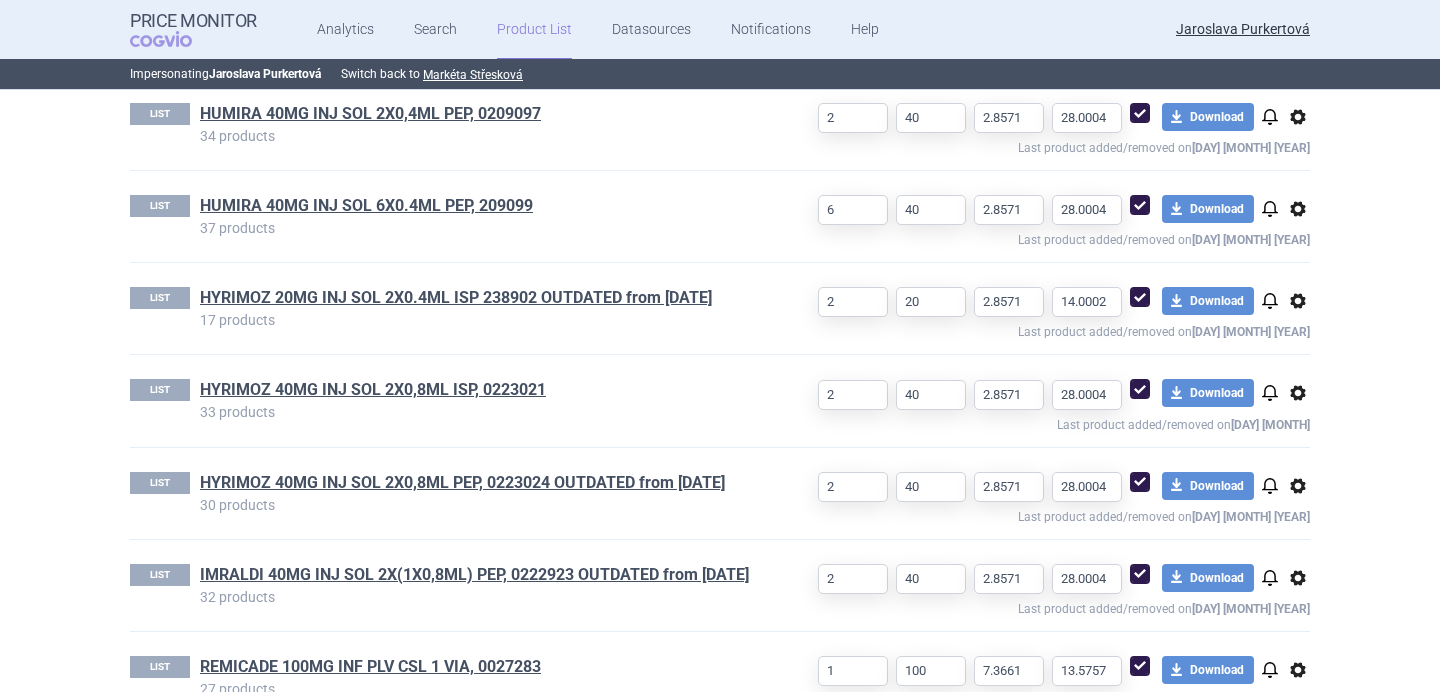 click on "options" at bounding box center (1298, 301) 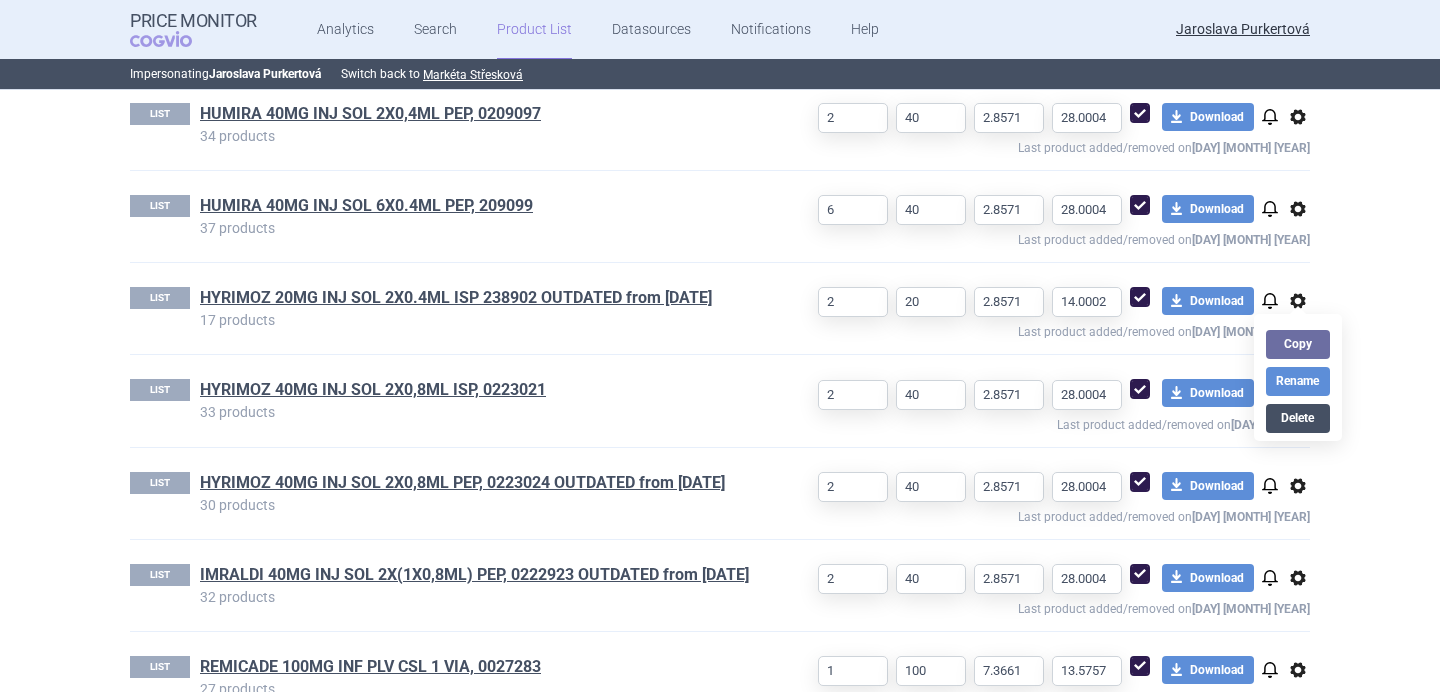 click on "Delete" at bounding box center (1298, 418) 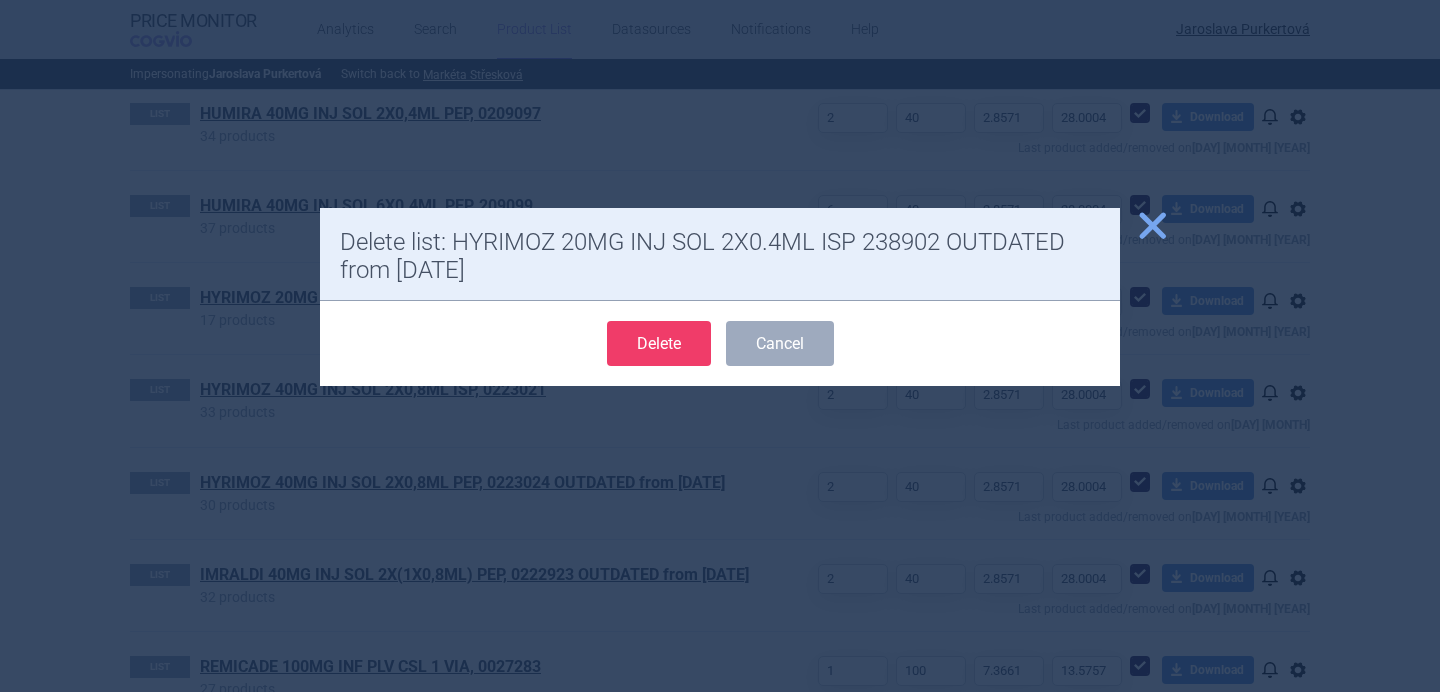click on "Delete" at bounding box center (659, 343) 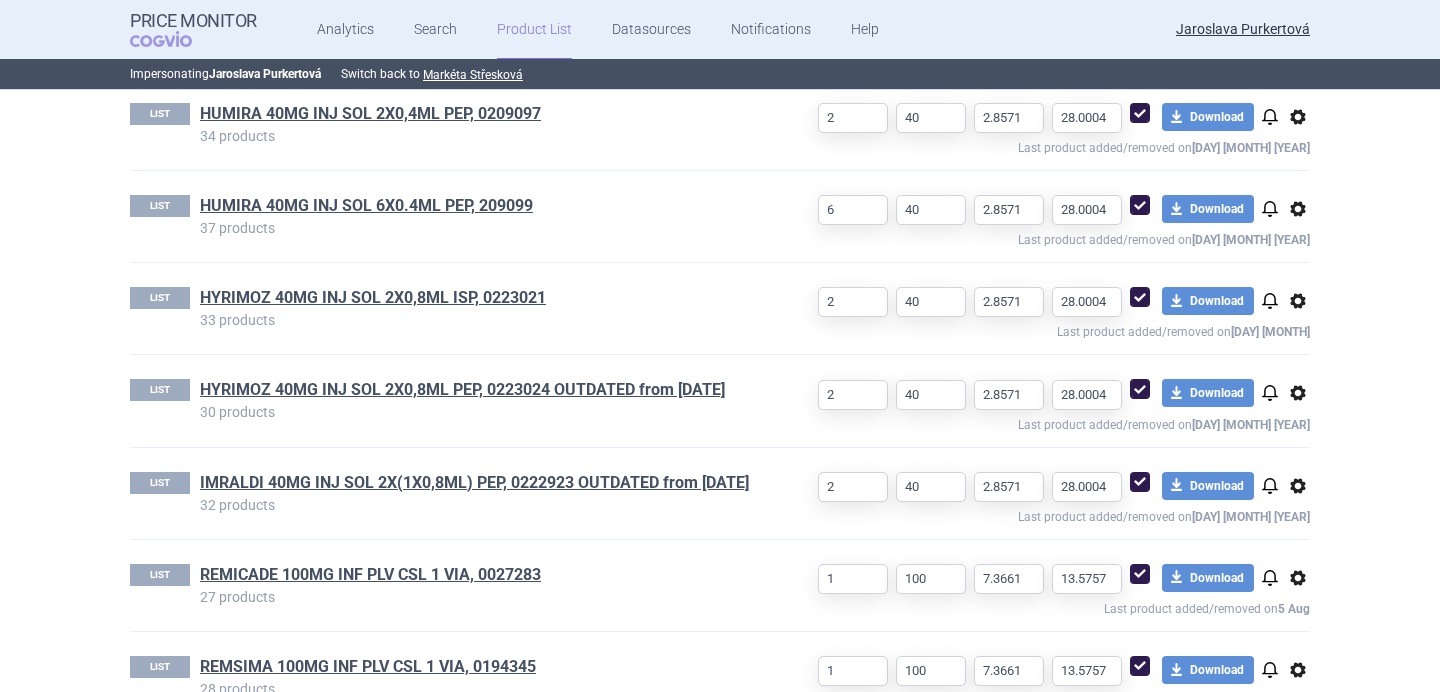 click on "options" at bounding box center [1298, 393] 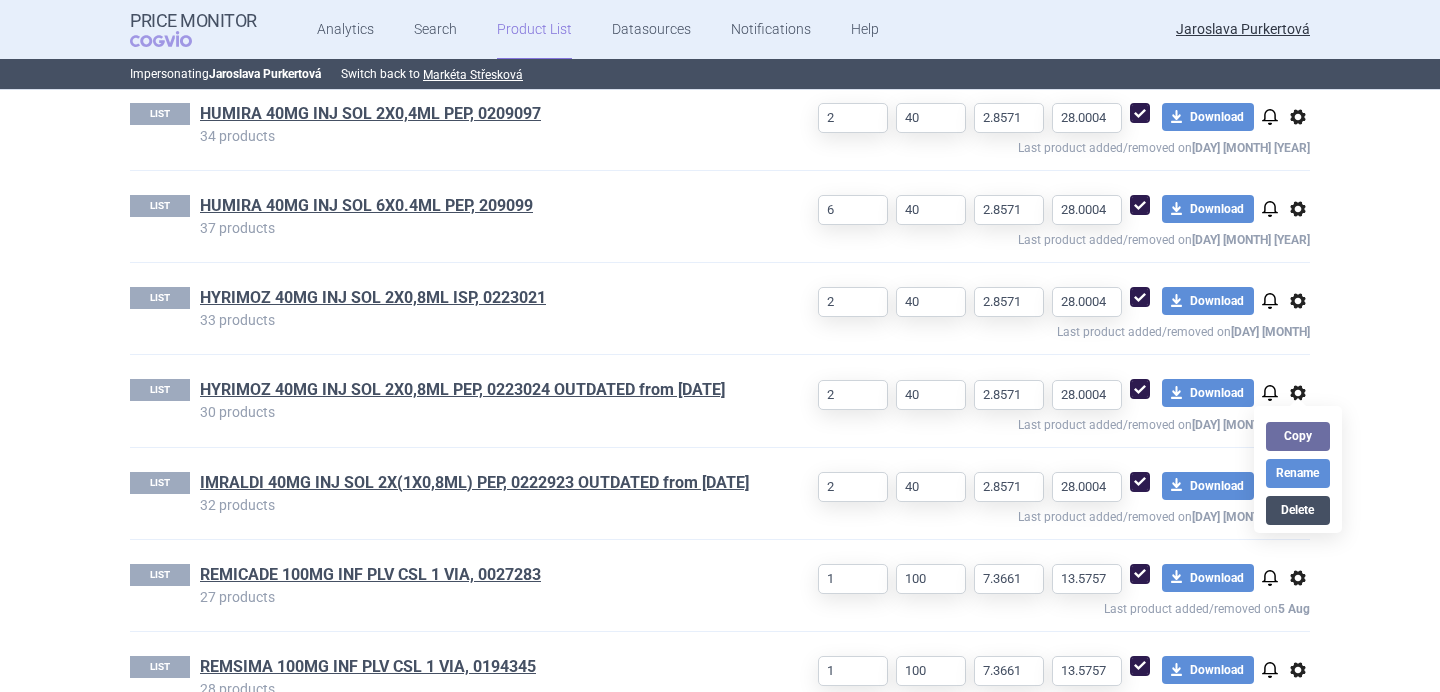 click on "Delete" at bounding box center [1298, 510] 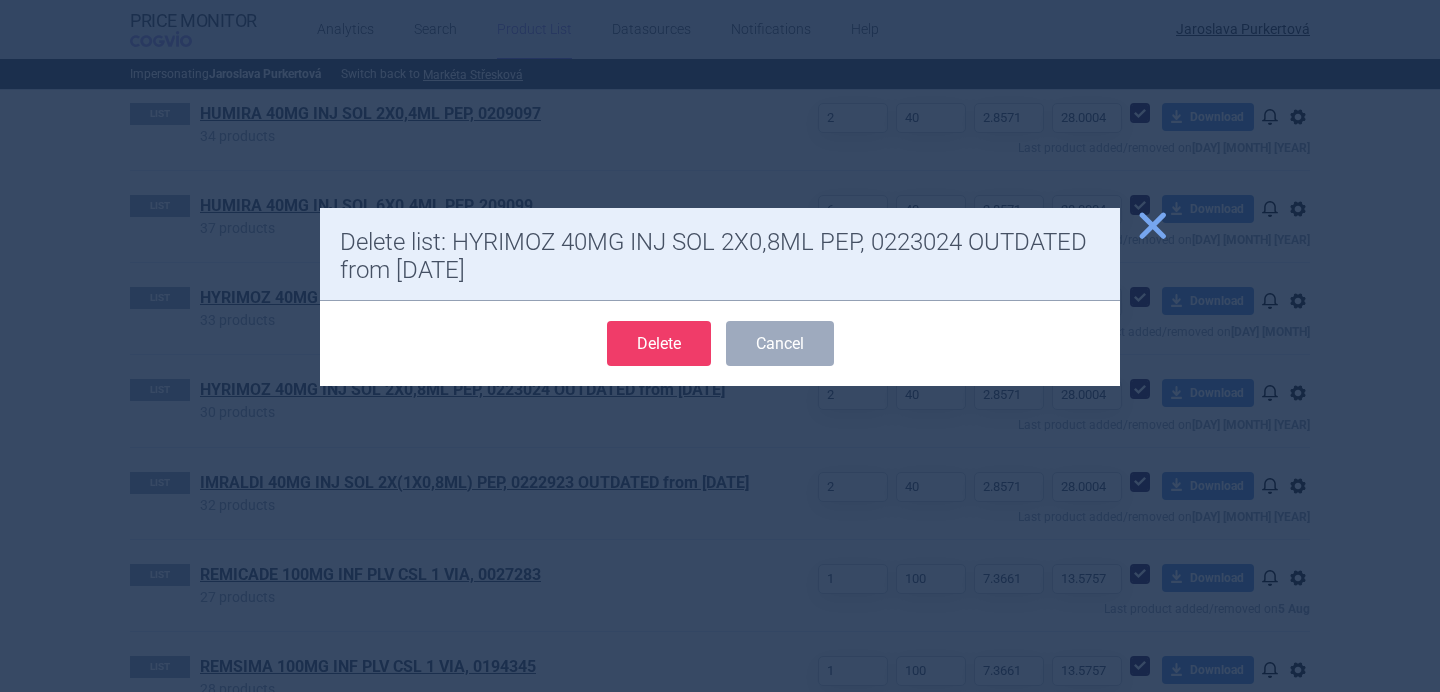 click on "Delete" at bounding box center (659, 343) 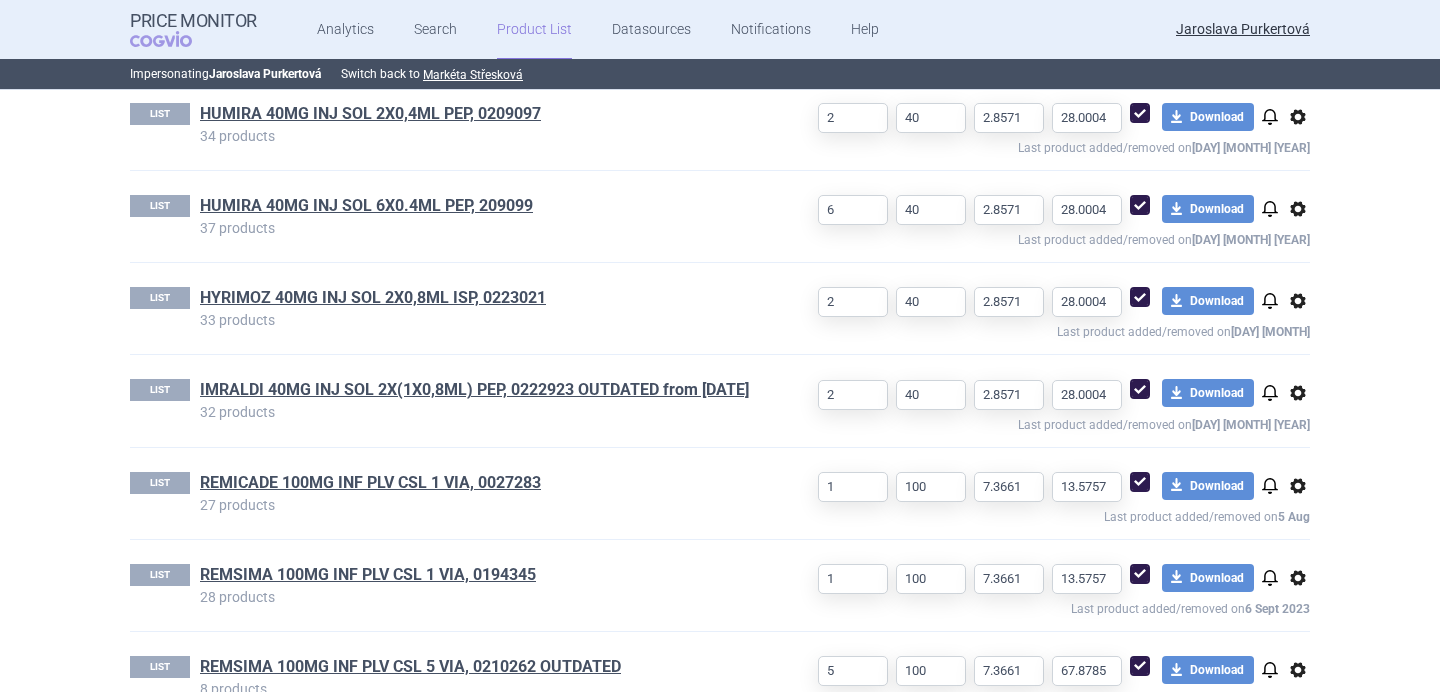 select on "[YYYY]-[MM]-[DD]" 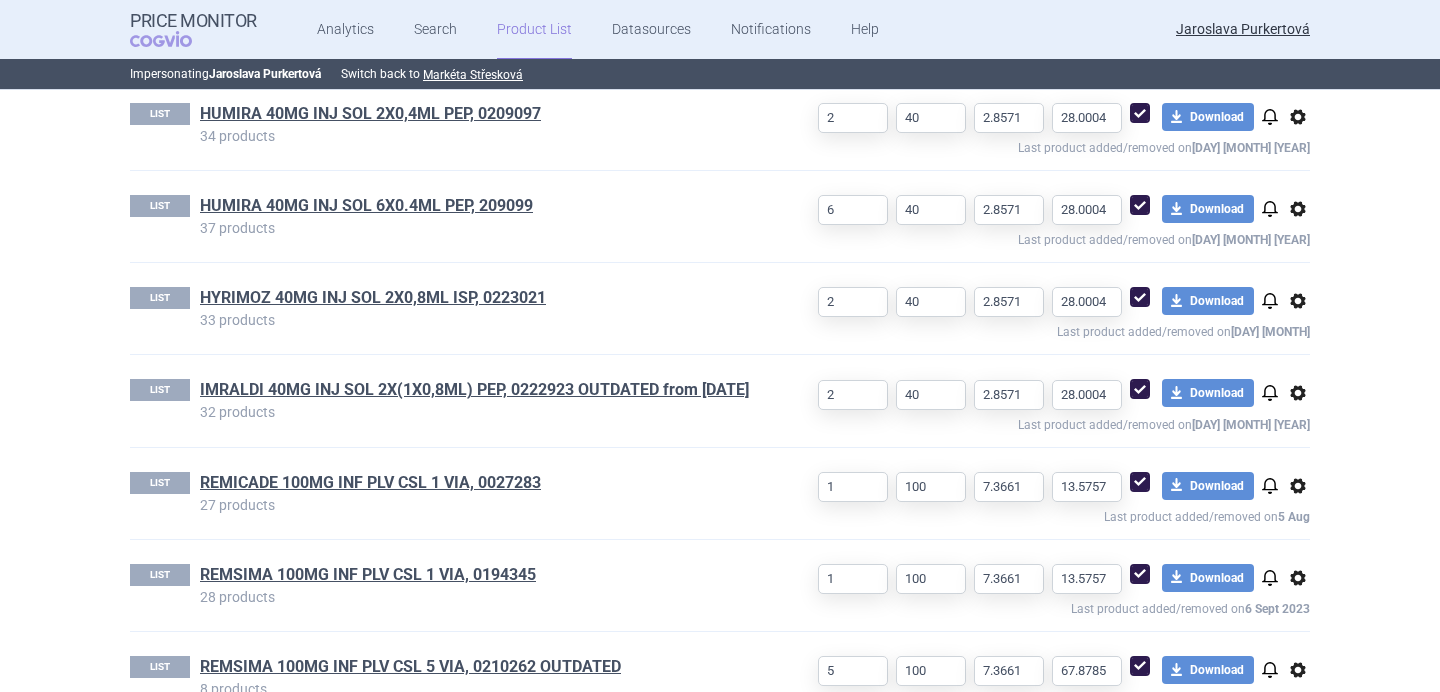 click on "options" at bounding box center [1298, 393] 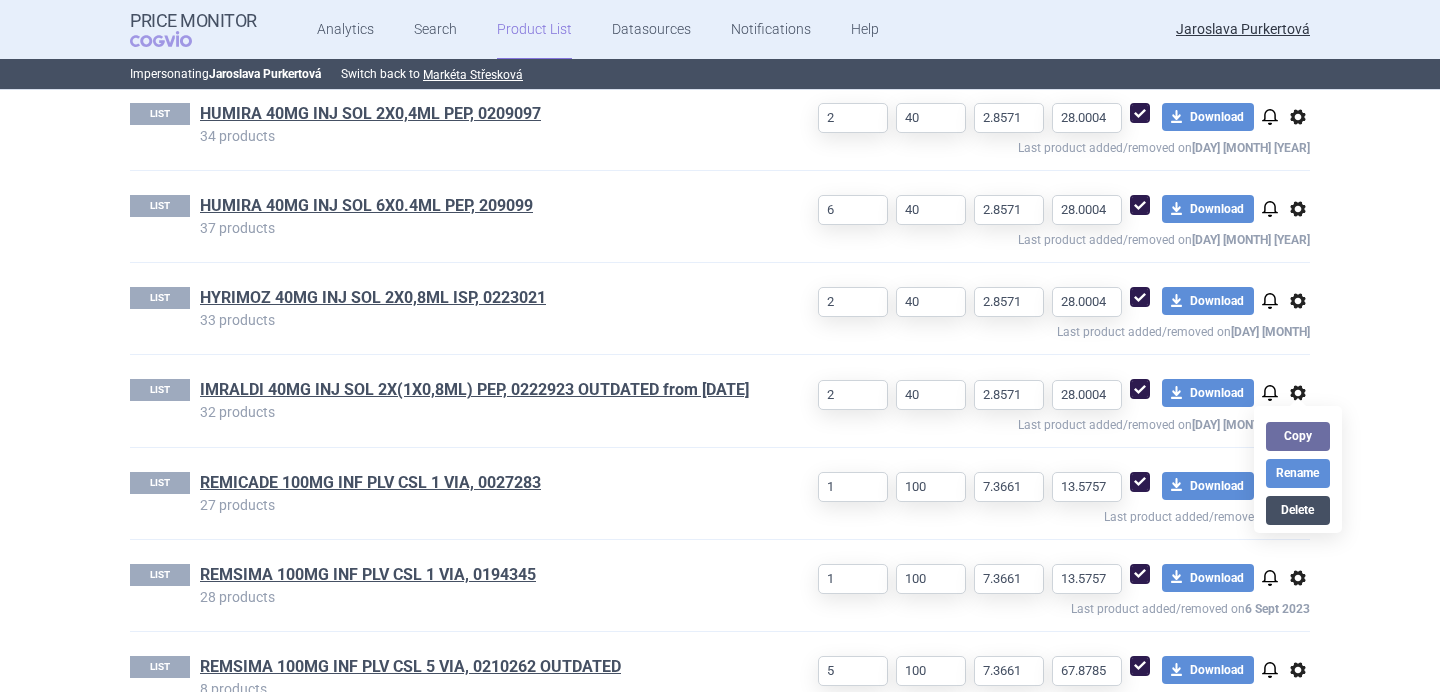 click on "Delete" at bounding box center [1298, 510] 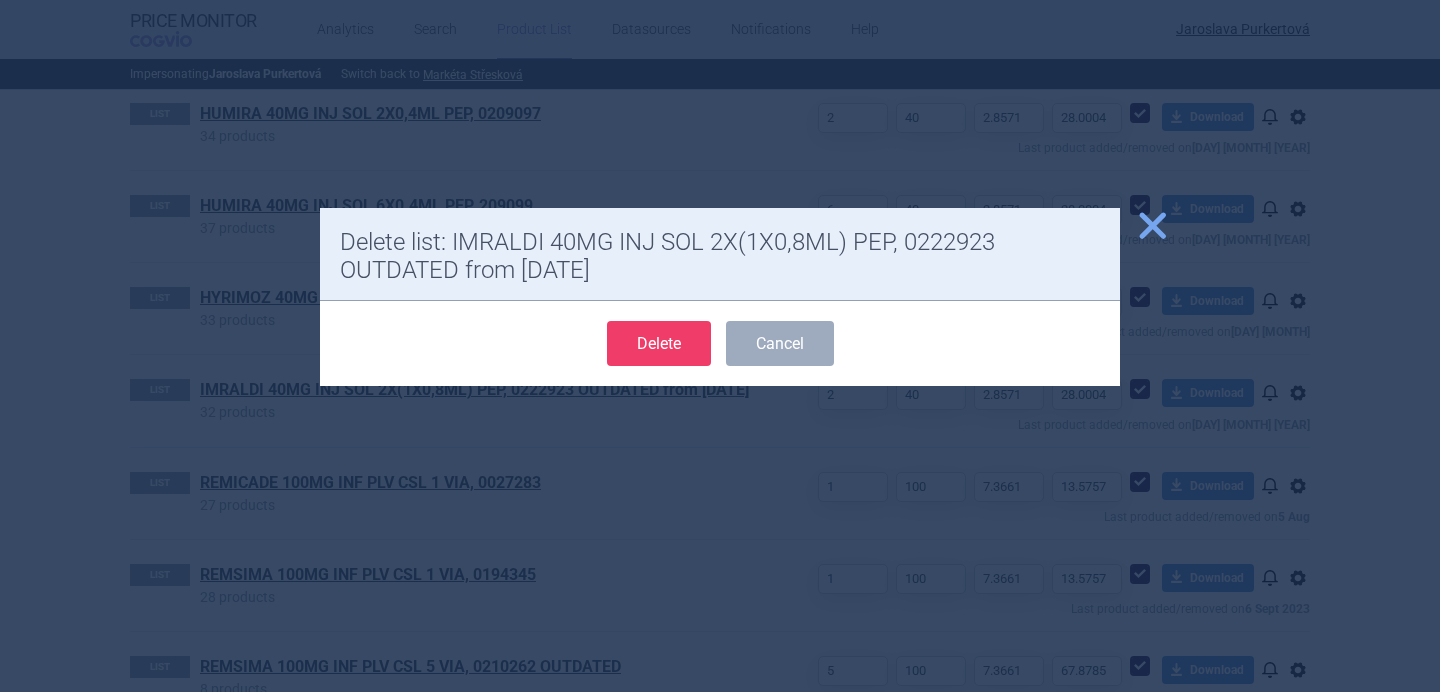 click on "Delete" at bounding box center (659, 343) 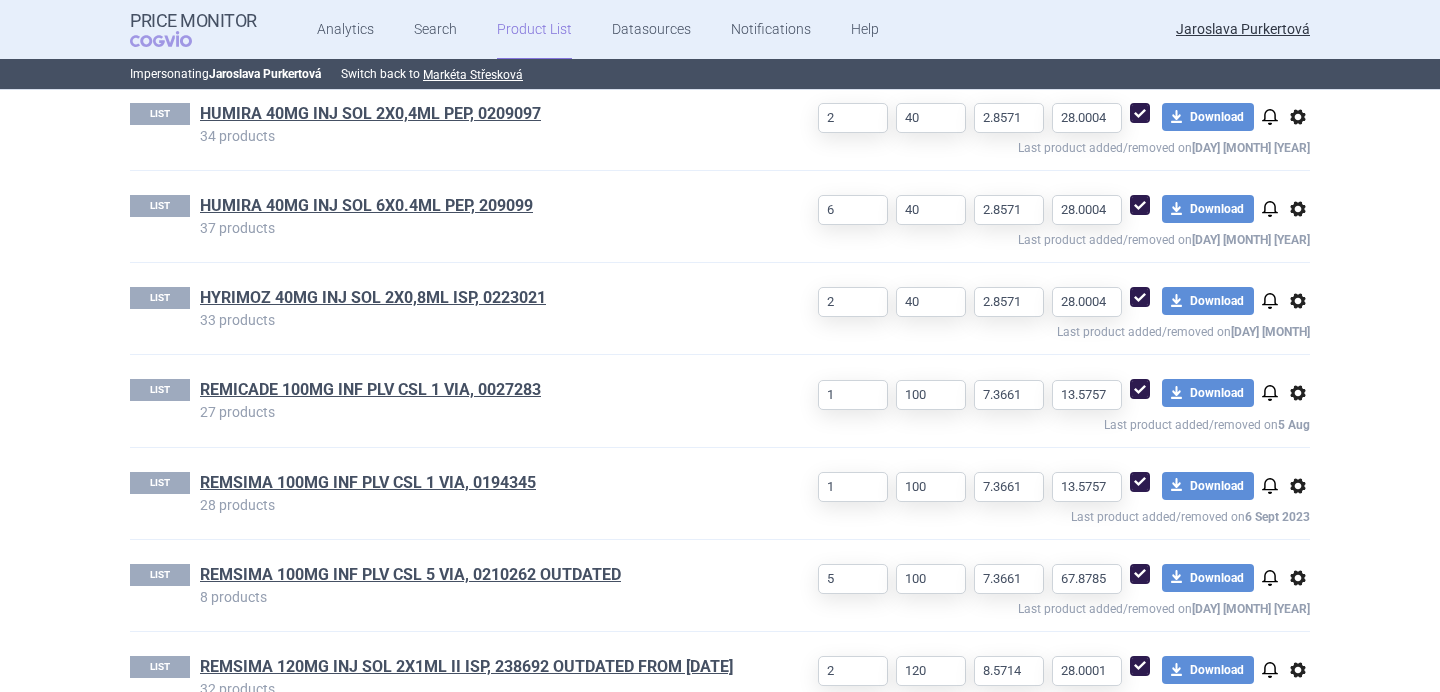 select on "[YYYY]-[MM]-[DD]" 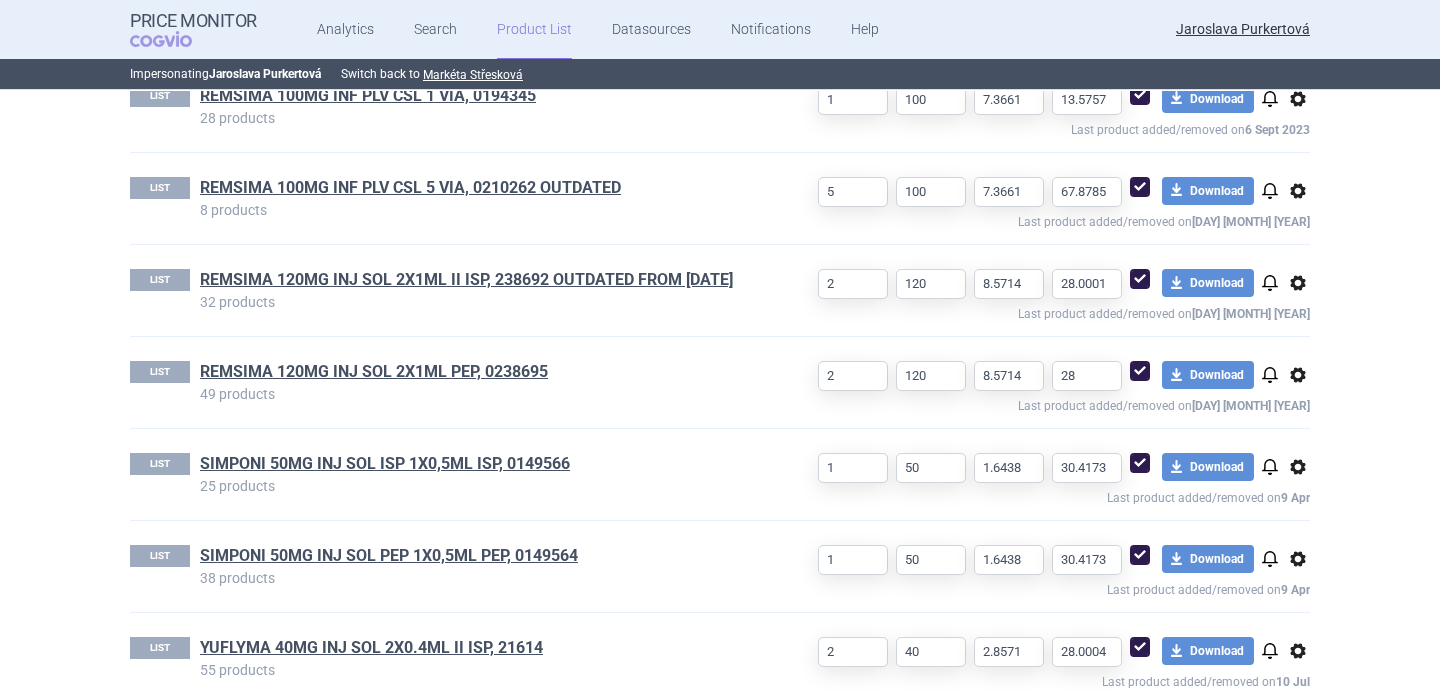scroll, scrollTop: 2087, scrollLeft: 0, axis: vertical 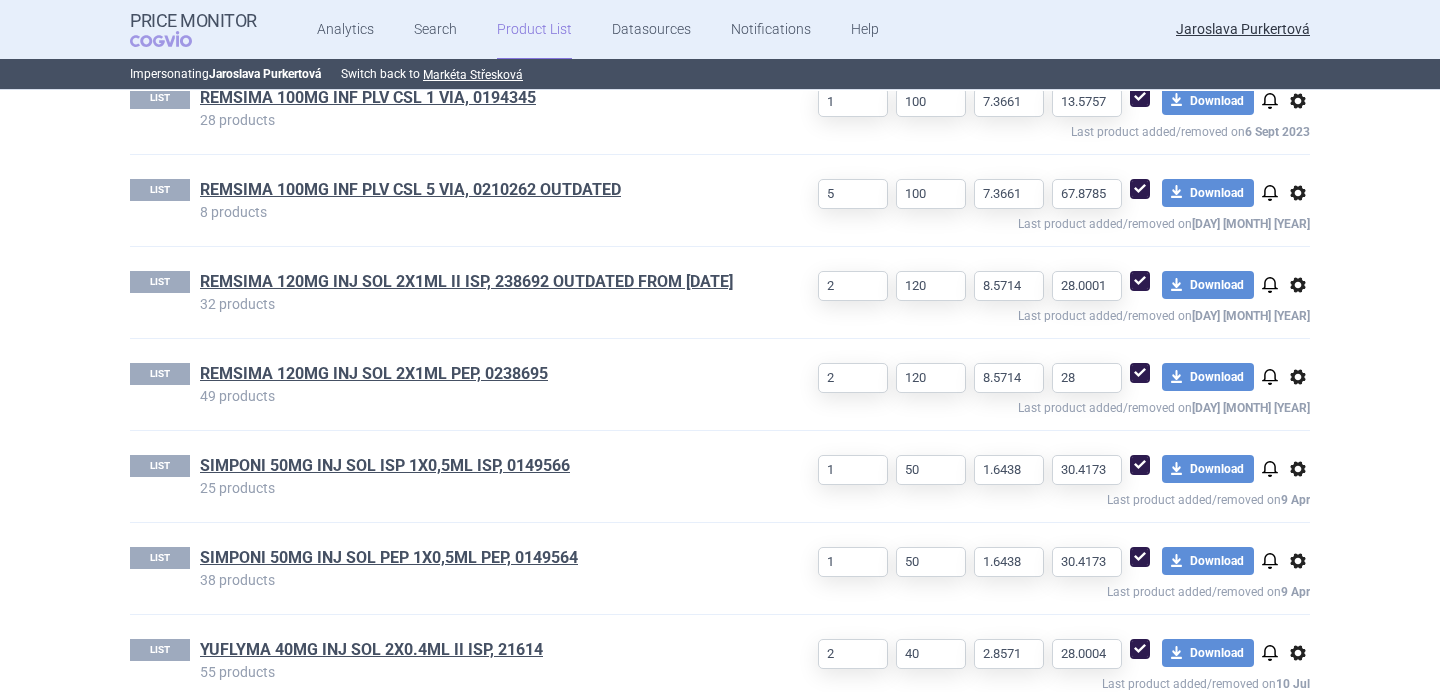 click on "options" at bounding box center (1298, 193) 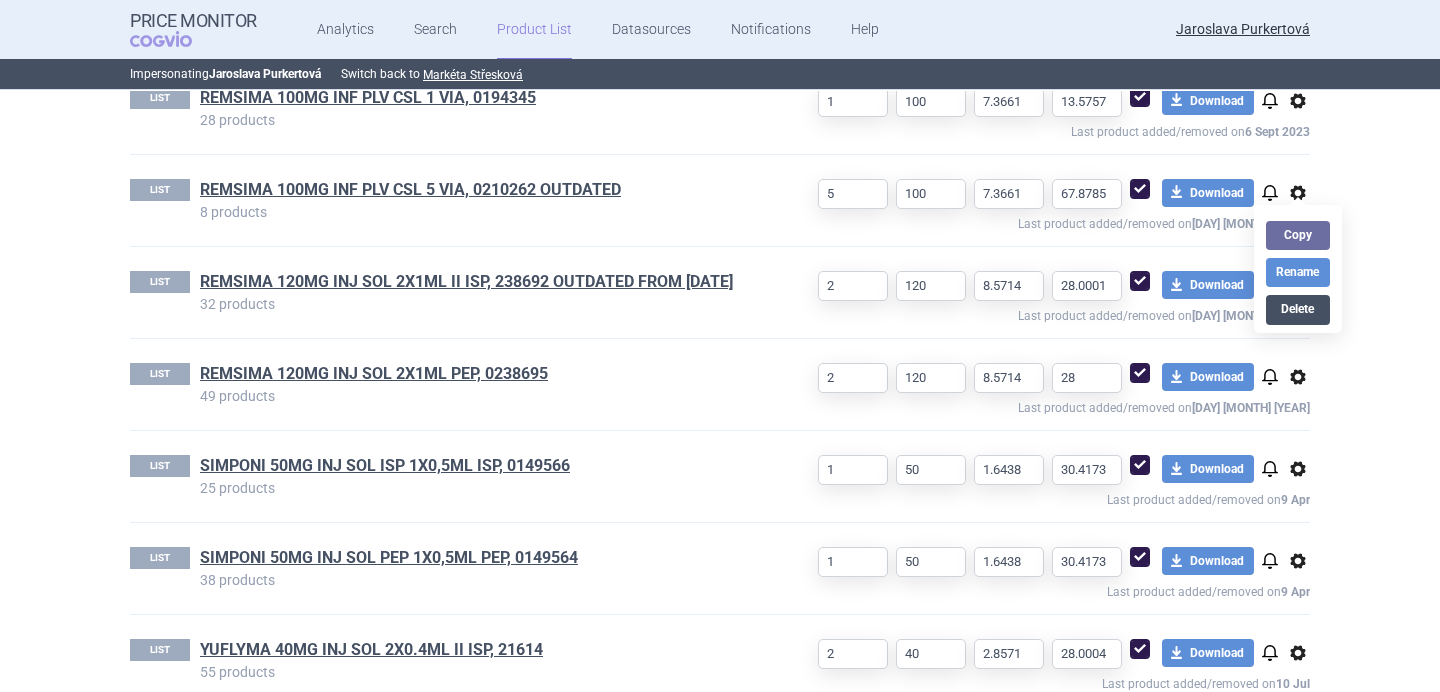 click on "Delete" at bounding box center [1298, 309] 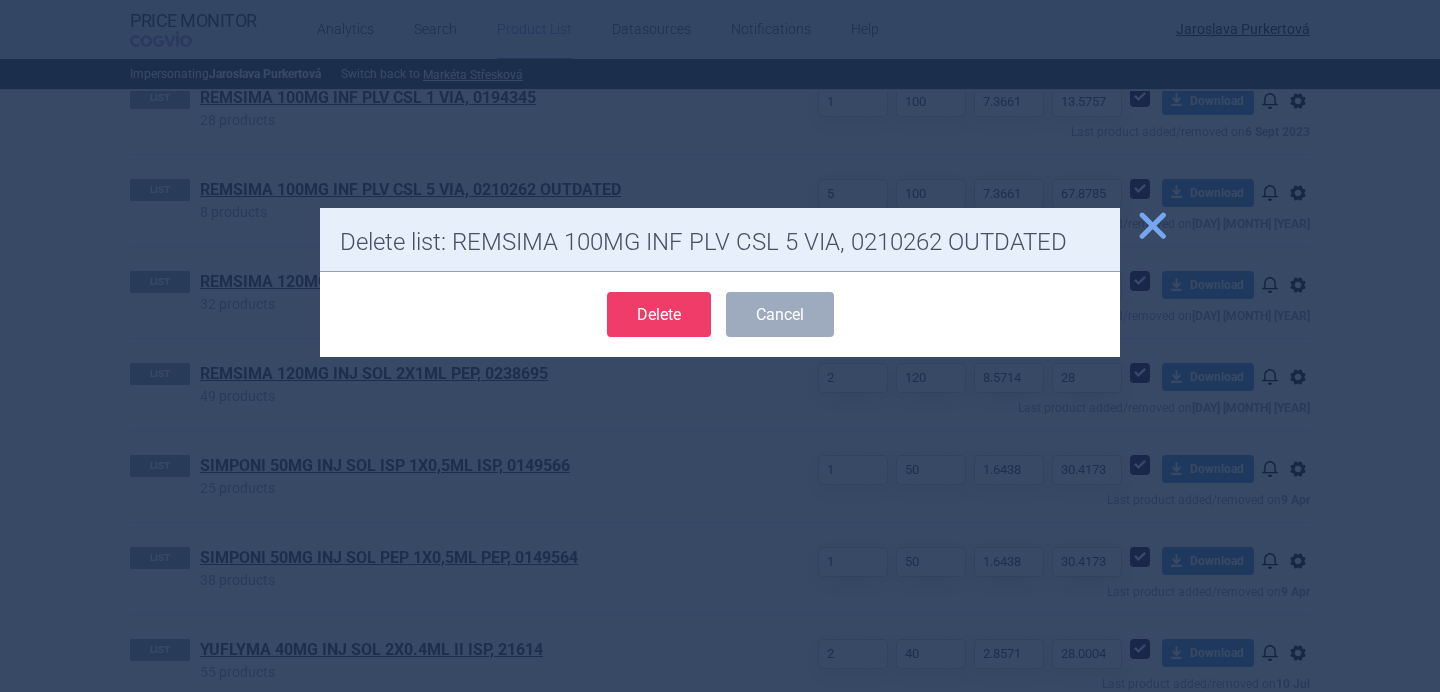 click on "Delete" at bounding box center [659, 314] 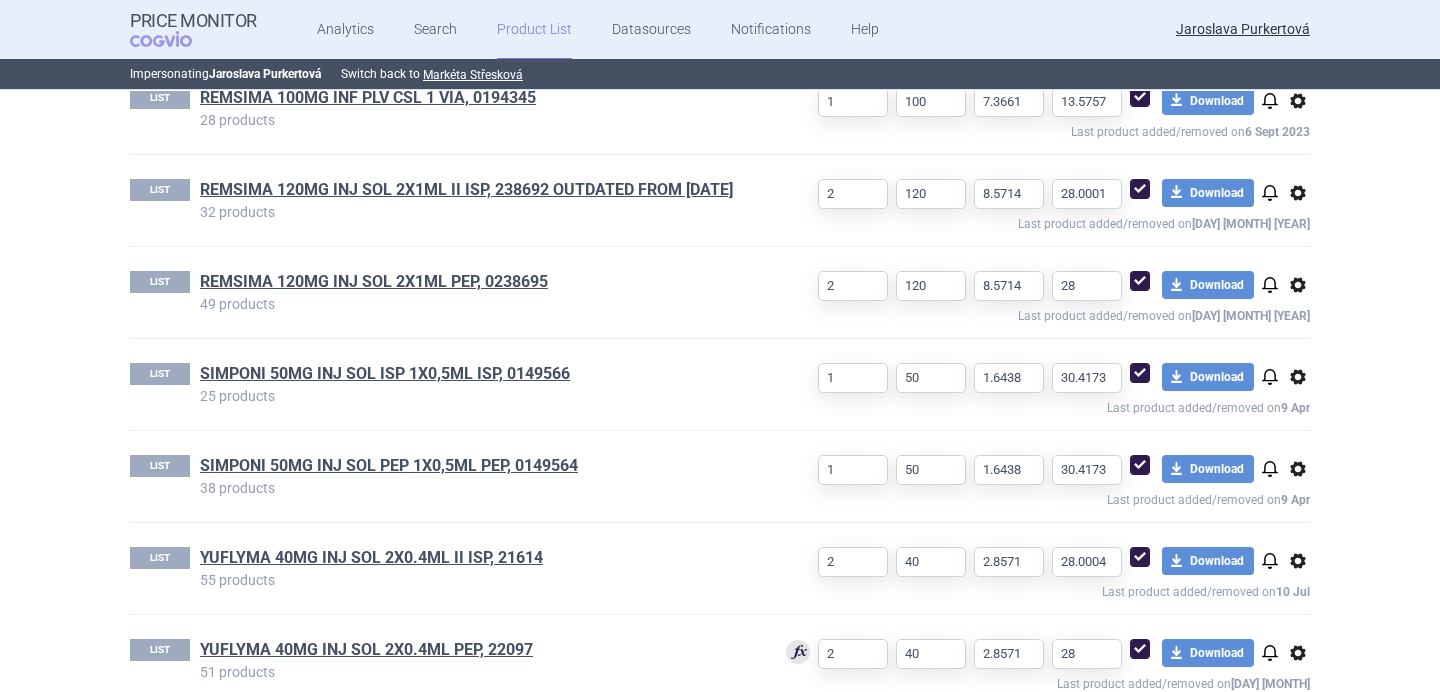 select on "[YYYY]-[MM]-[DD]" 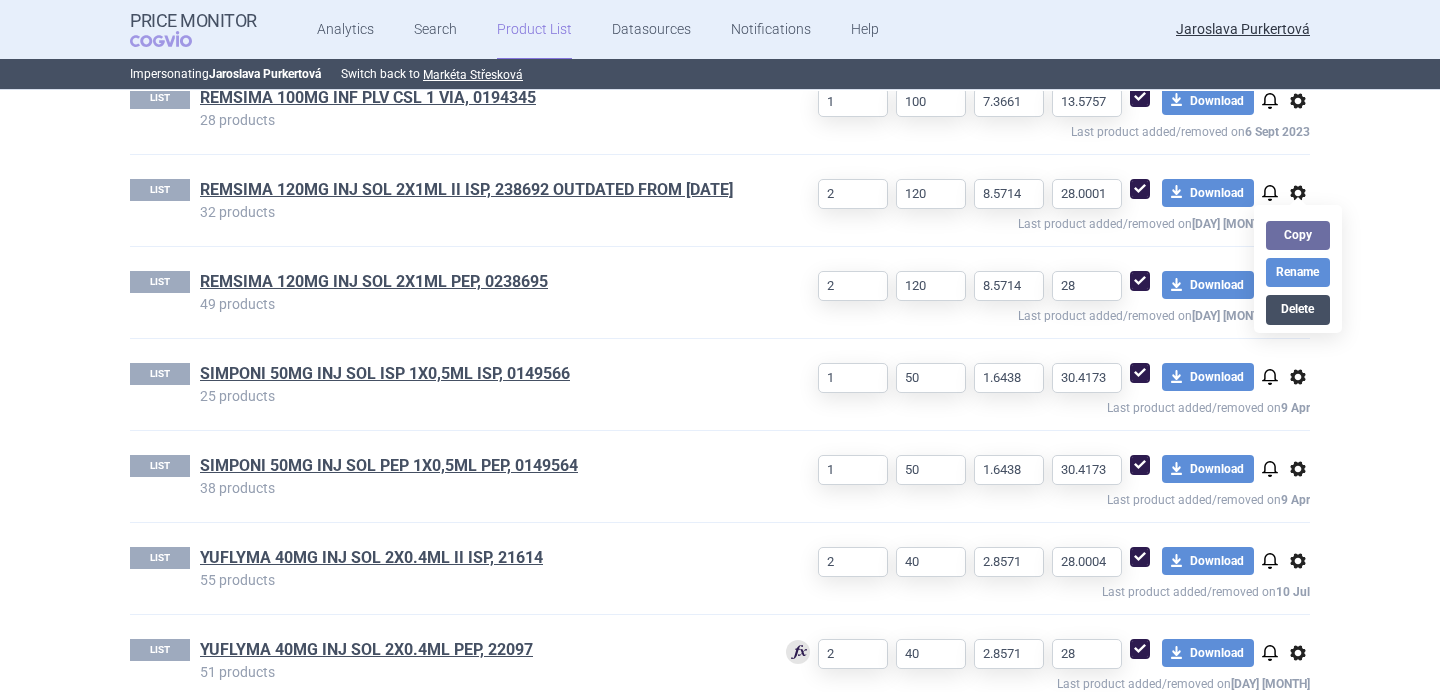click on "Delete" at bounding box center (1298, 309) 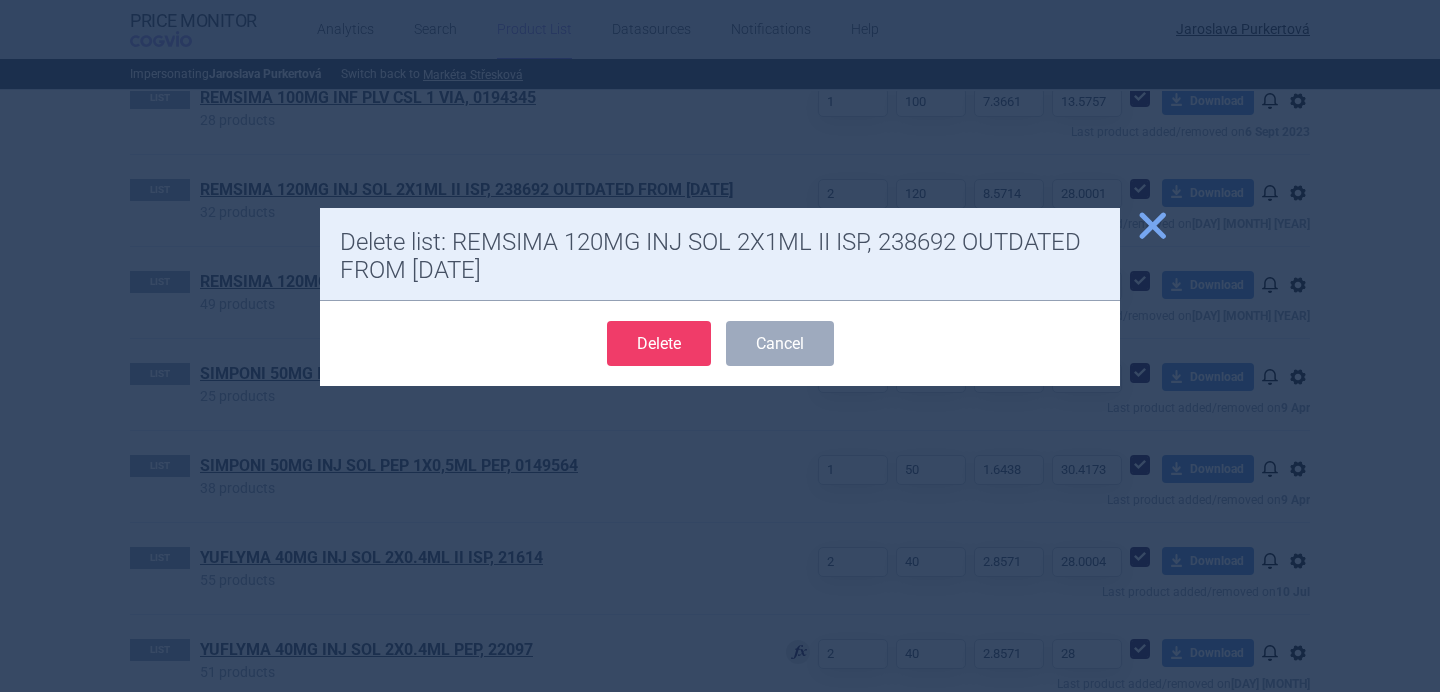 click on "Delete" at bounding box center (659, 343) 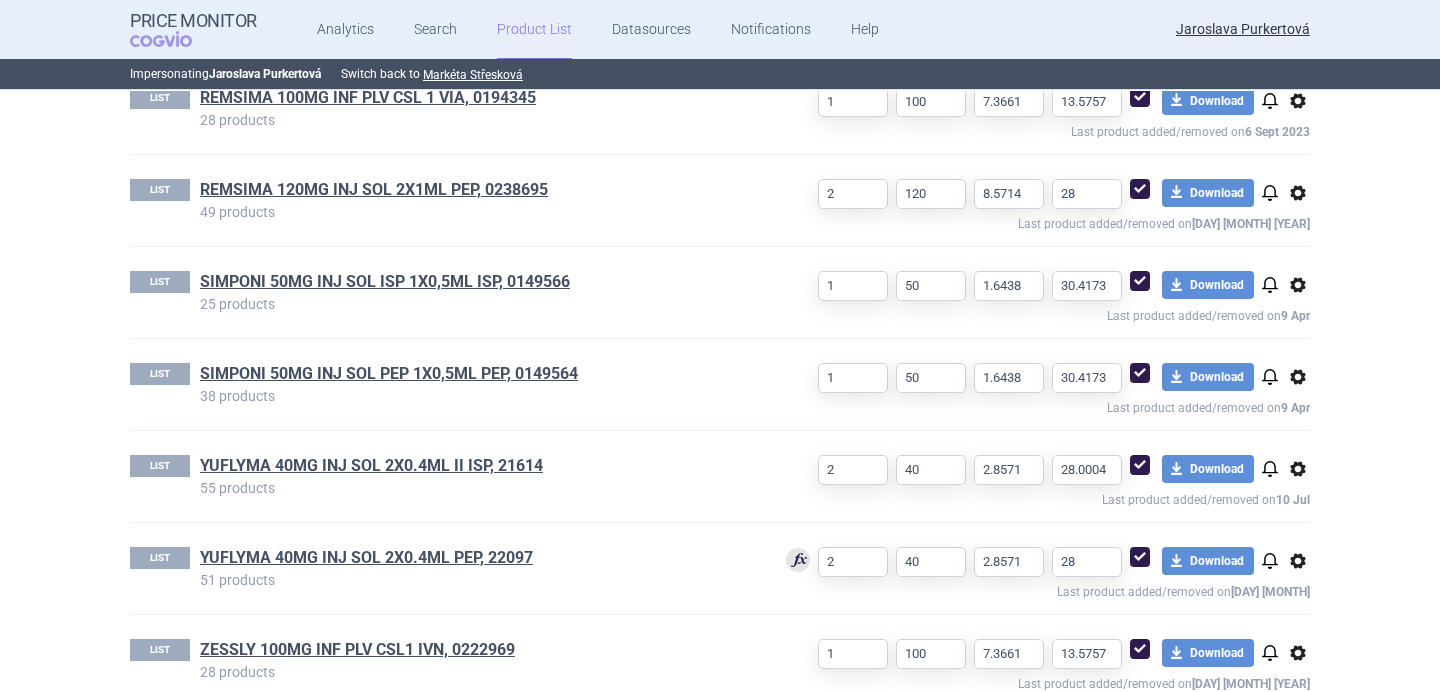 select on "[YYYY]-[MM]-[DD]" 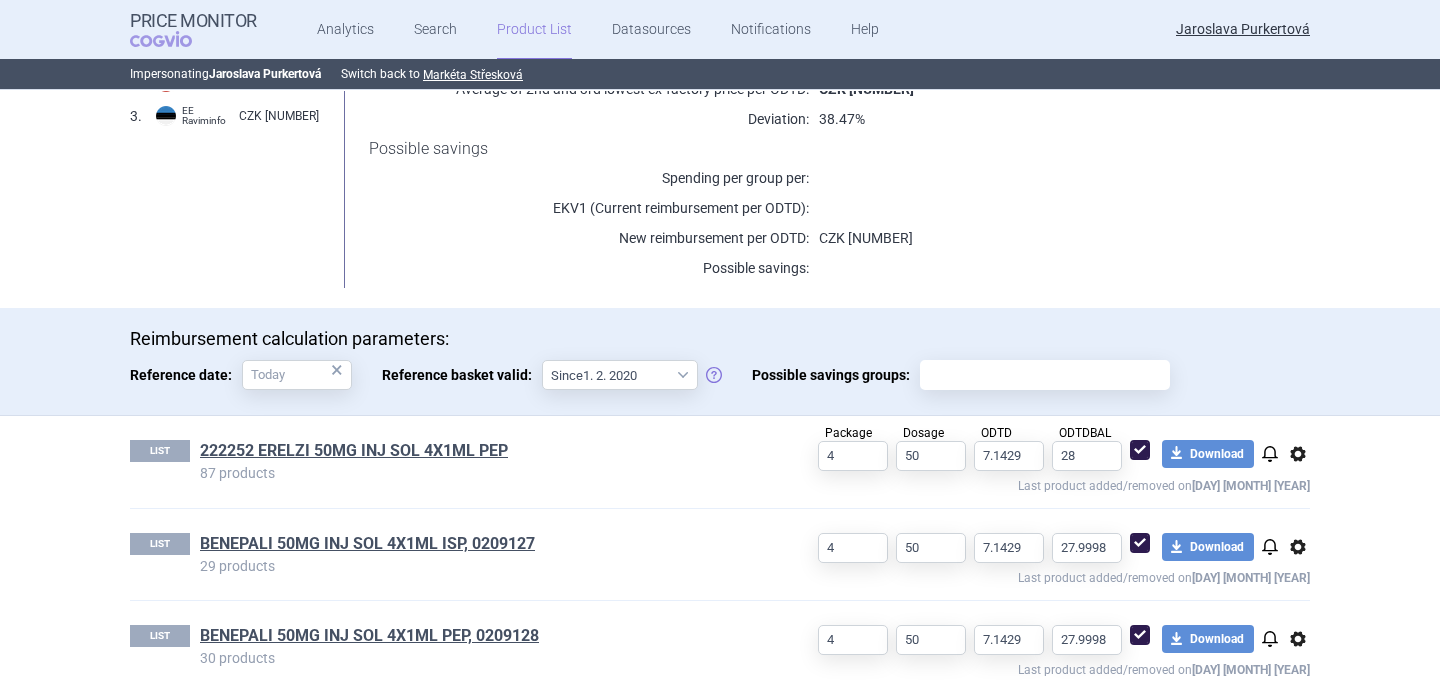 scroll, scrollTop: 0, scrollLeft: 0, axis: both 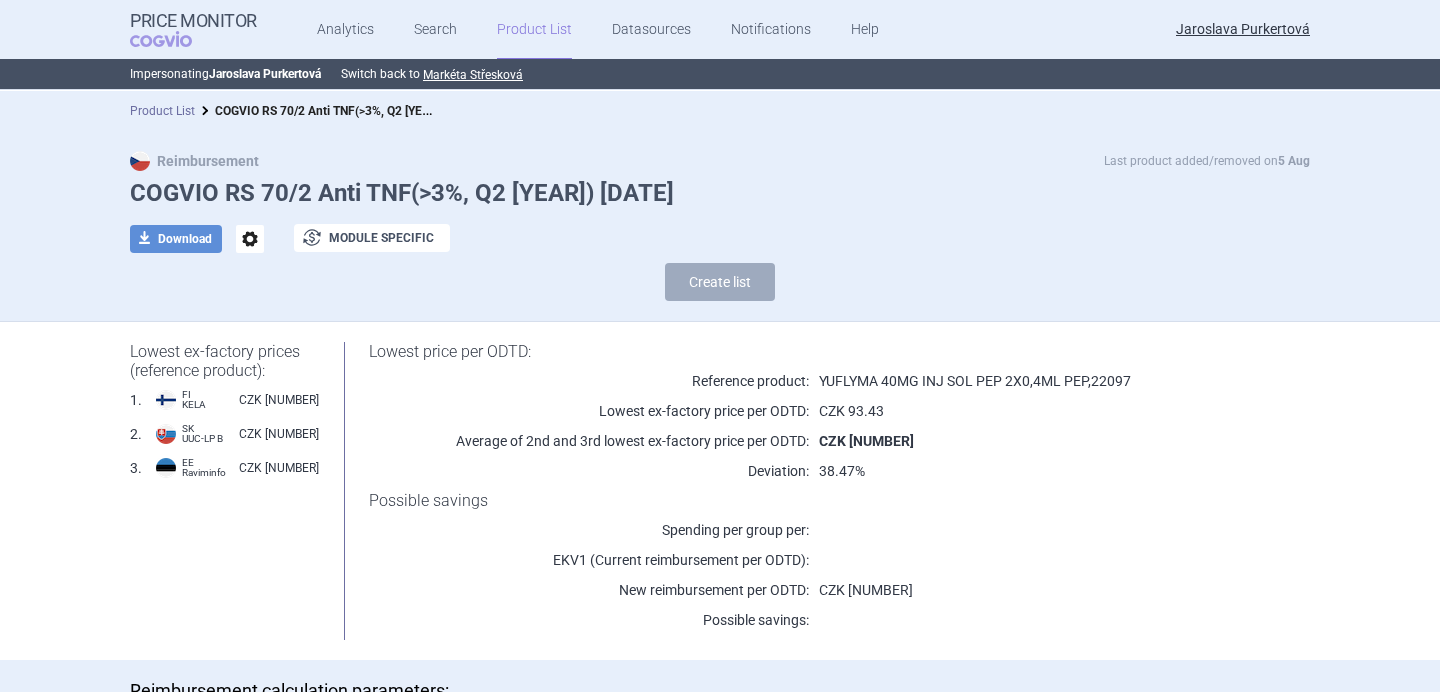 click on "Product List" at bounding box center [162, 111] 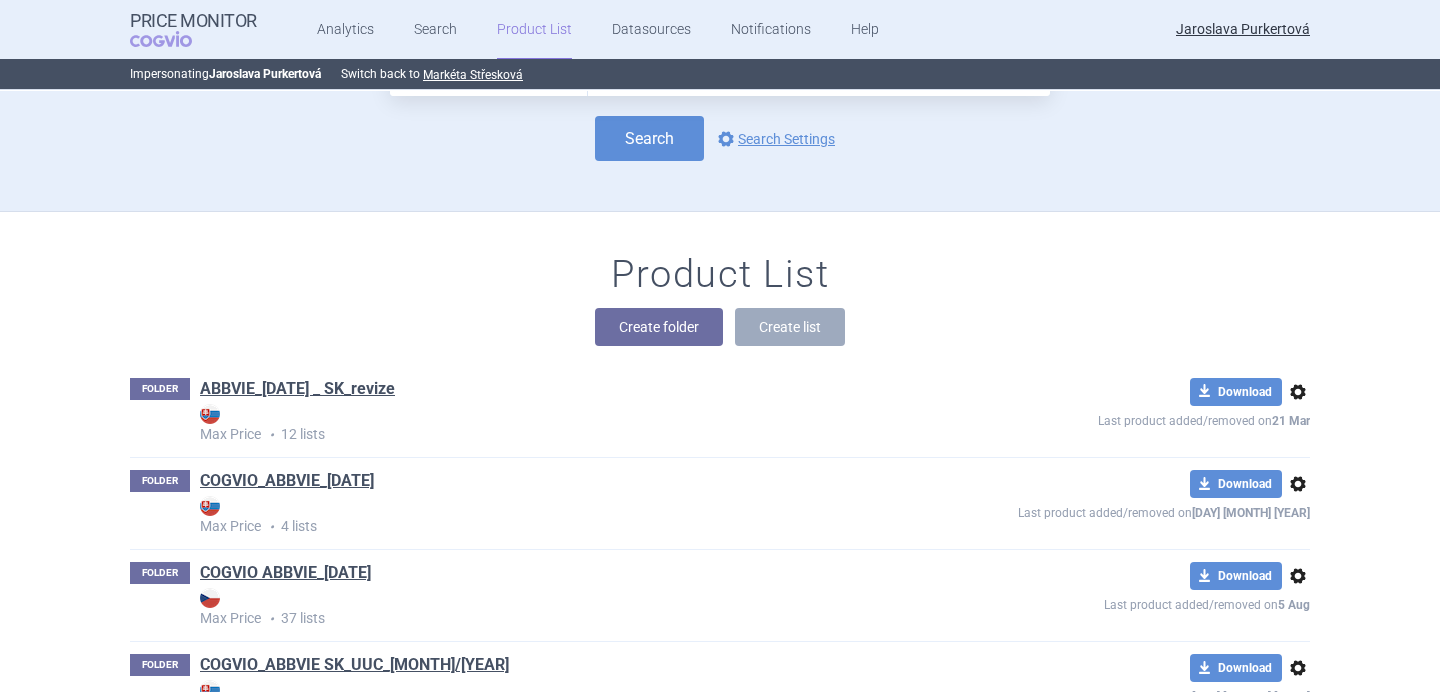 scroll, scrollTop: 0, scrollLeft: 0, axis: both 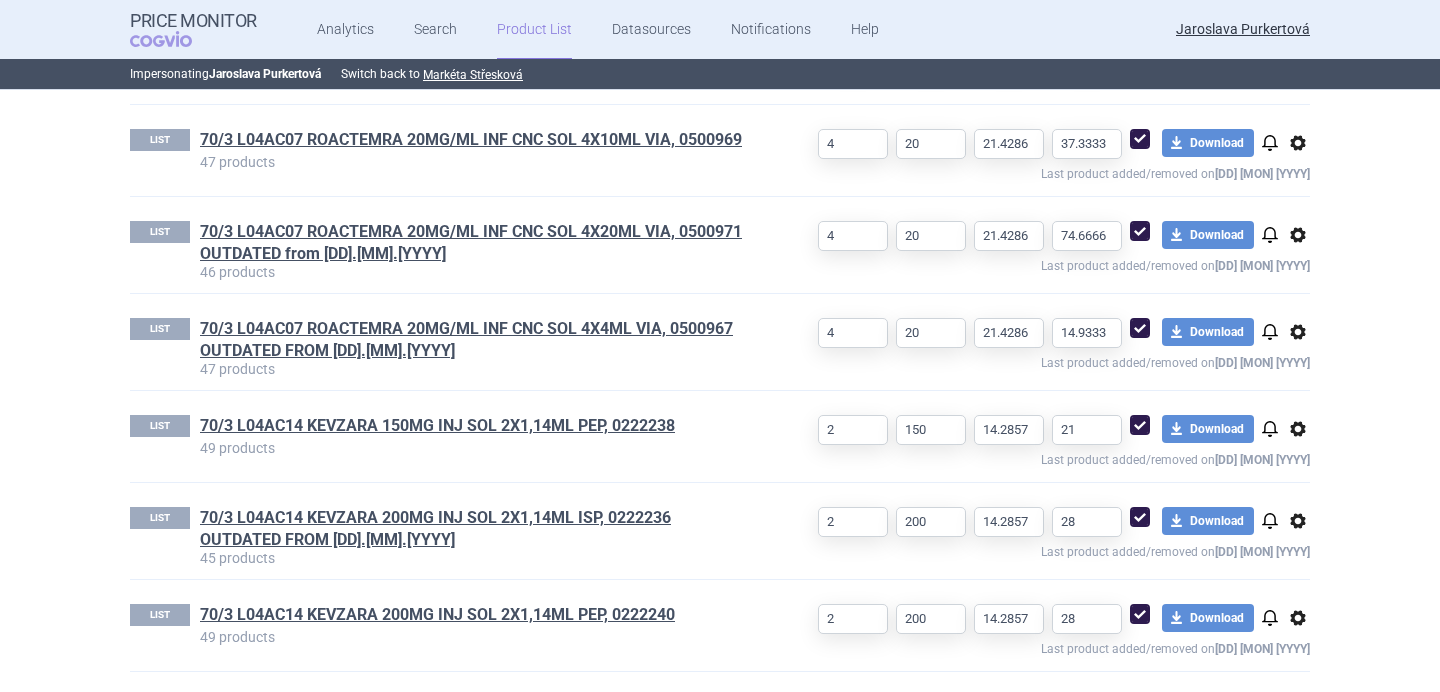 click on "options" at bounding box center [1298, 235] 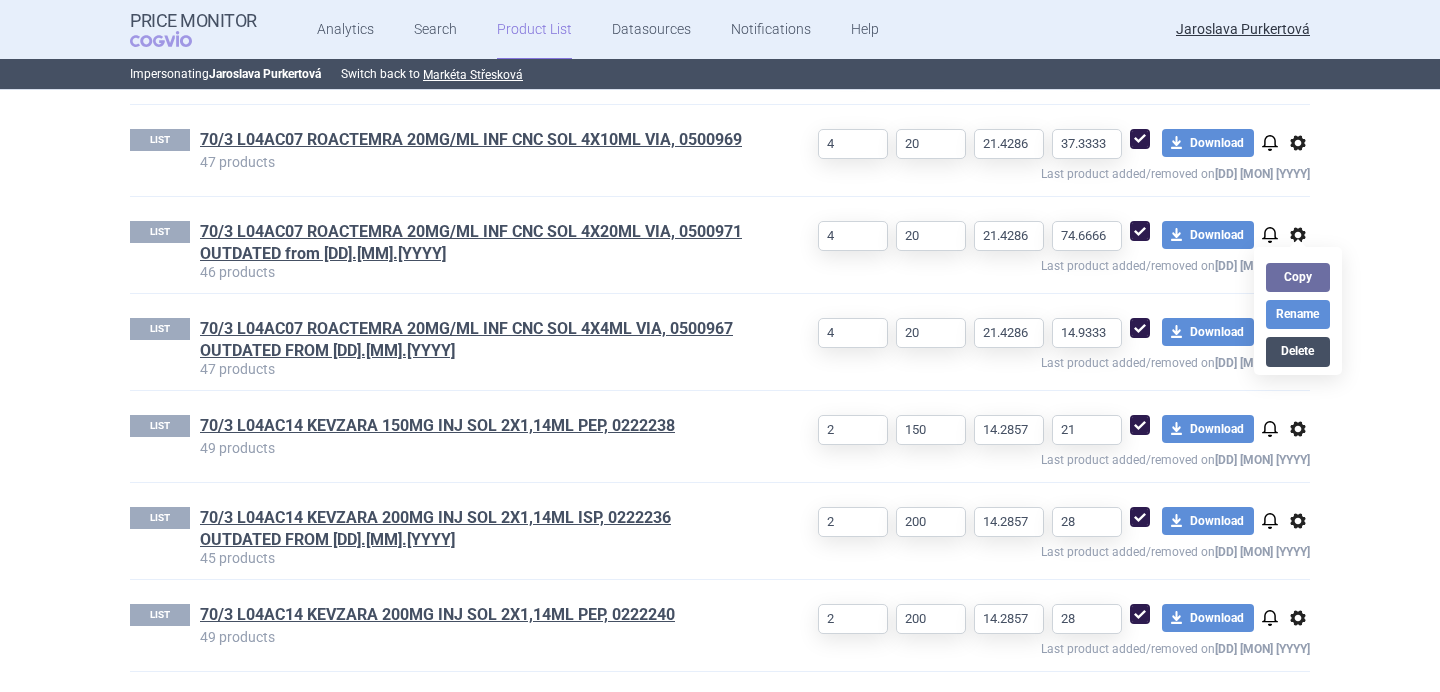 click on "Delete" at bounding box center (1298, 351) 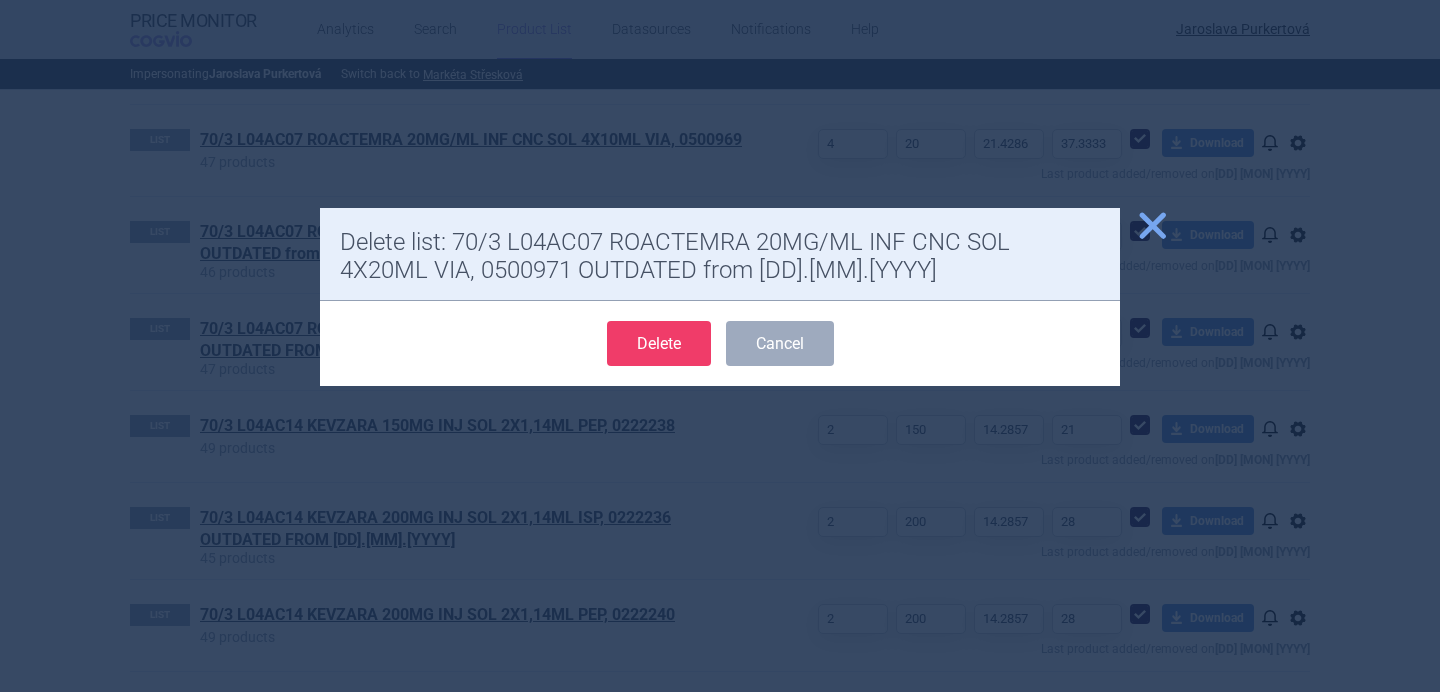 click on "Delete" at bounding box center (659, 343) 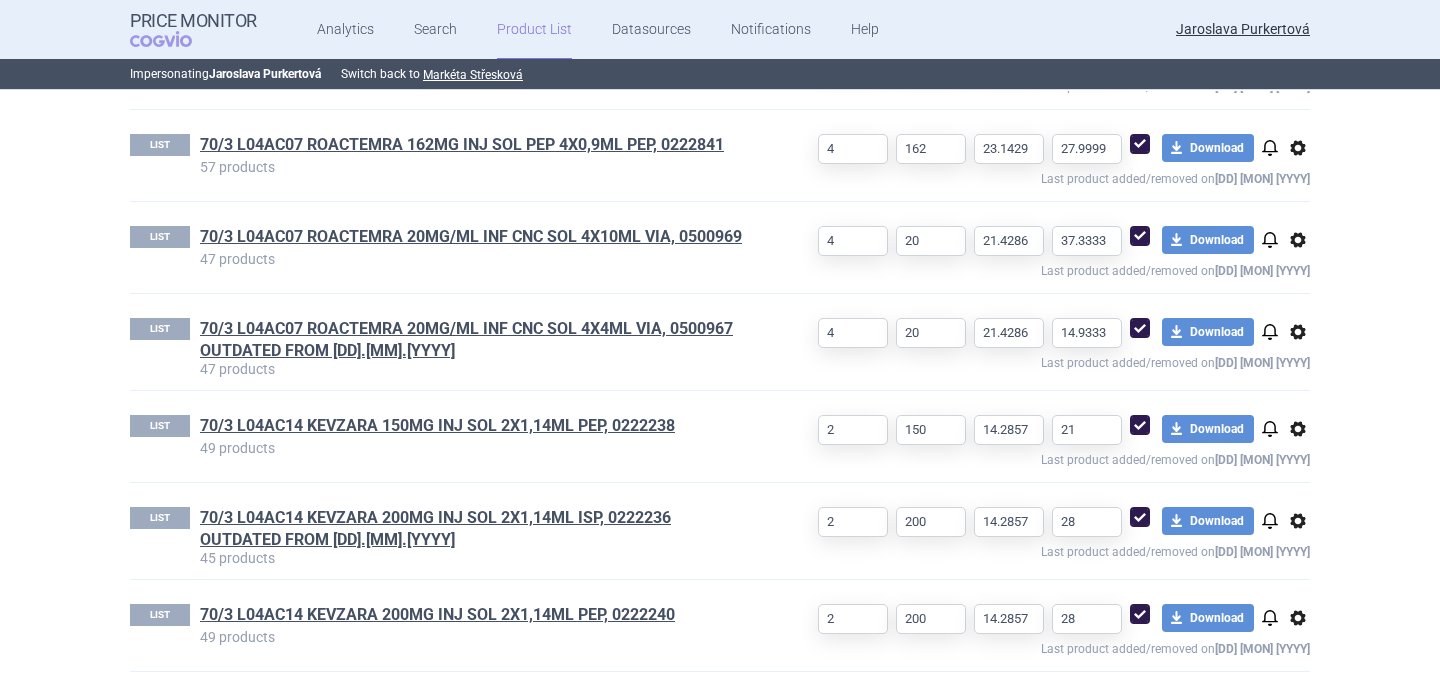 scroll, scrollTop: 1119, scrollLeft: 0, axis: vertical 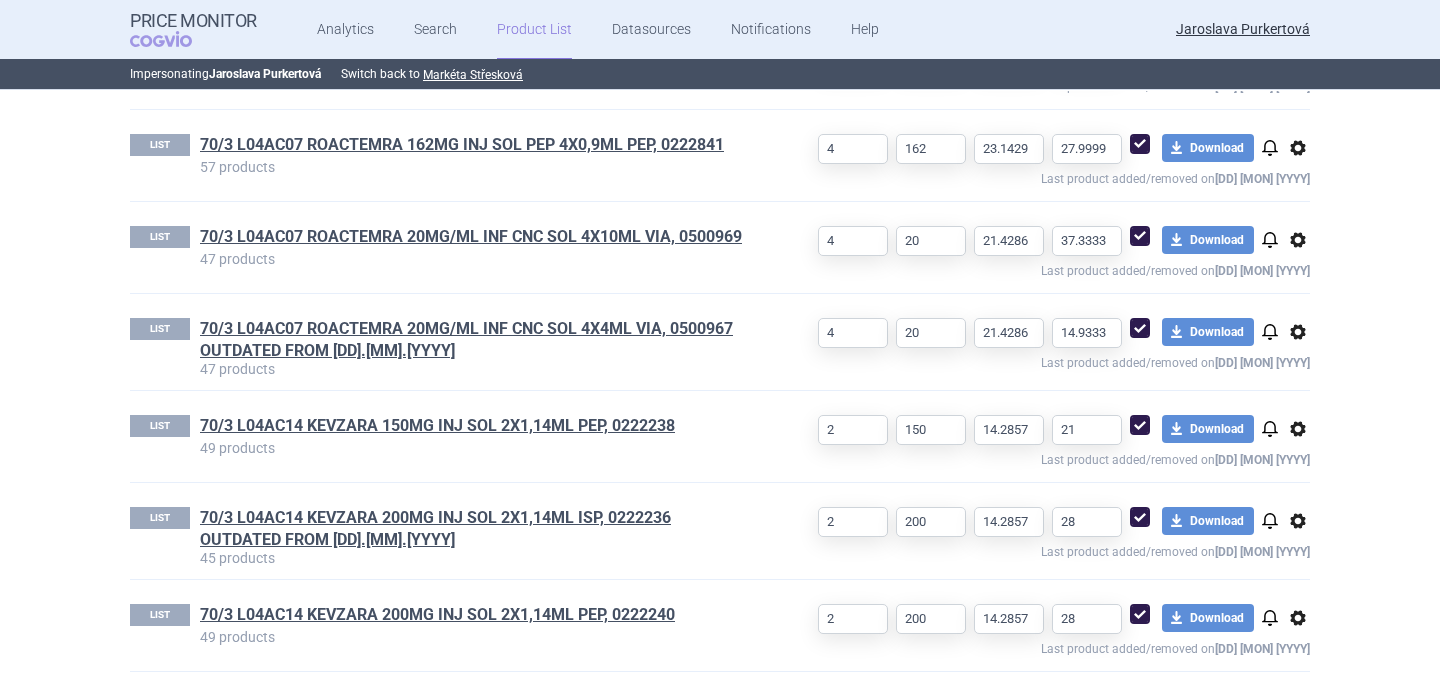 select on "[YYYY]-[MM]-[DD]" 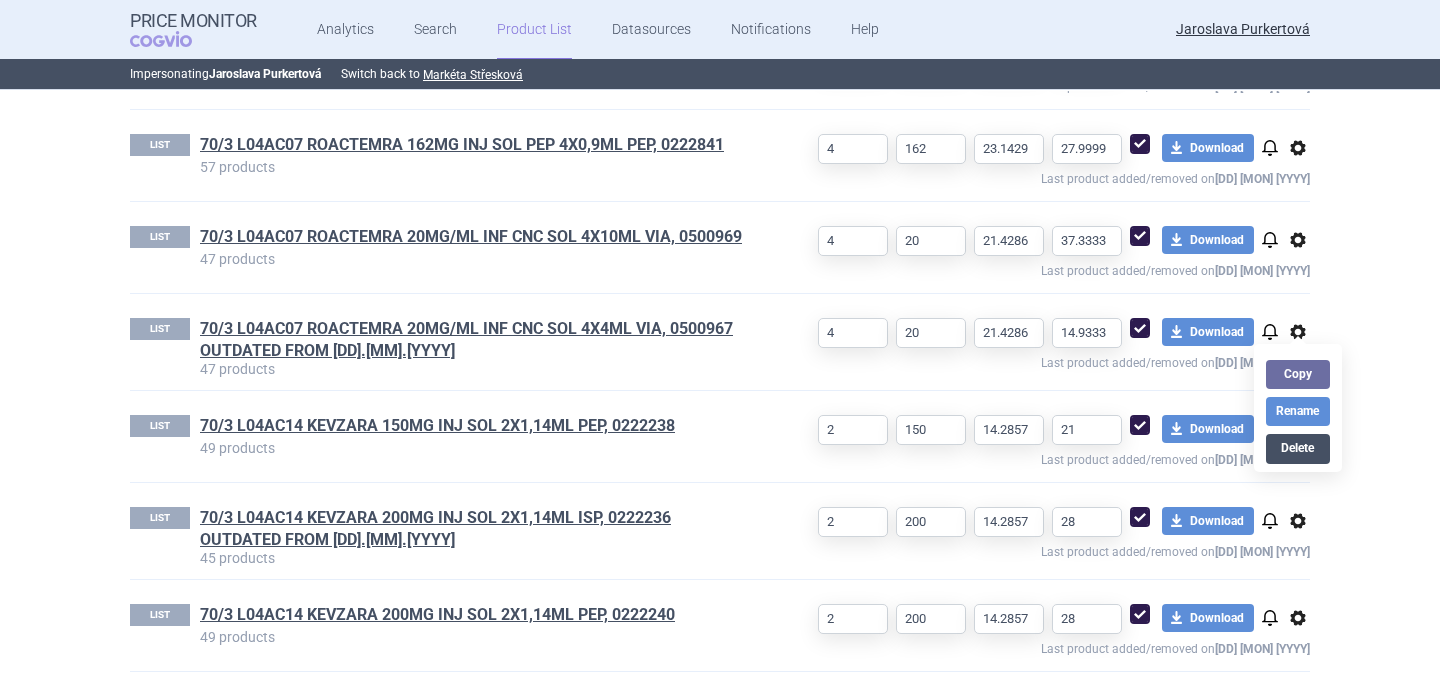 click on "Delete" at bounding box center [1298, 448] 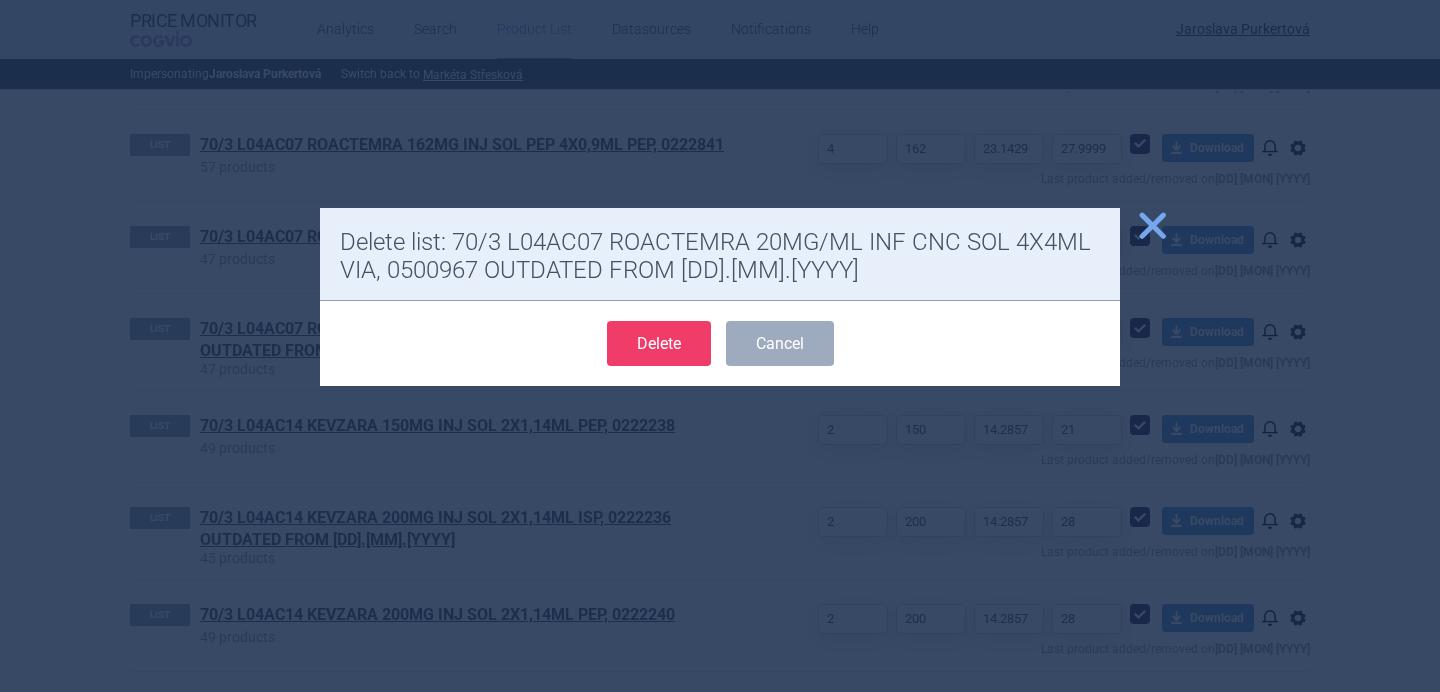 click on "Delete" at bounding box center (659, 343) 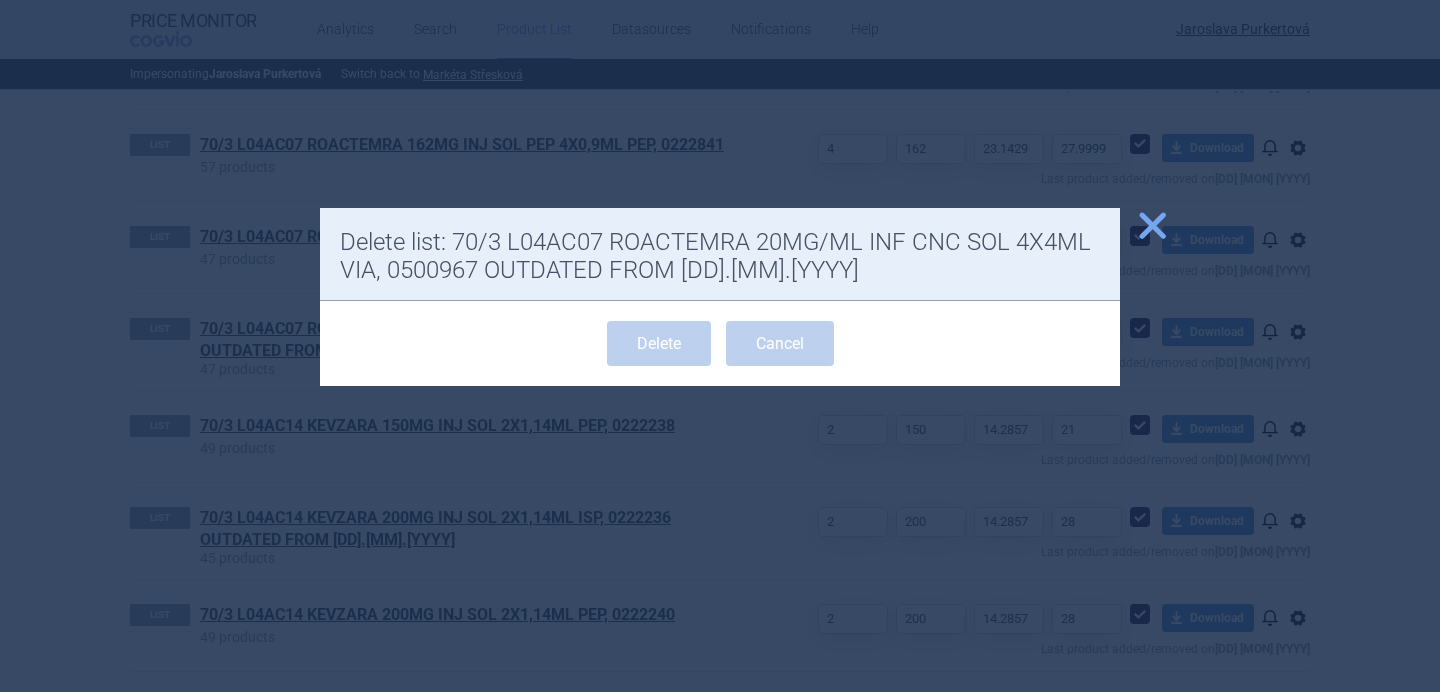scroll, scrollTop: 1022, scrollLeft: 0, axis: vertical 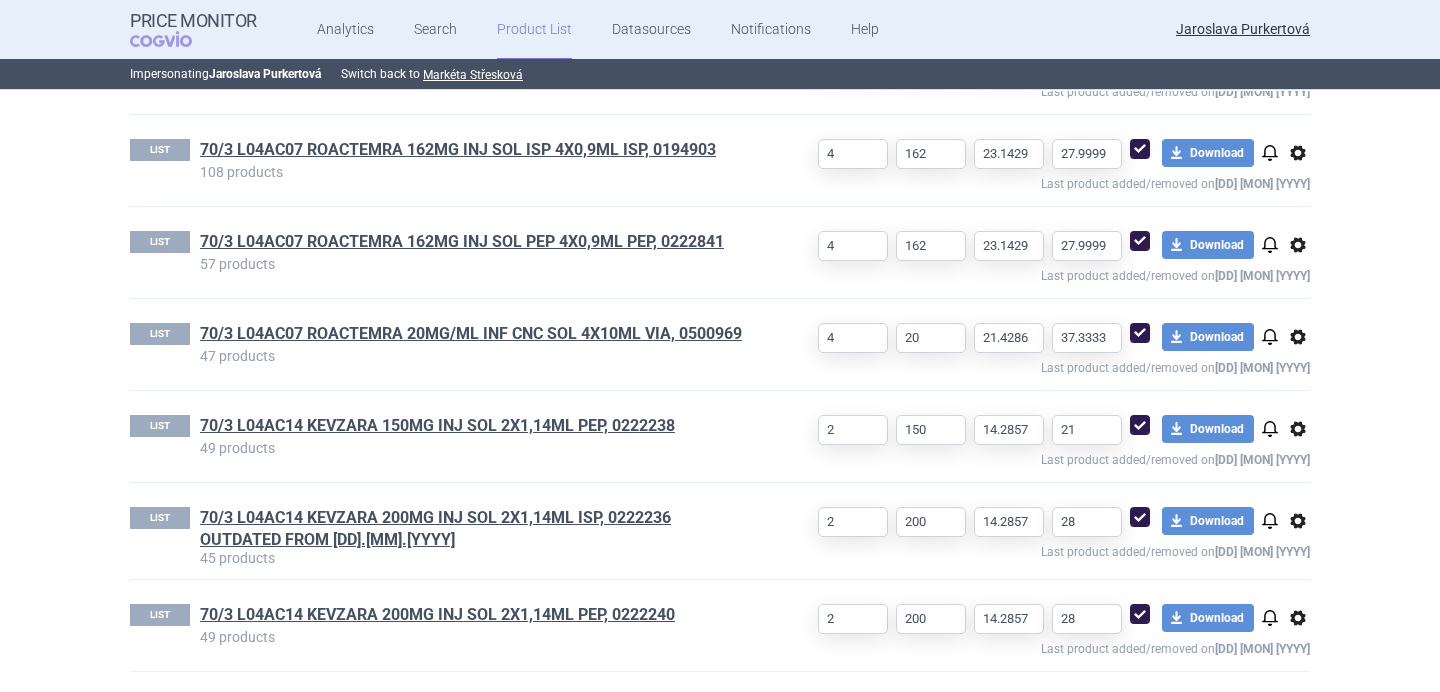 select on "[YYYY]-[MM]-[DD]" 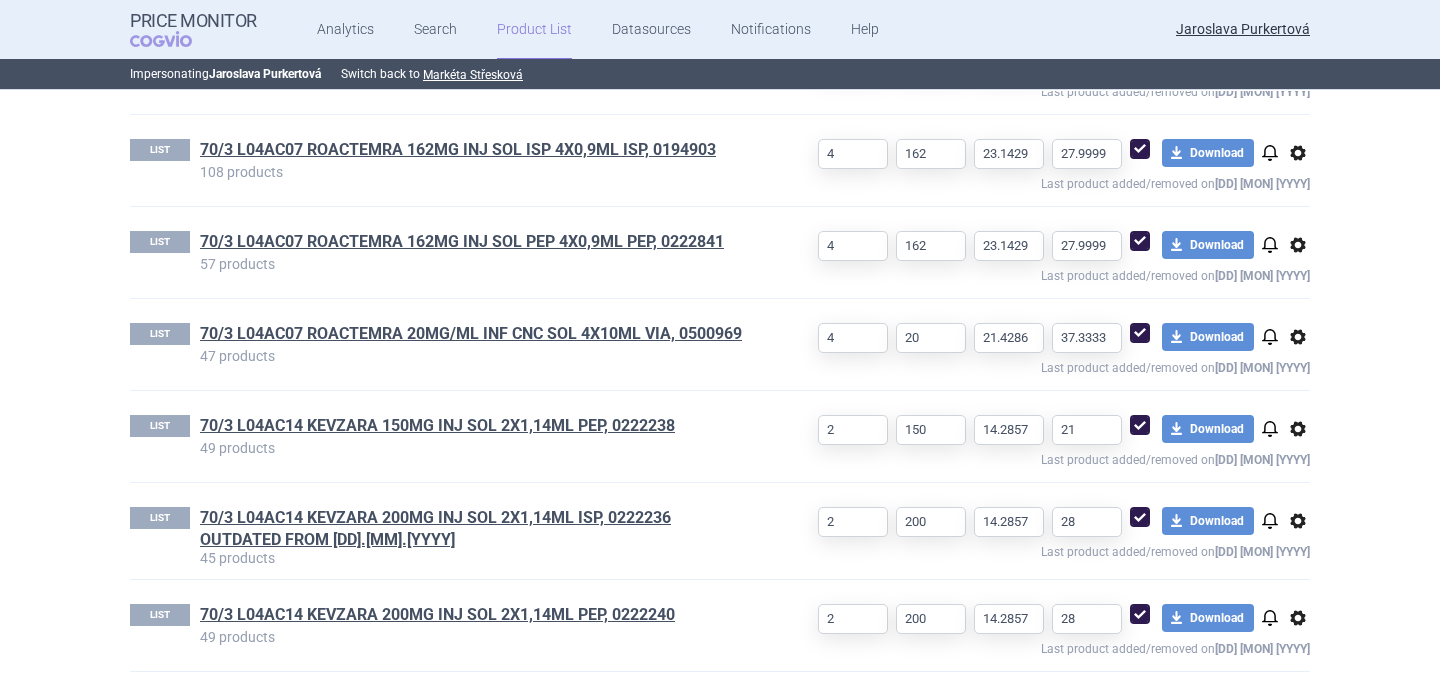 click on "options" at bounding box center (1298, 521) 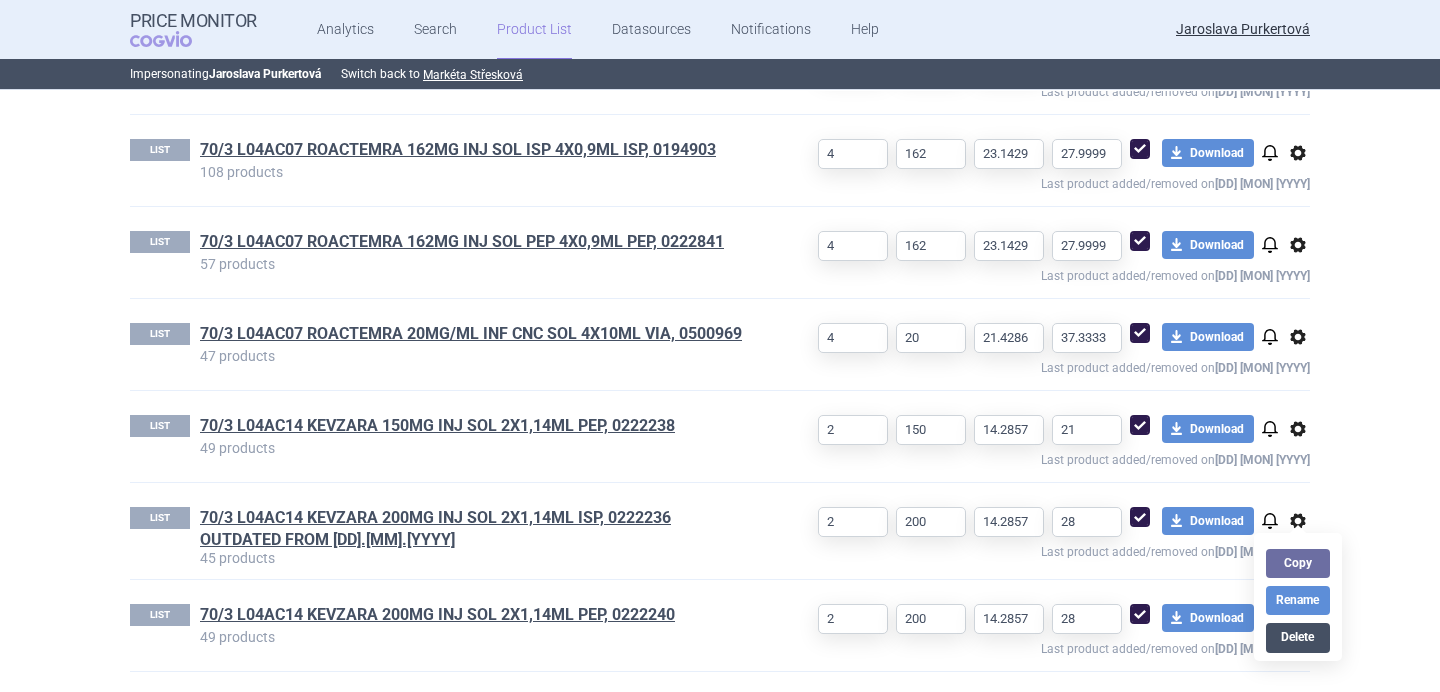 click on "Delete" at bounding box center (1298, 637) 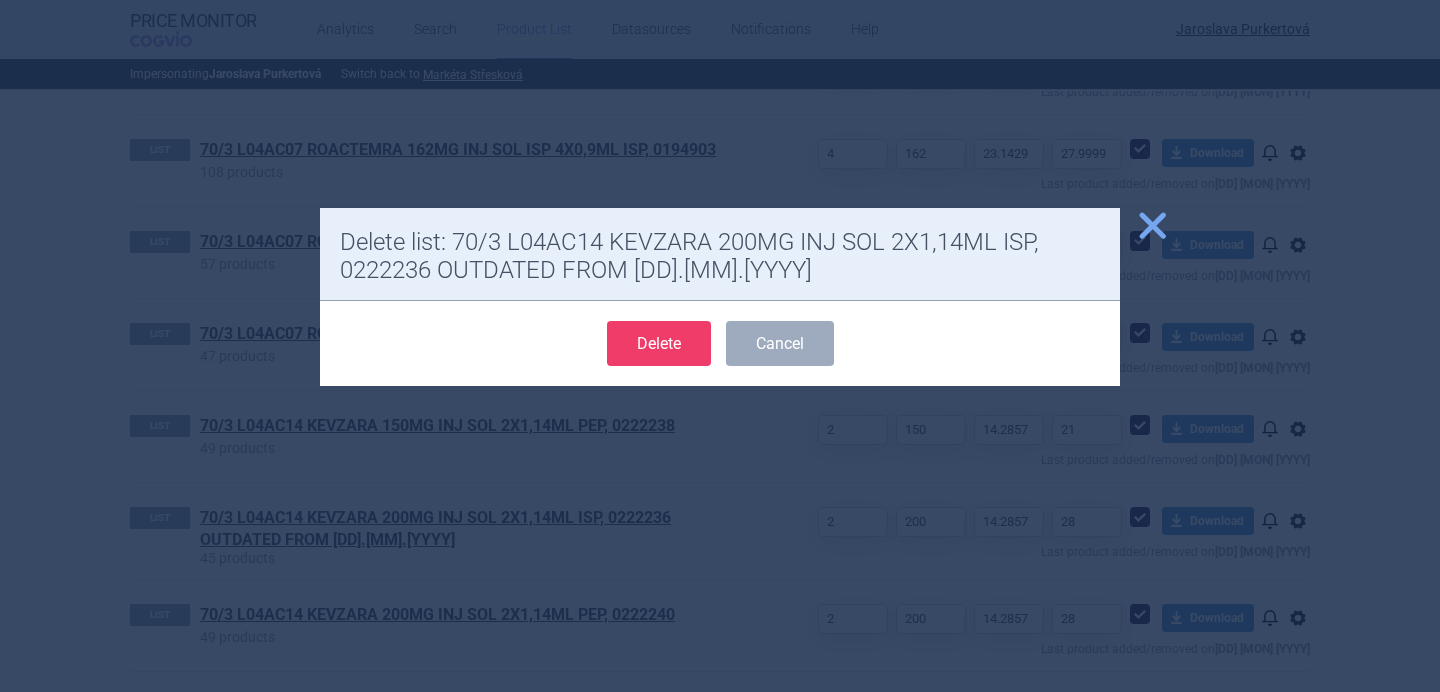 click on "Delete" at bounding box center [659, 343] 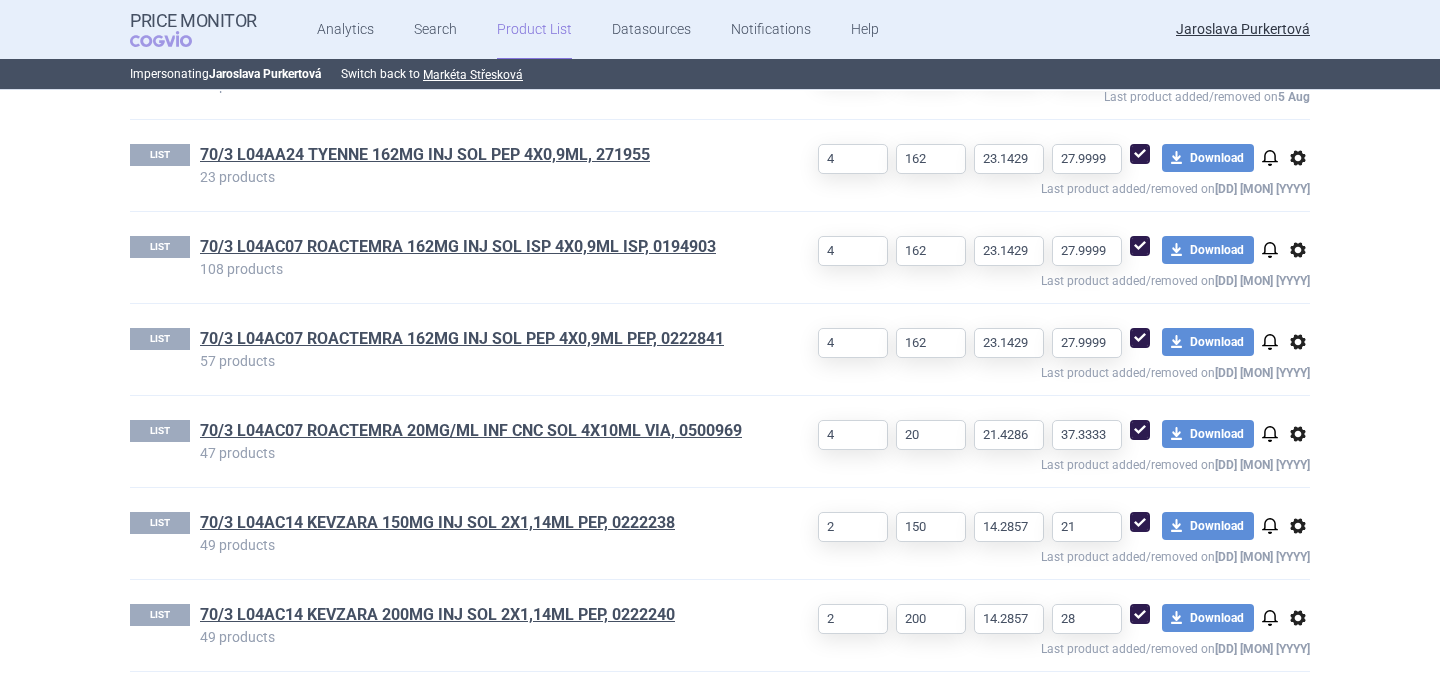 scroll, scrollTop: 925, scrollLeft: 0, axis: vertical 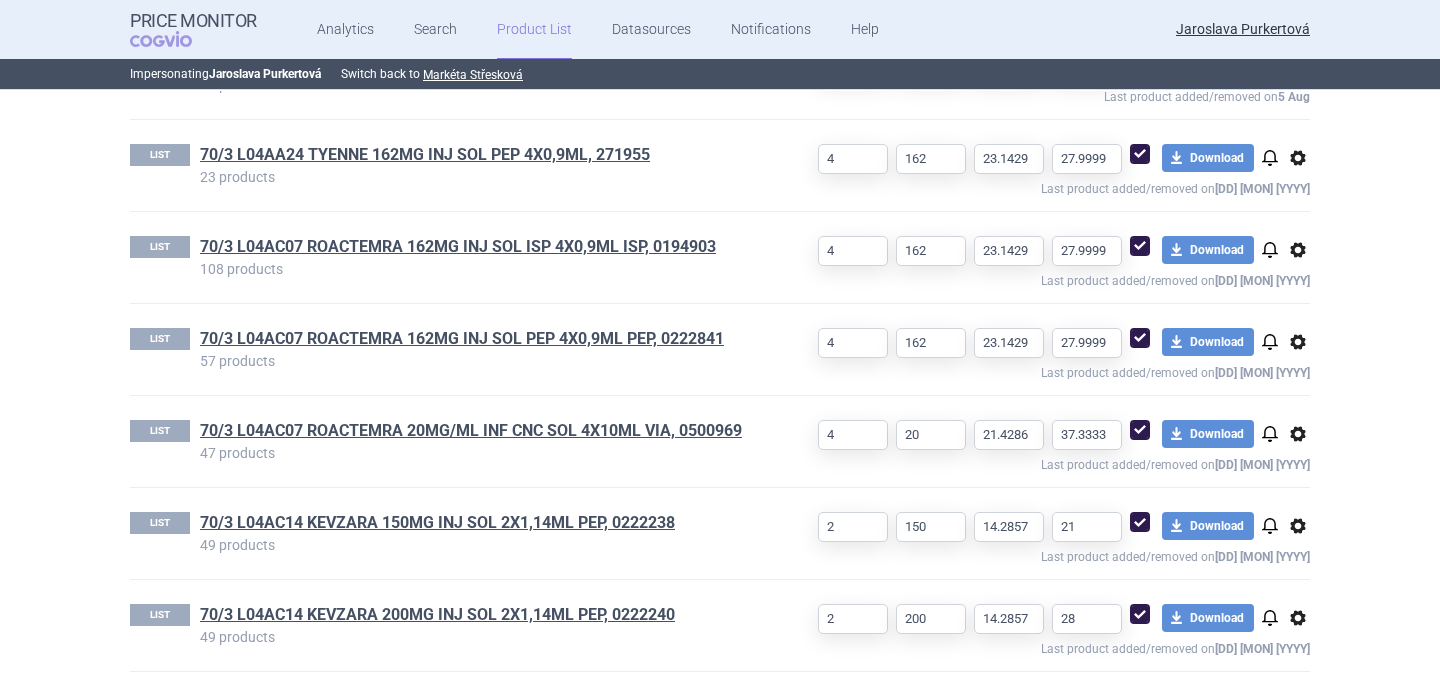 select on "[YYYY]-[MM]-[DD]" 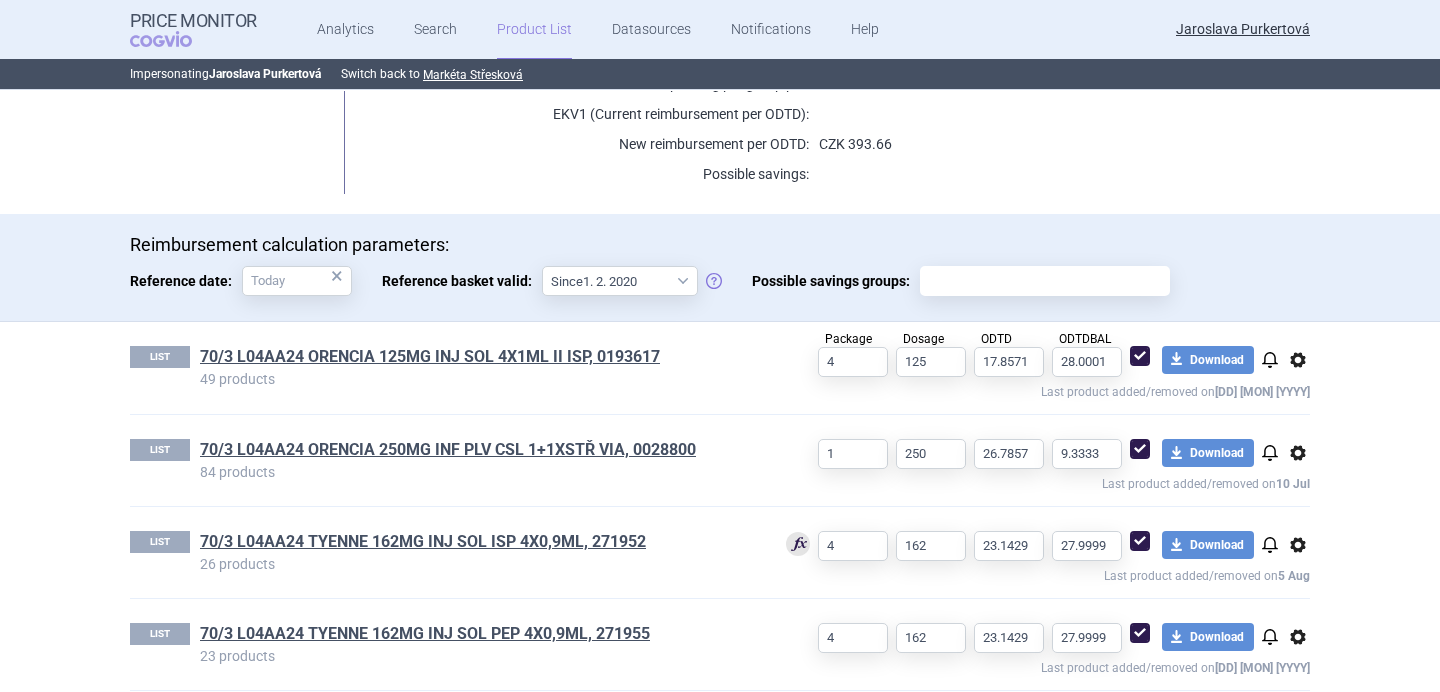 scroll, scrollTop: 423, scrollLeft: 0, axis: vertical 